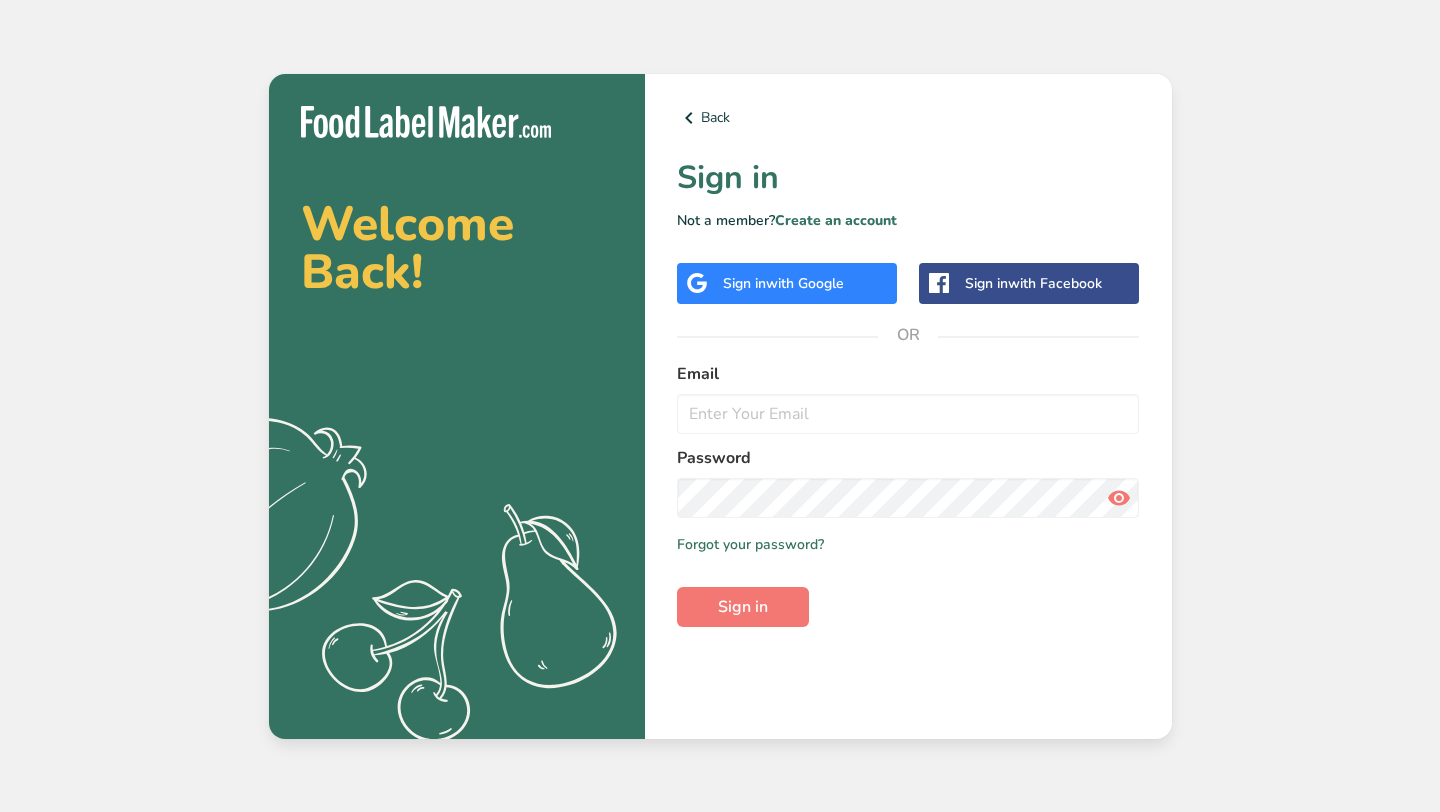 scroll, scrollTop: 0, scrollLeft: 0, axis: both 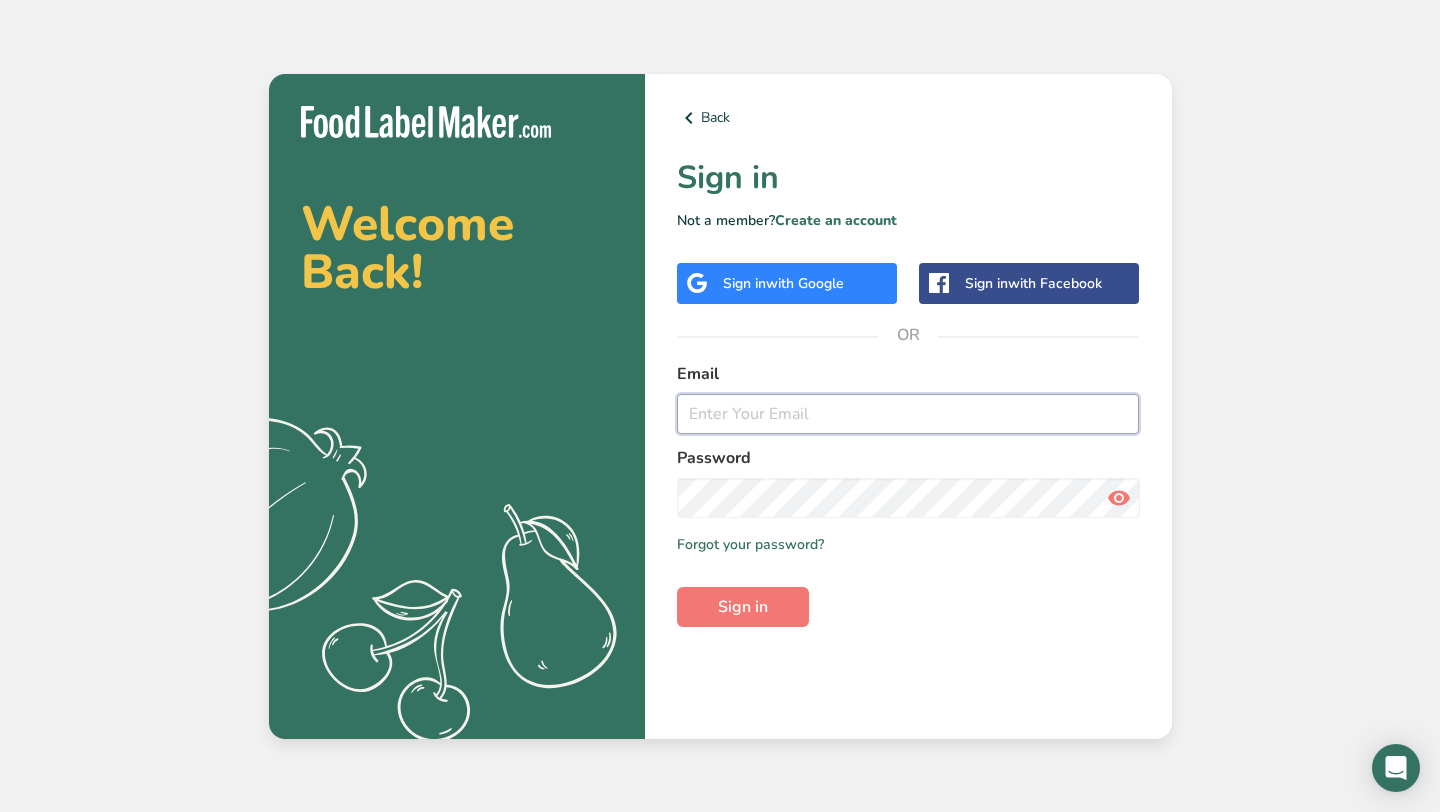 click at bounding box center (908, 414) 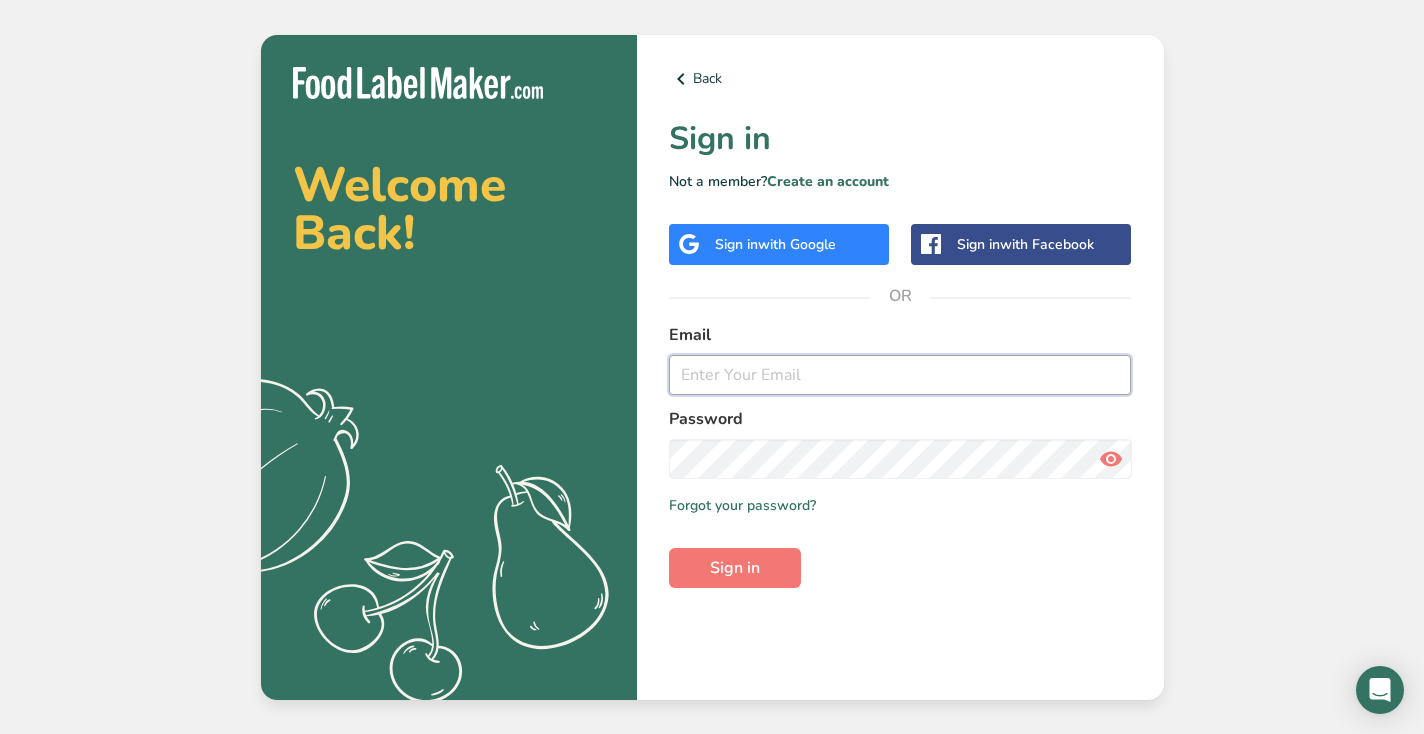 paste on "nourishprojectinterns@[EMAIL]" 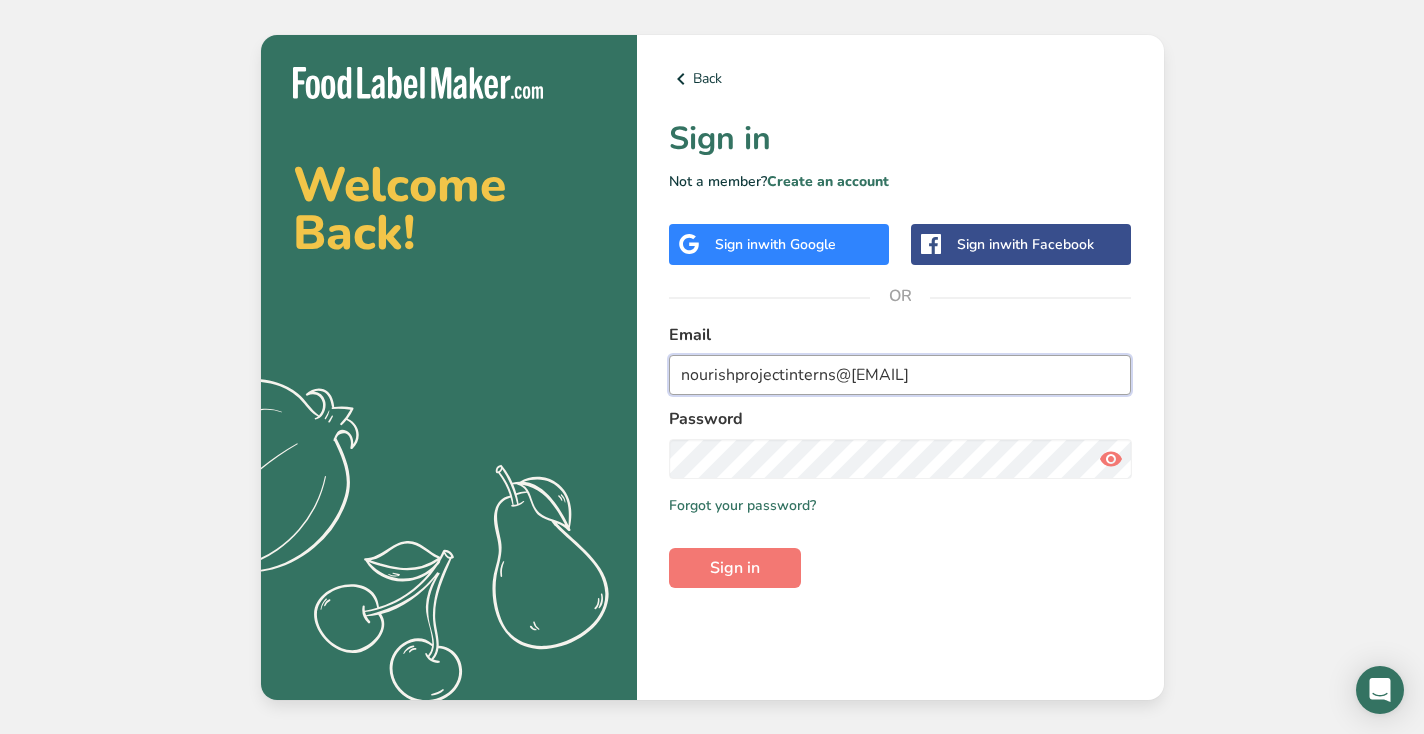 type on "nourishprojectinterns@[EMAIL]" 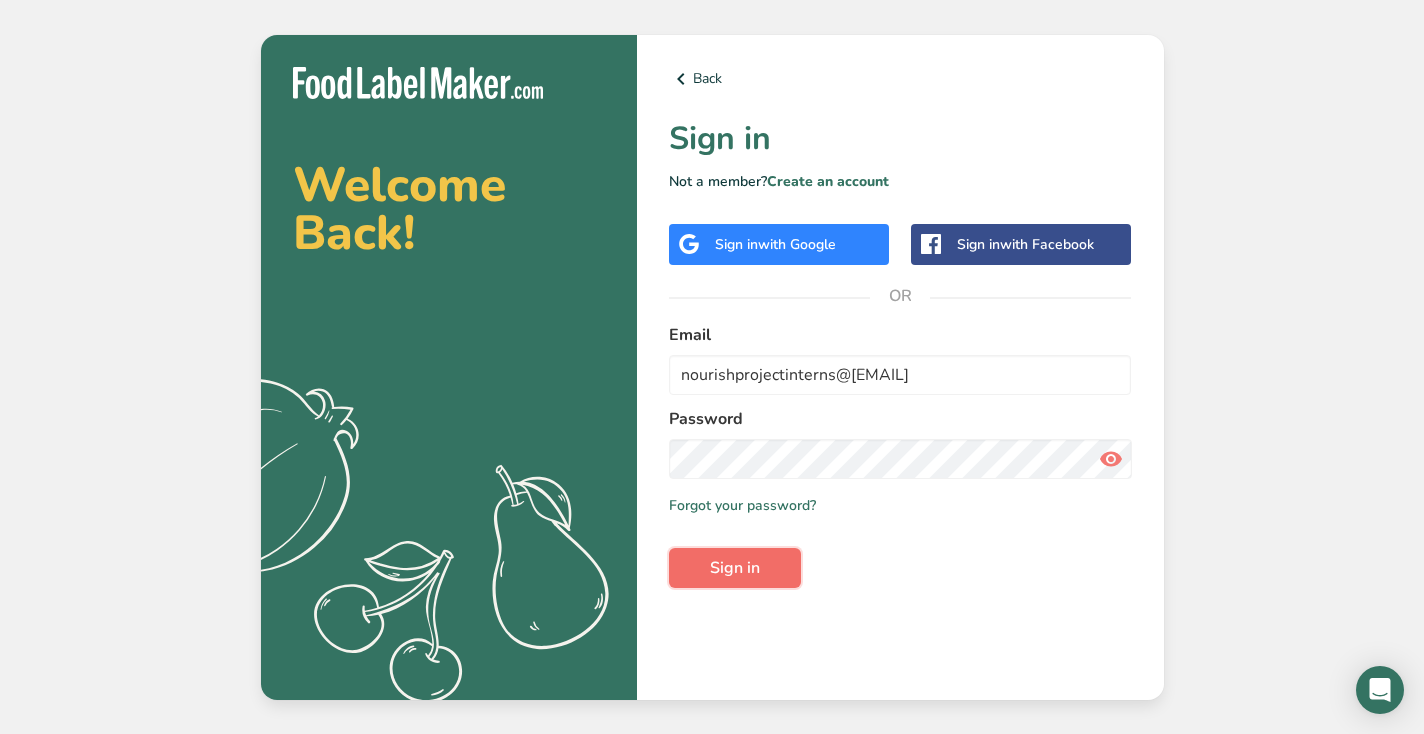 click on "Sign in" at bounding box center (735, 568) 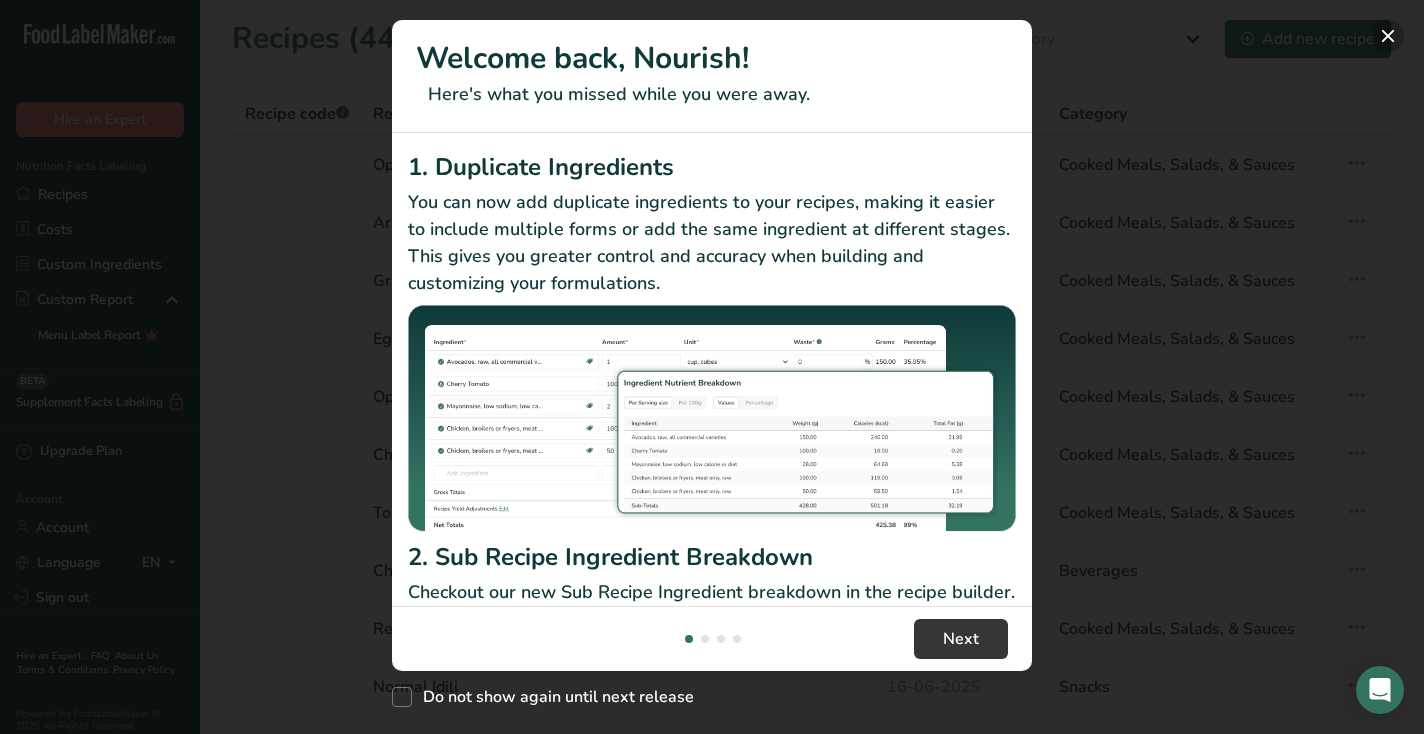 click at bounding box center (1388, 36) 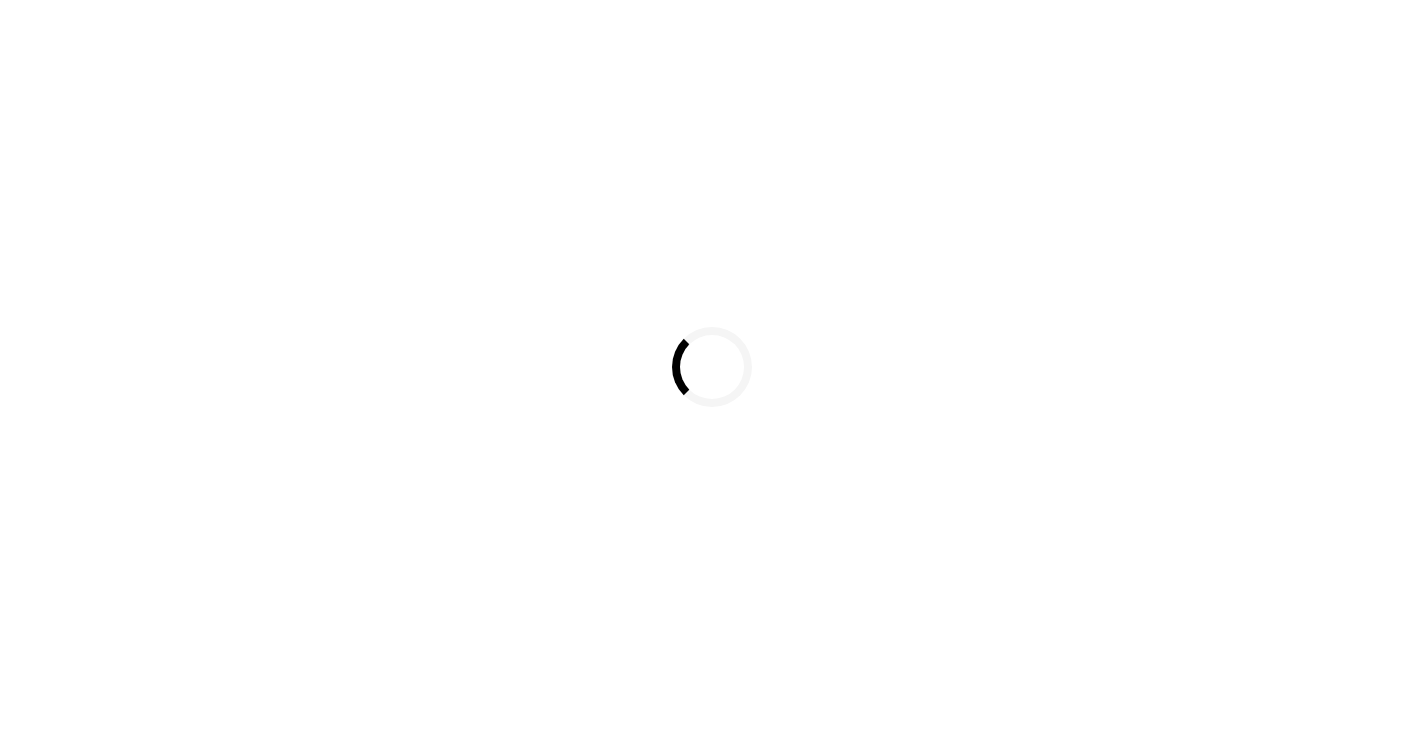scroll, scrollTop: 0, scrollLeft: 0, axis: both 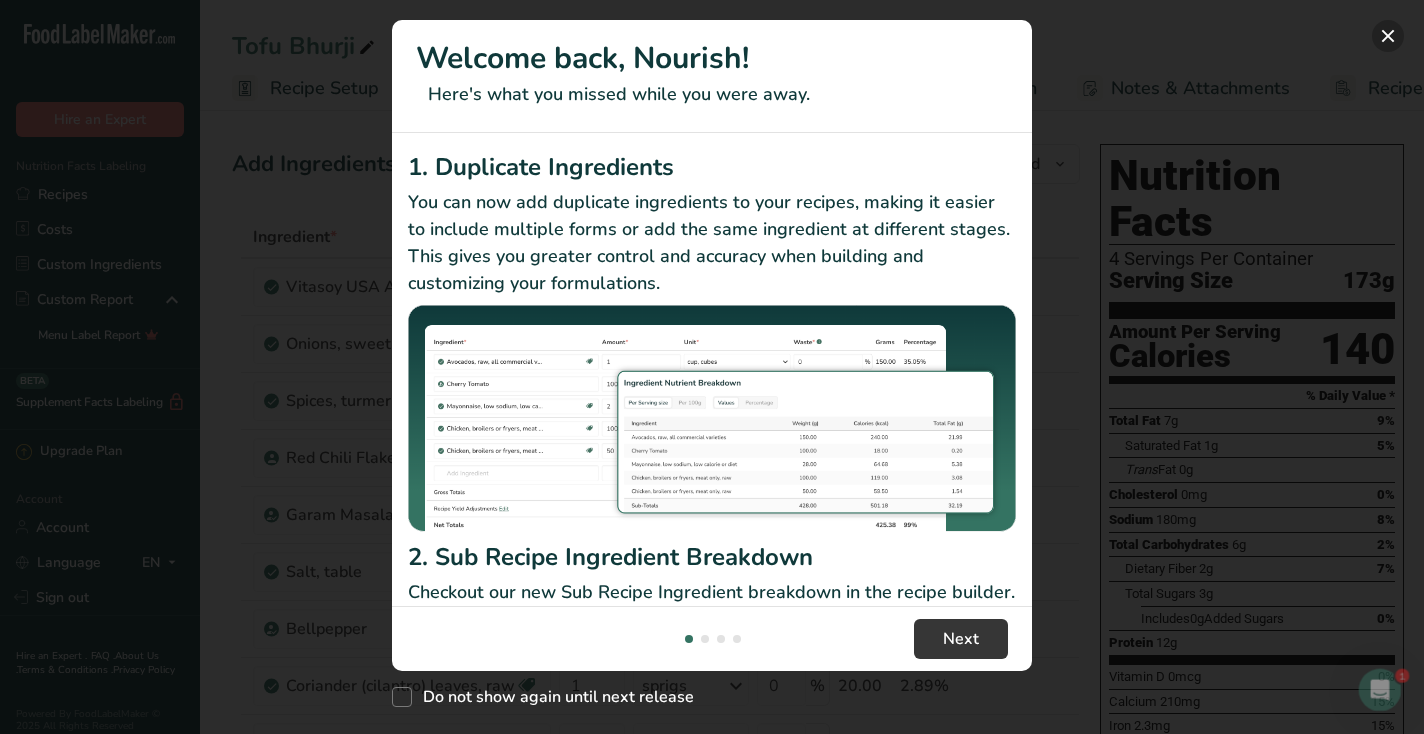 click at bounding box center (1388, 36) 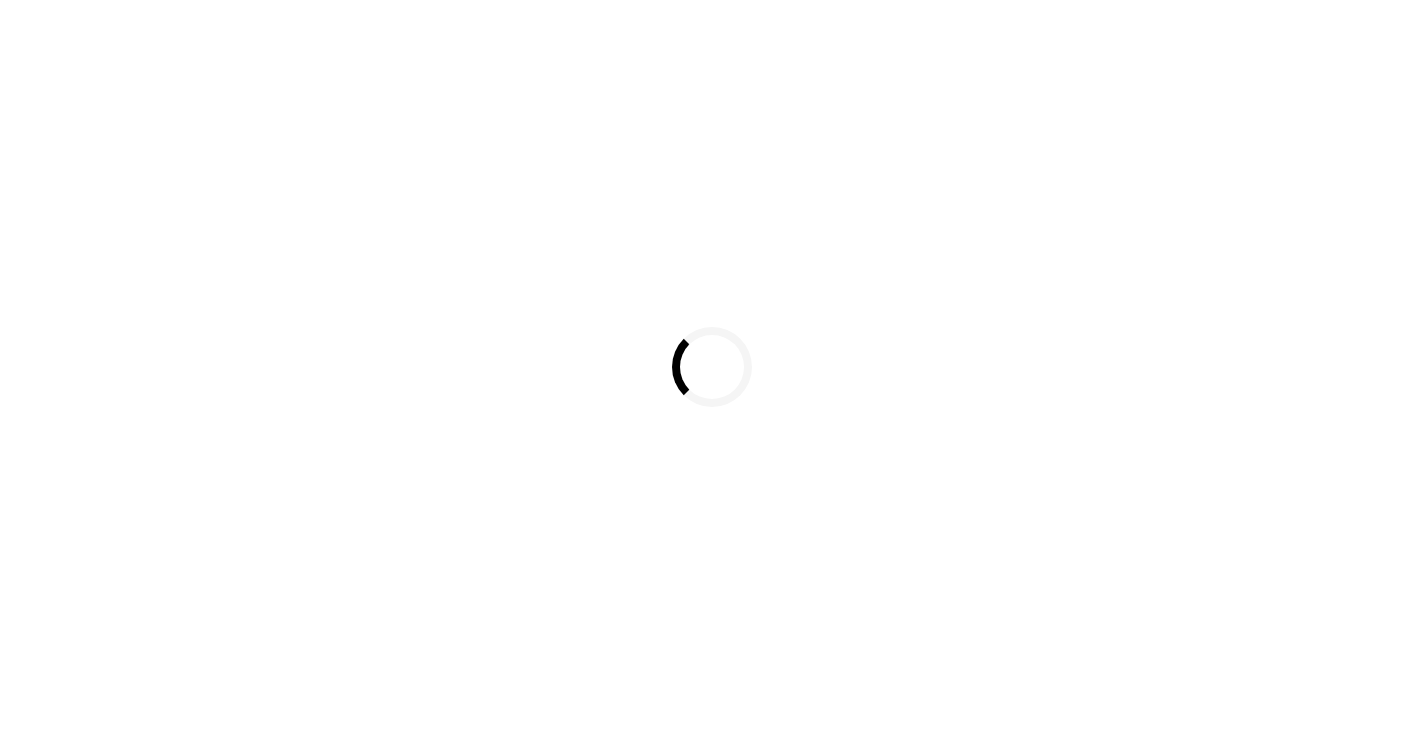scroll, scrollTop: 0, scrollLeft: 0, axis: both 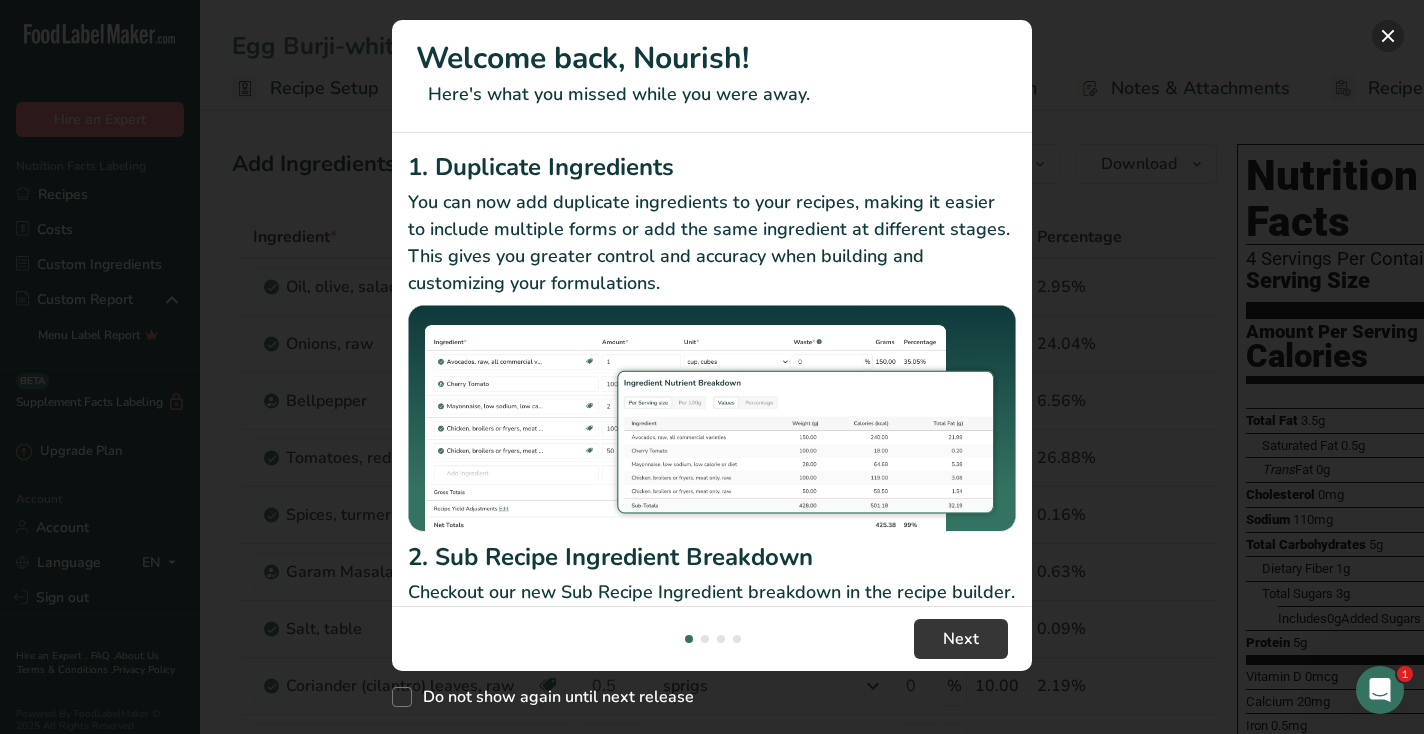 click at bounding box center [1388, 36] 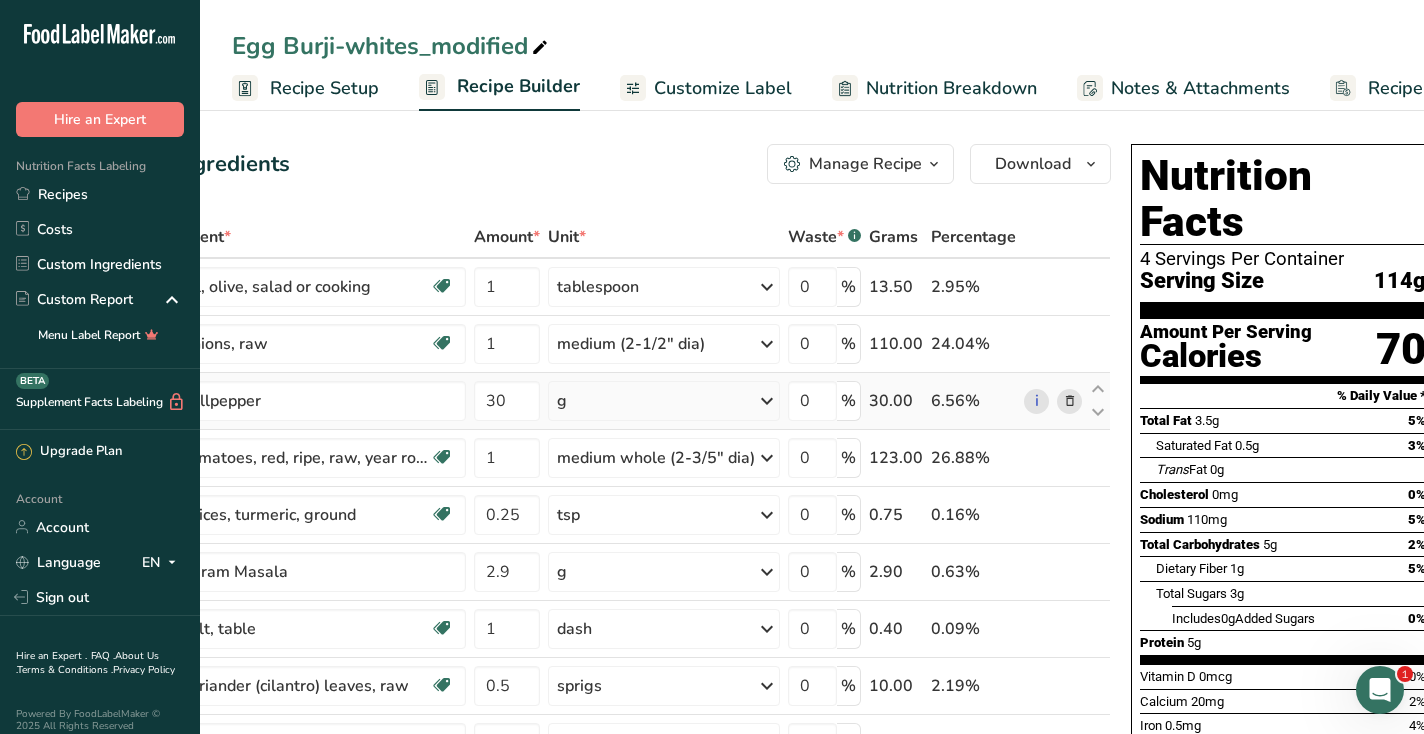 scroll, scrollTop: 0, scrollLeft: 120, axis: horizontal 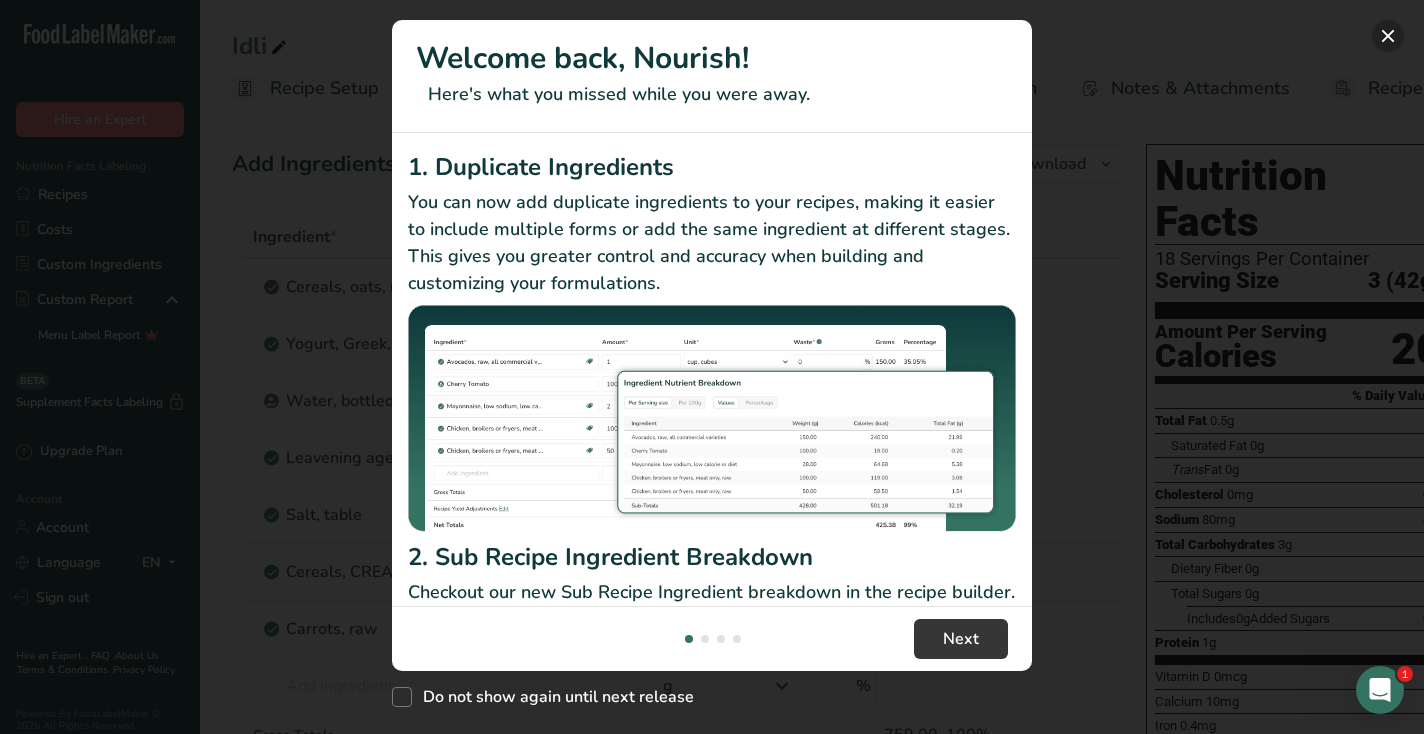 click at bounding box center [1388, 36] 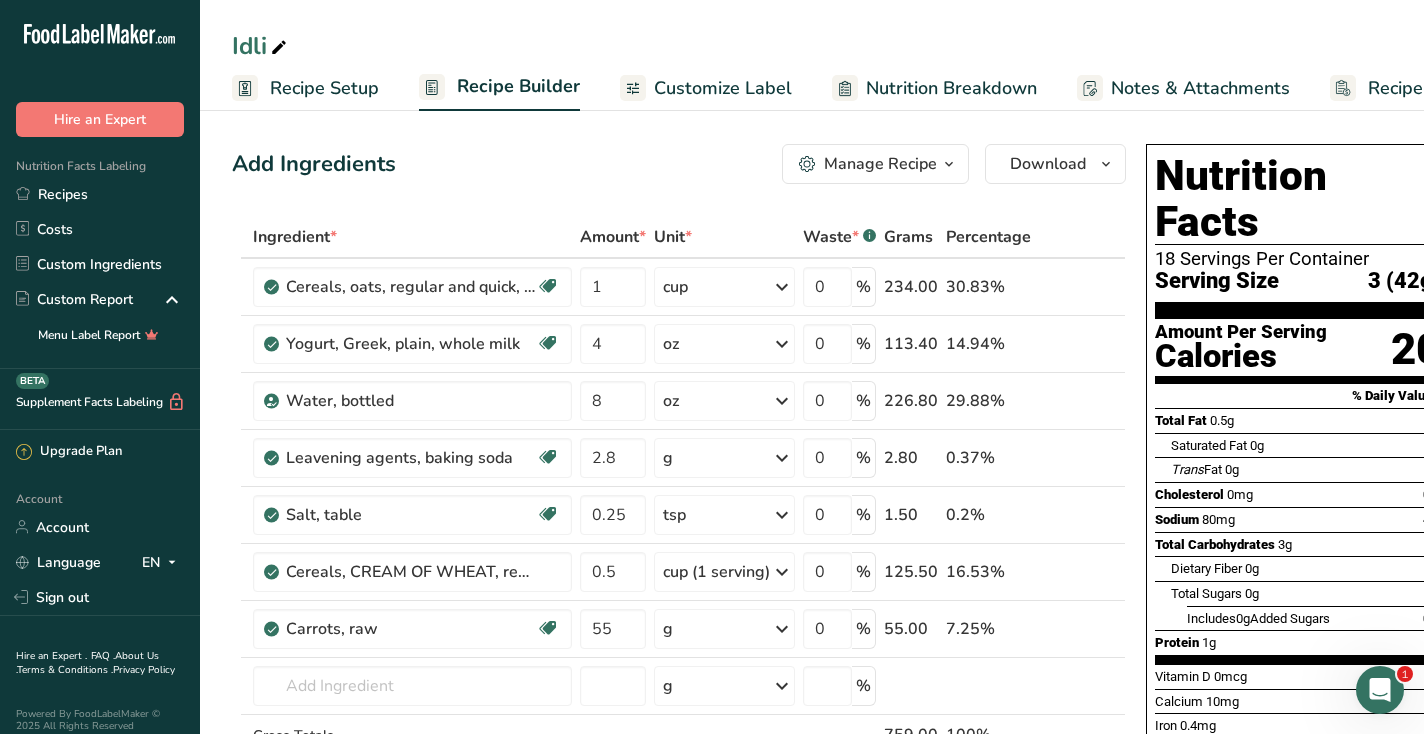 scroll, scrollTop: 0, scrollLeft: 33, axis: horizontal 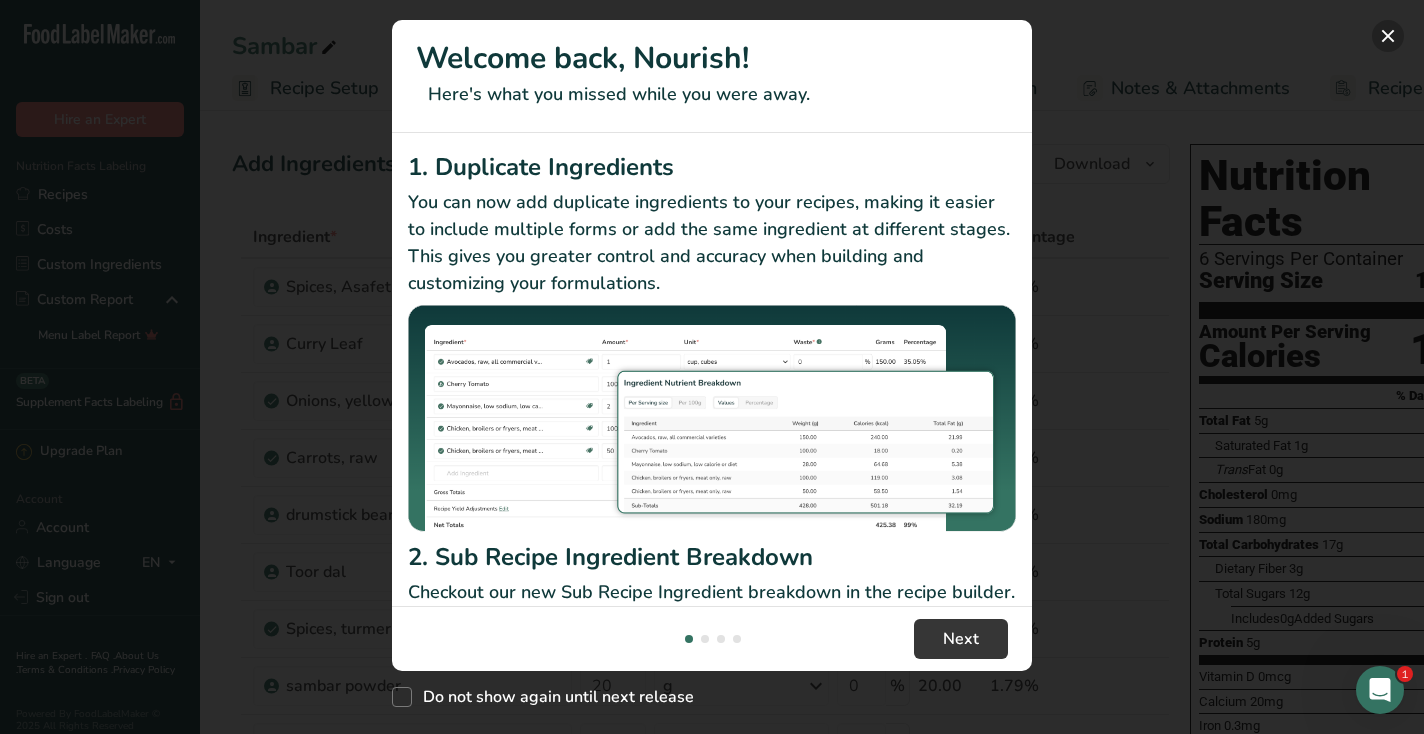 click at bounding box center (1388, 36) 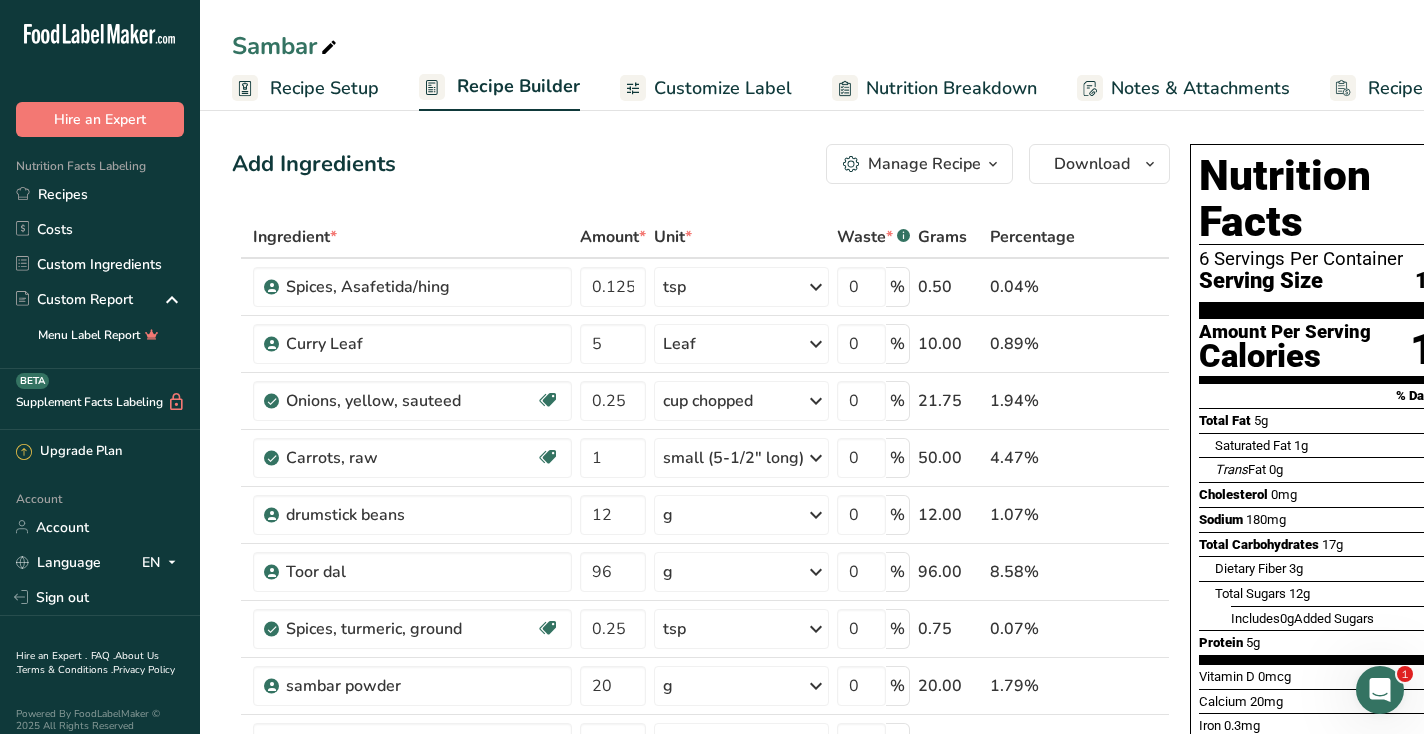 scroll, scrollTop: 0, scrollLeft: 73, axis: horizontal 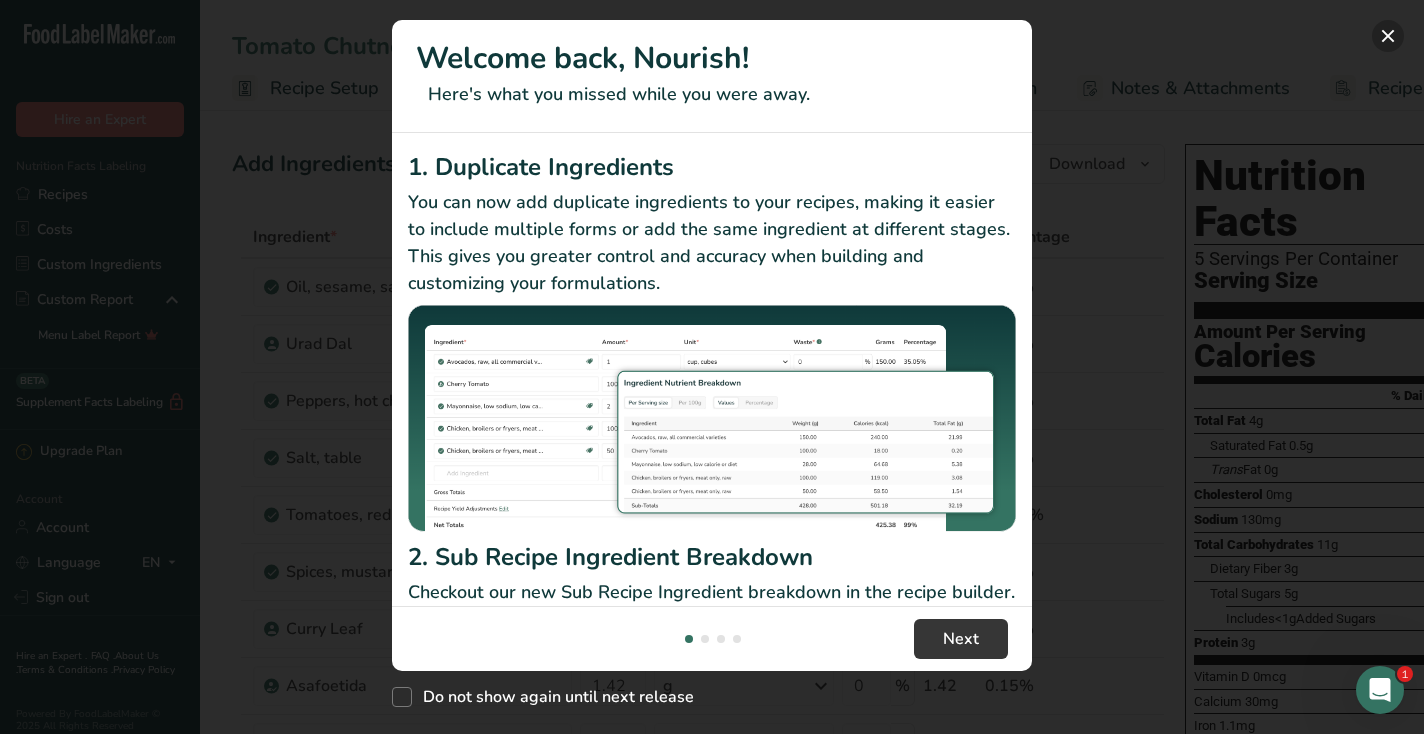 click at bounding box center [1388, 36] 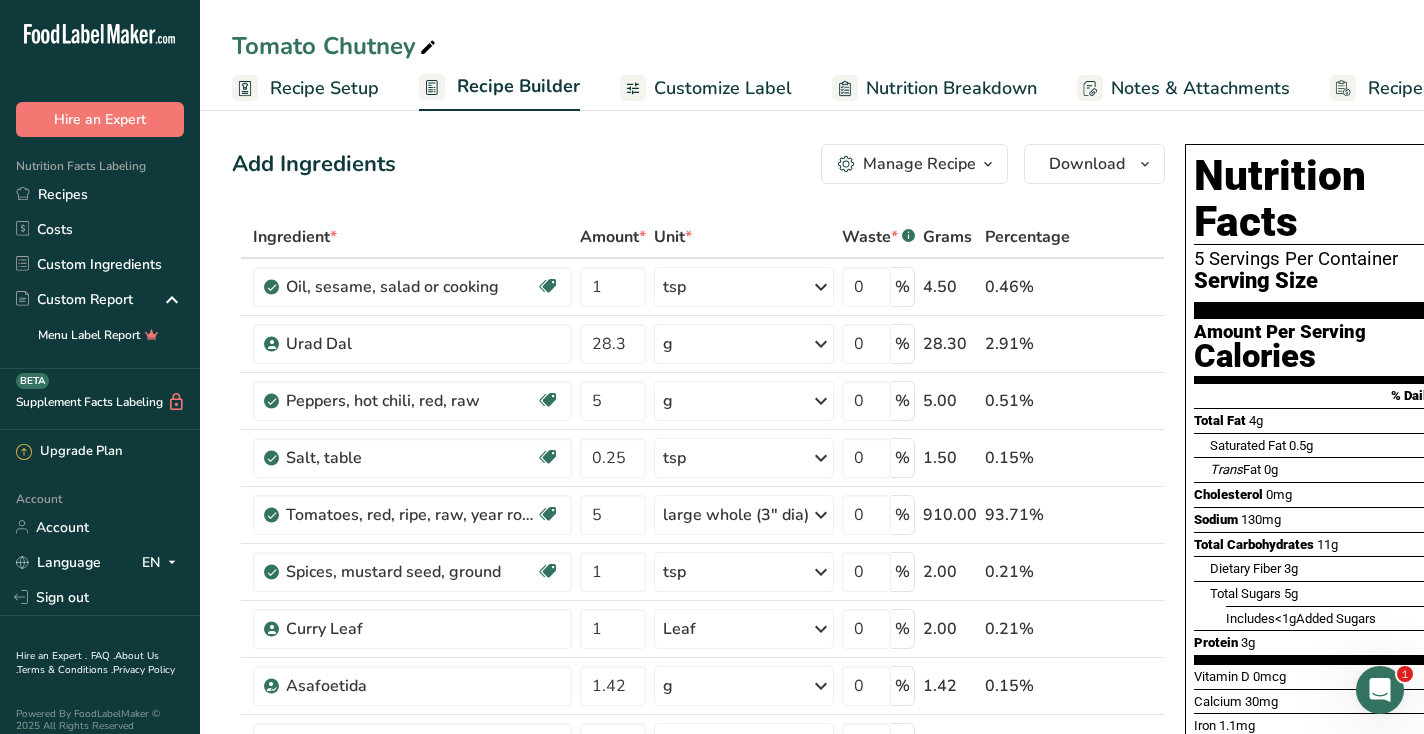 scroll, scrollTop: 0, scrollLeft: 68, axis: horizontal 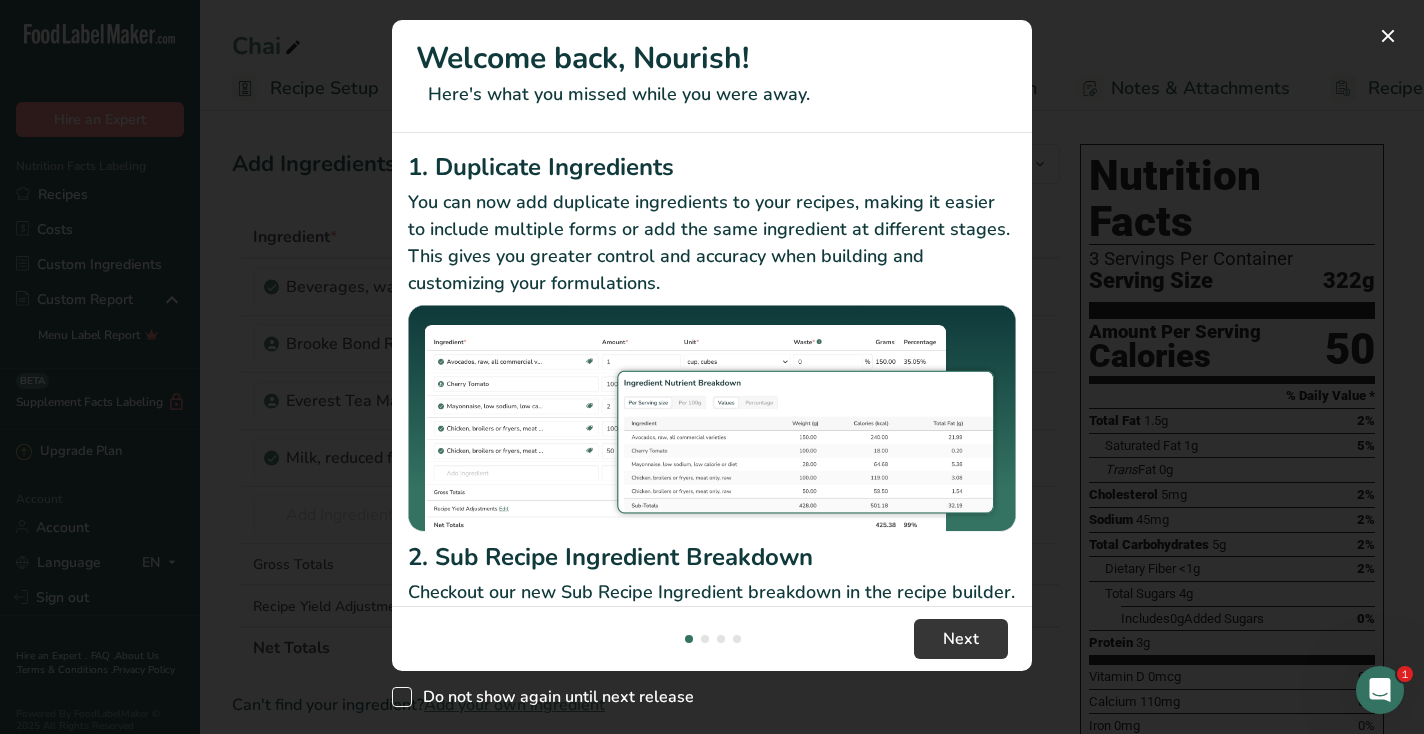 click at bounding box center (402, 697) 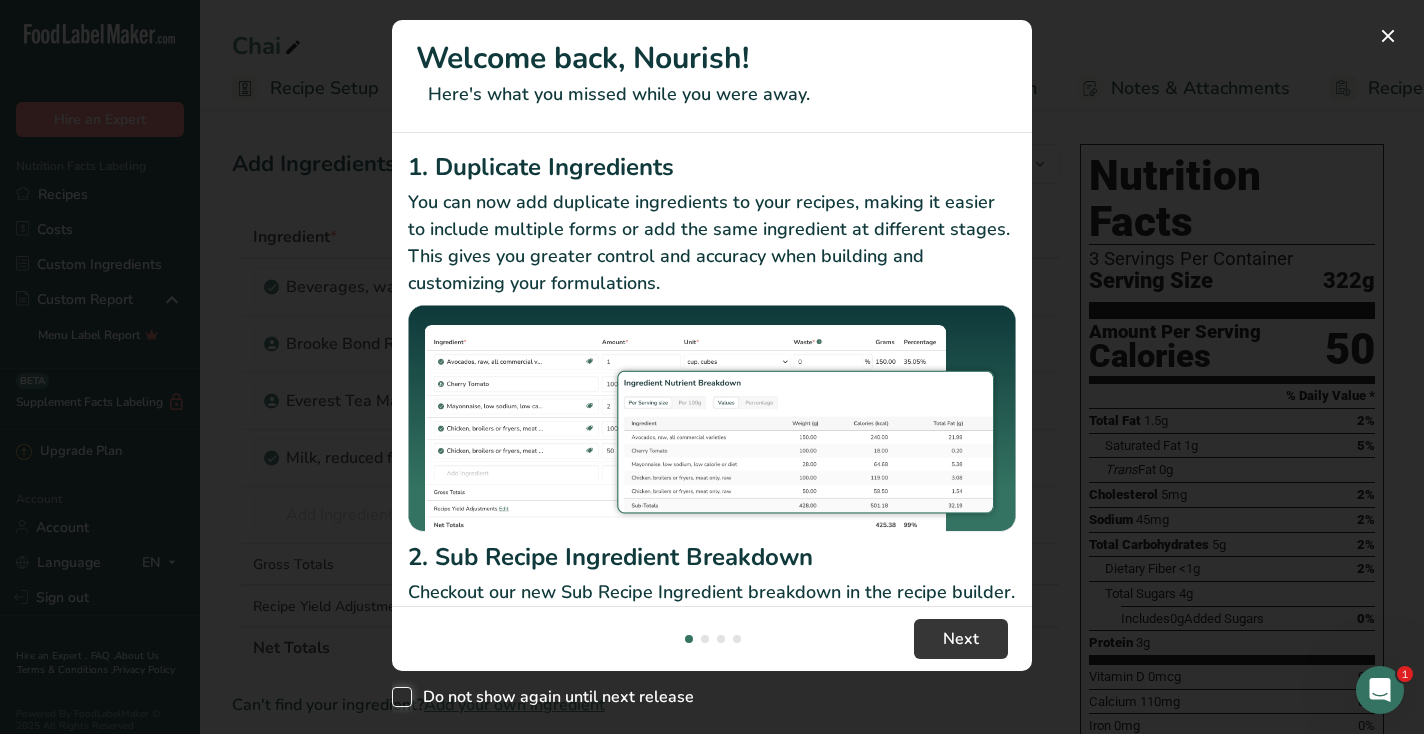 click on "Do not show again until next release" at bounding box center (398, 697) 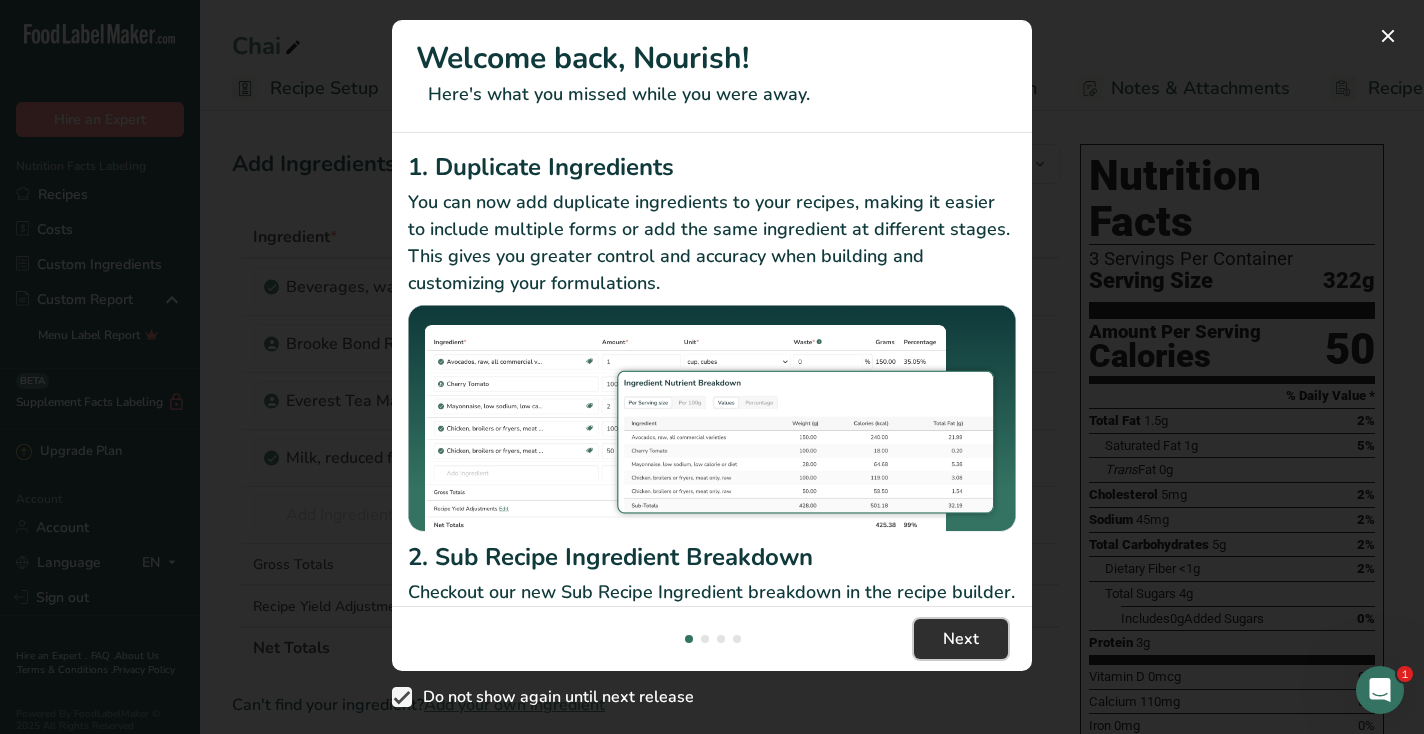 click on "Next" at bounding box center (961, 639) 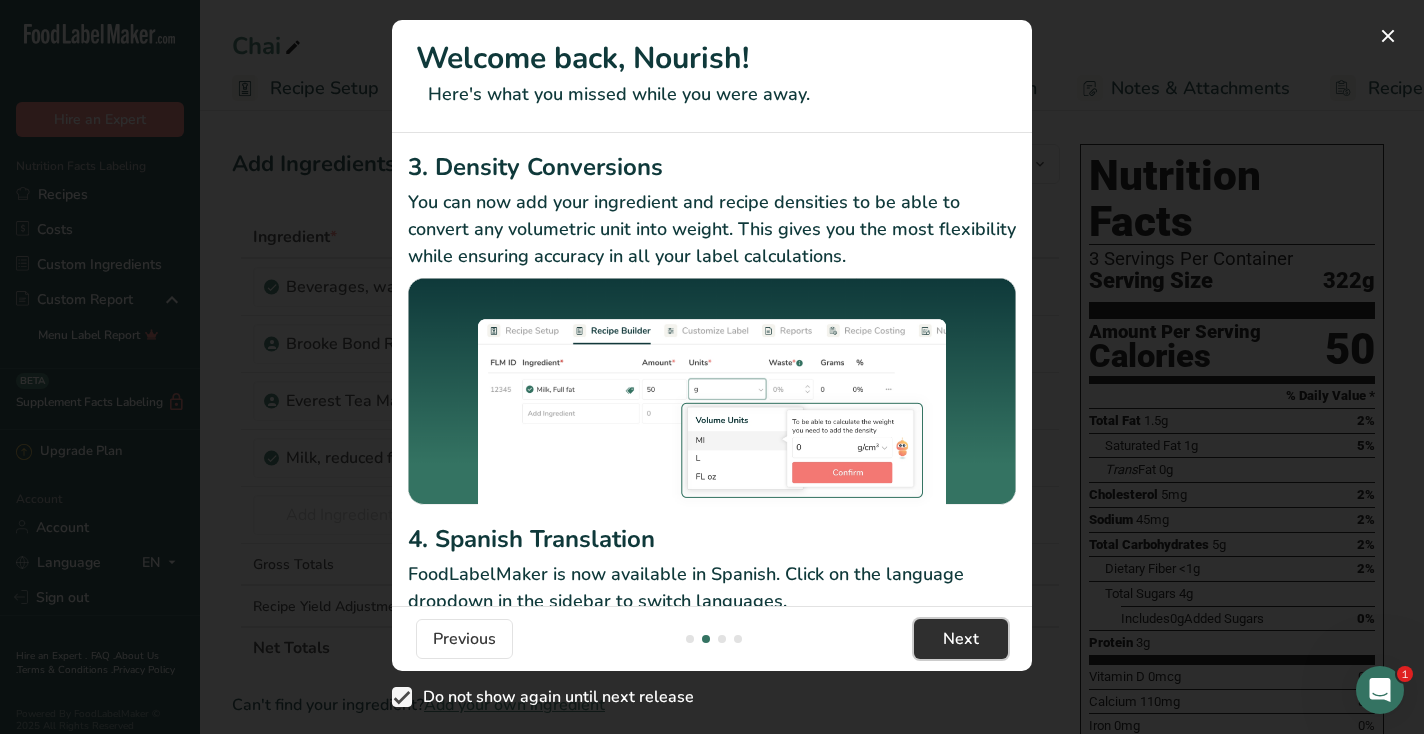 click on "Next" at bounding box center (961, 639) 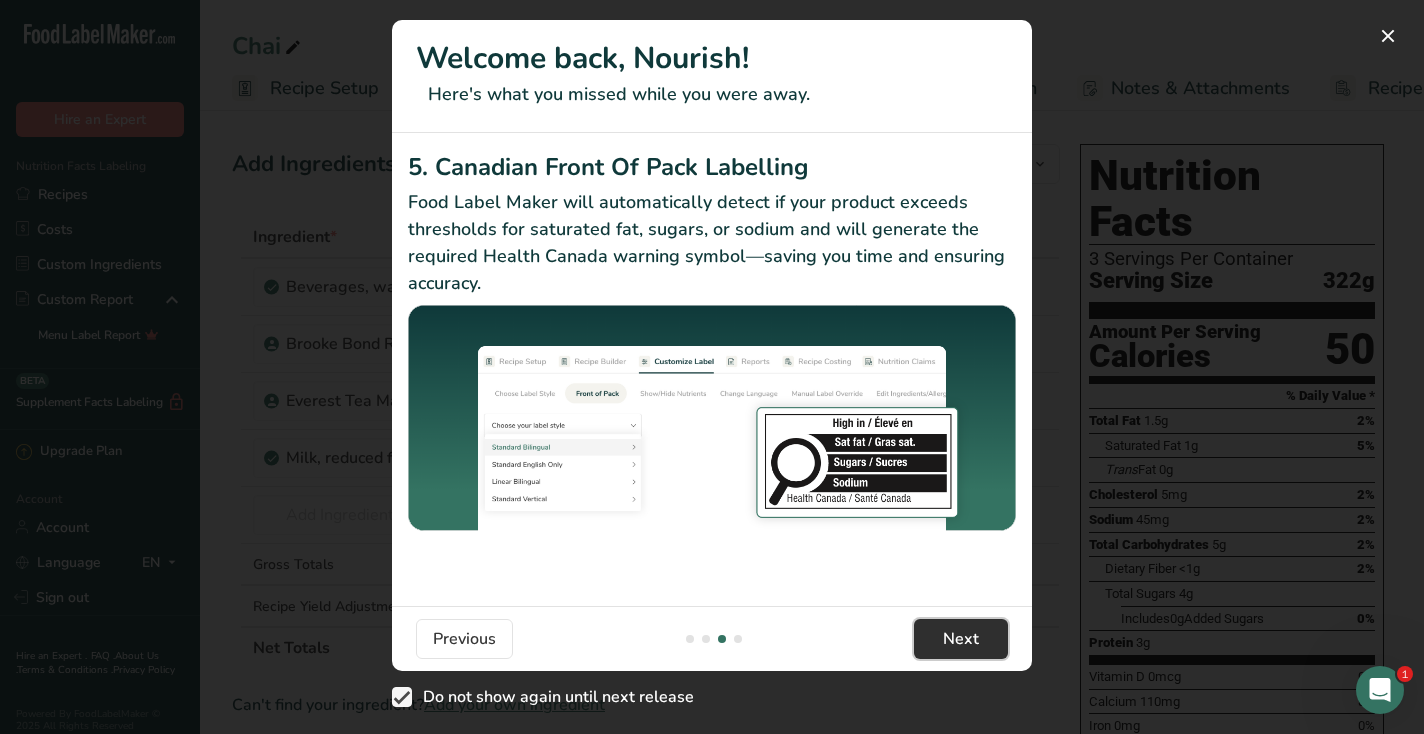 click on "Next" at bounding box center [961, 639] 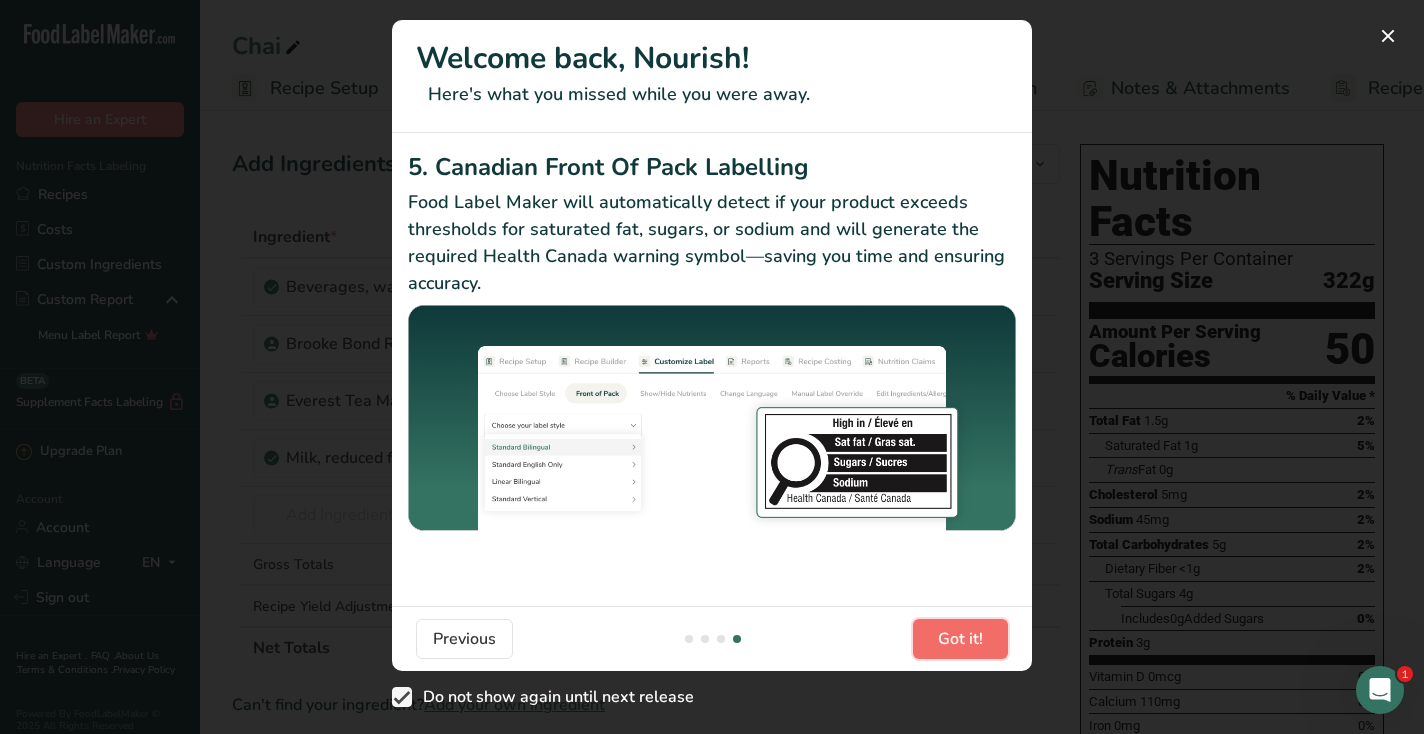 scroll, scrollTop: 0, scrollLeft: 1920, axis: horizontal 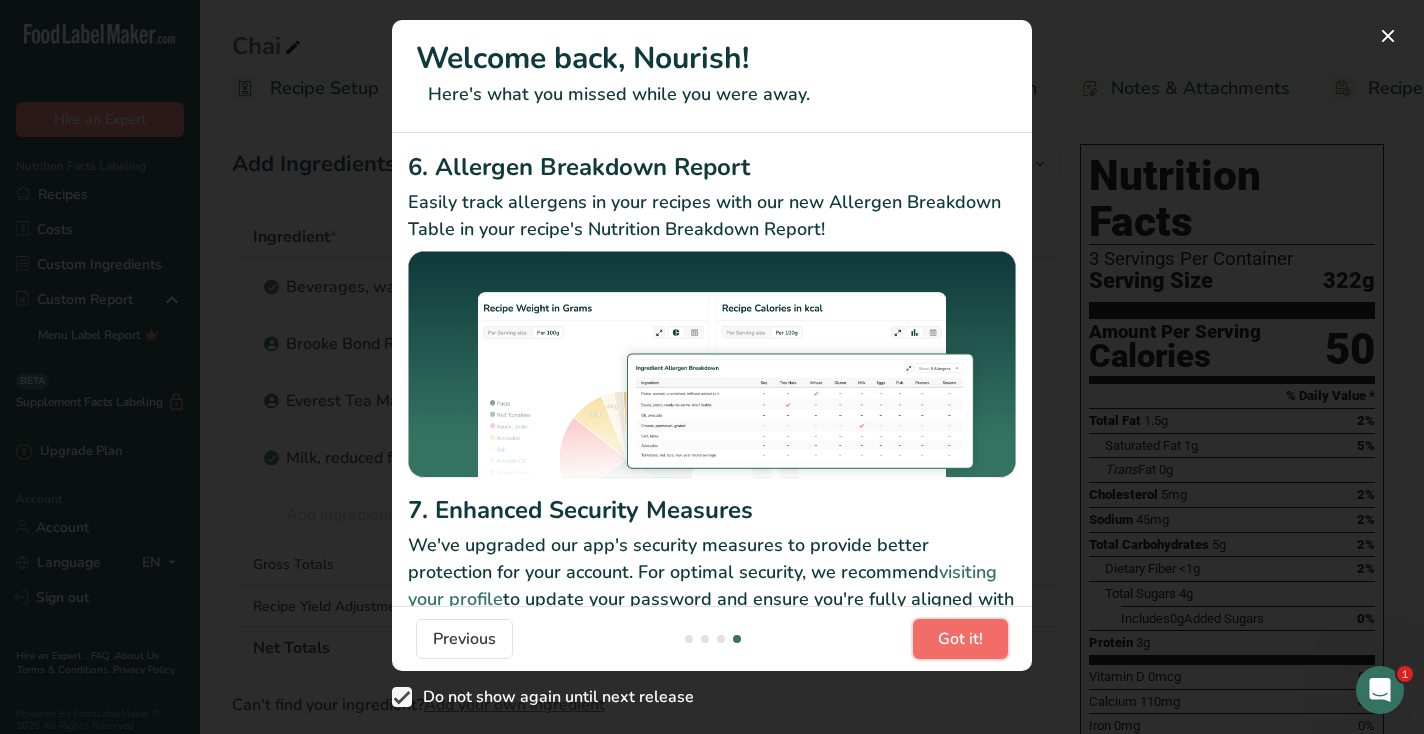 click on "Got it!" at bounding box center (960, 639) 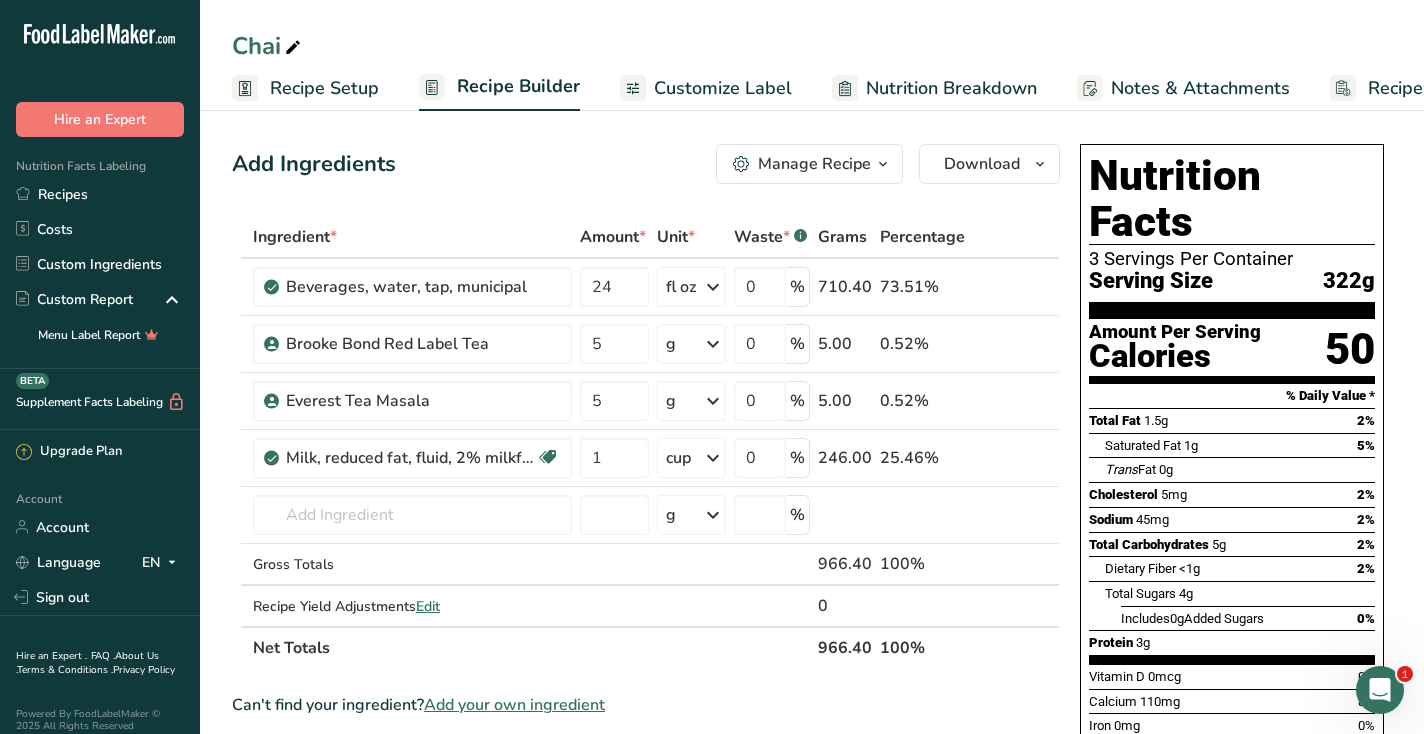 click on "Recipe Setup" at bounding box center (324, 88) 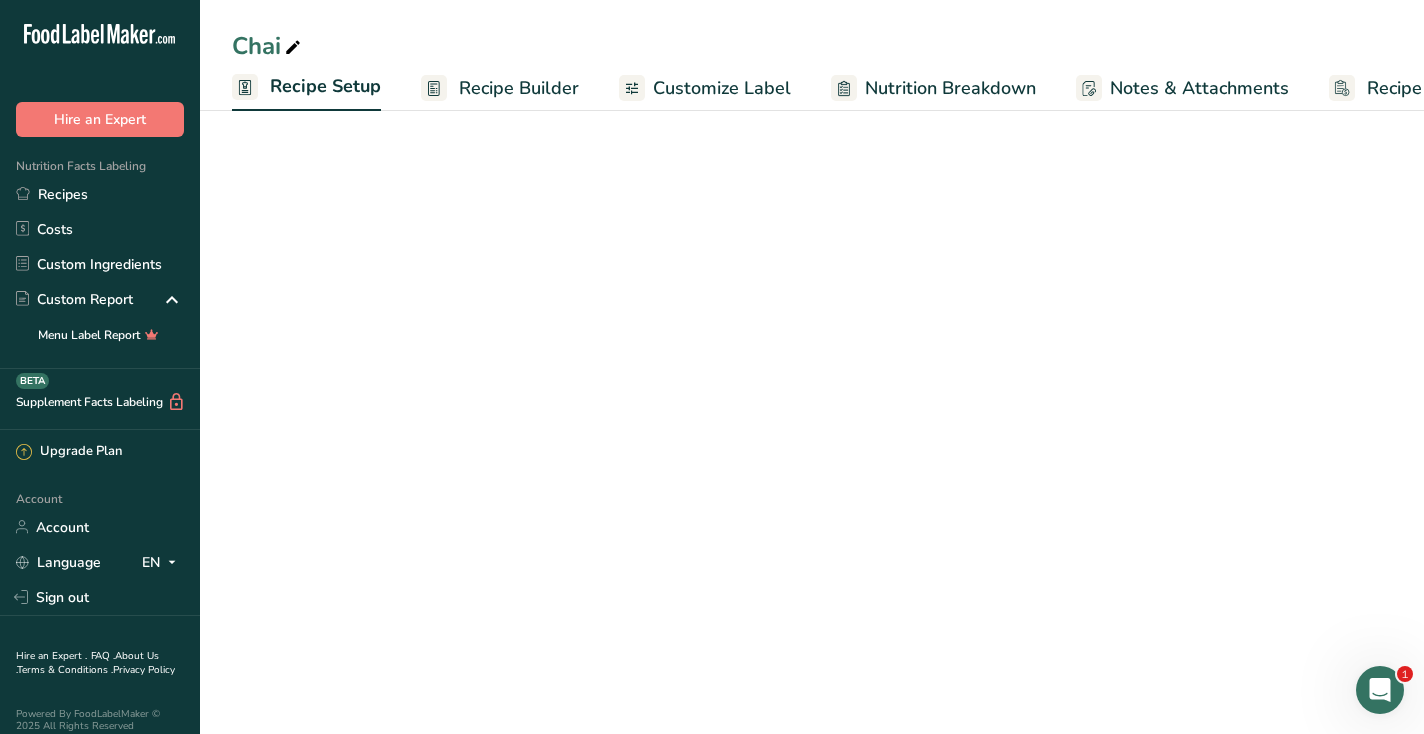 scroll, scrollTop: 0, scrollLeft: 7, axis: horizontal 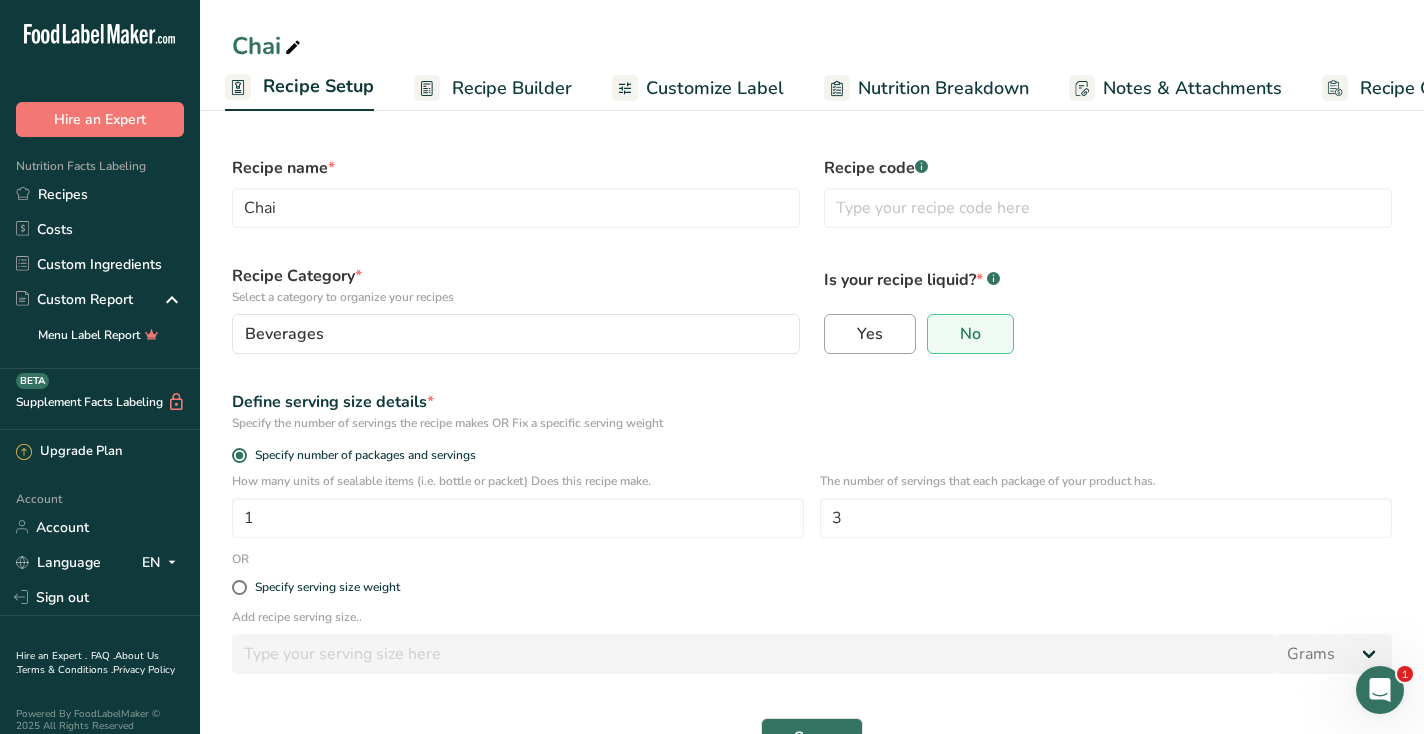 click on "Yes" at bounding box center [870, 334] 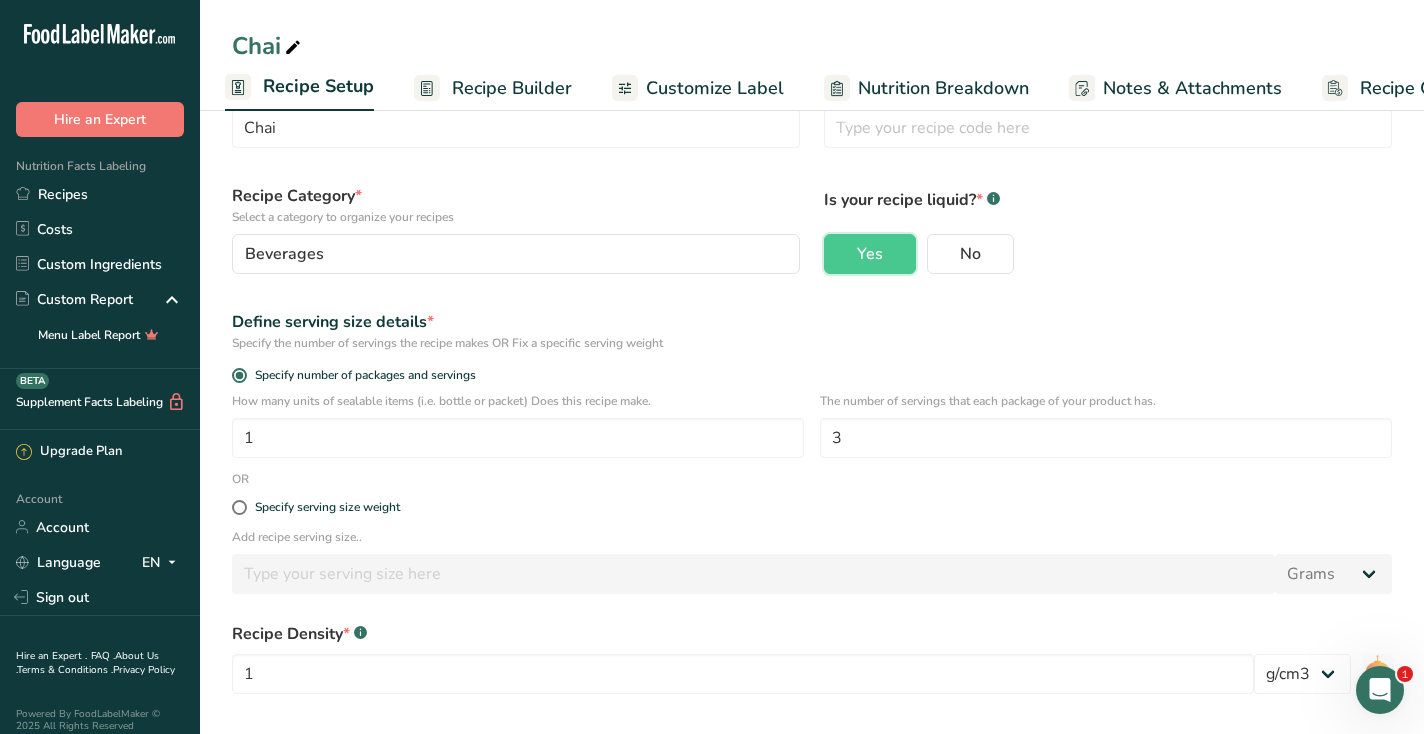scroll, scrollTop: 164, scrollLeft: 0, axis: vertical 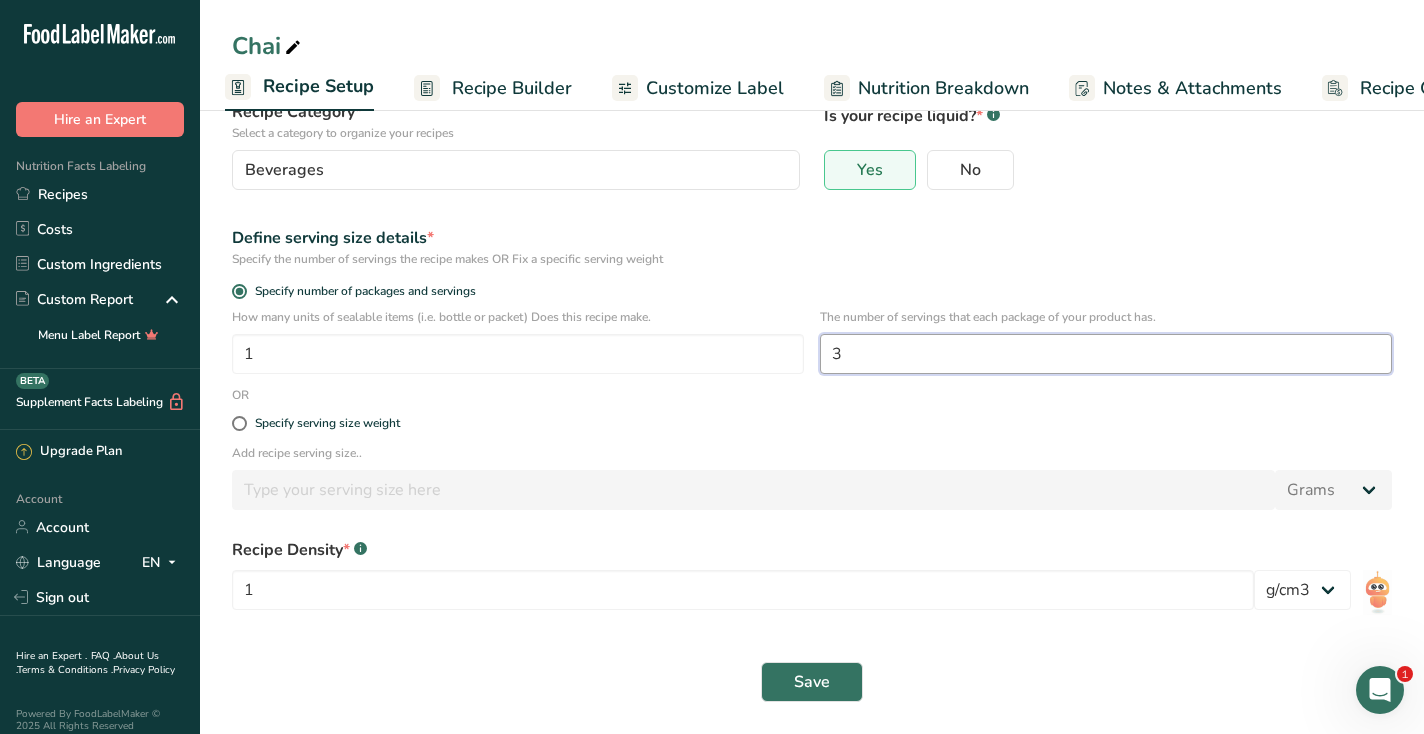 click on "3" at bounding box center [1106, 354] 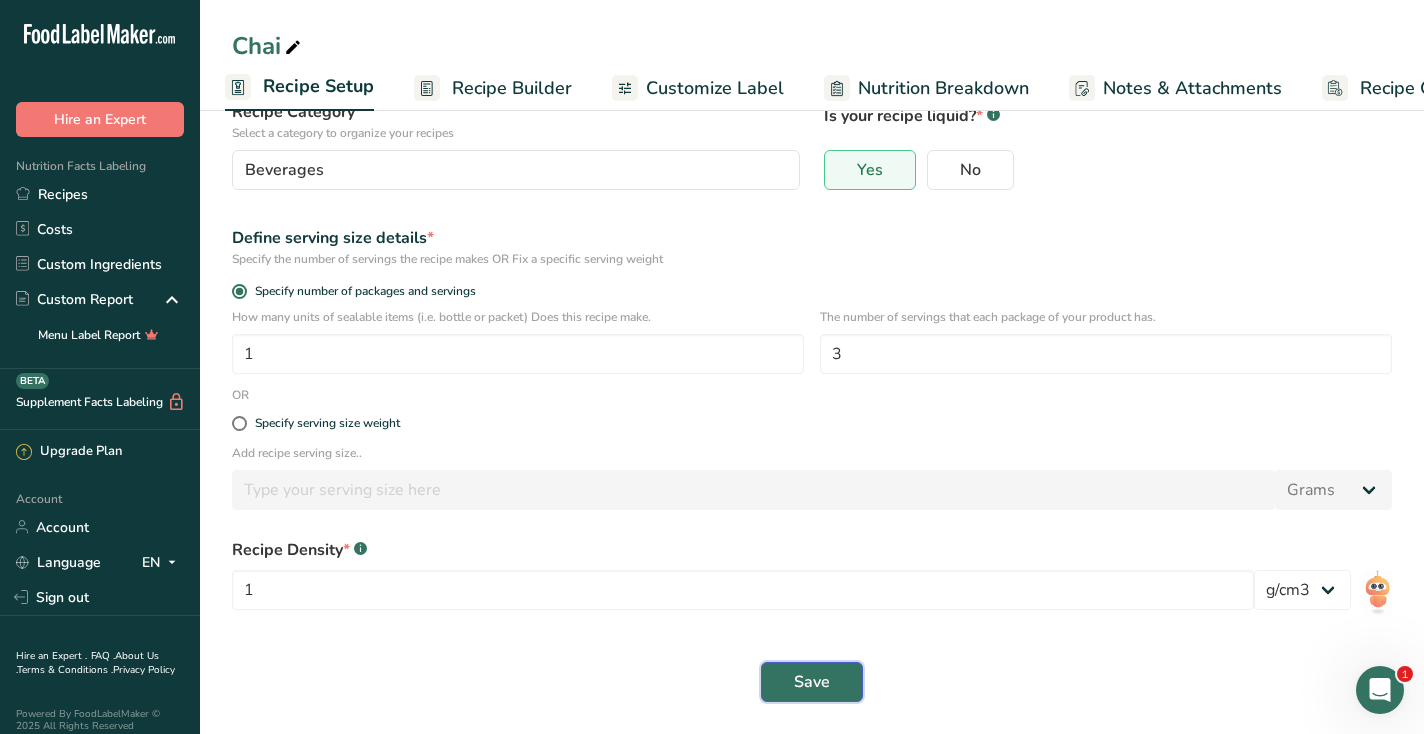 click on "Save" at bounding box center (812, 682) 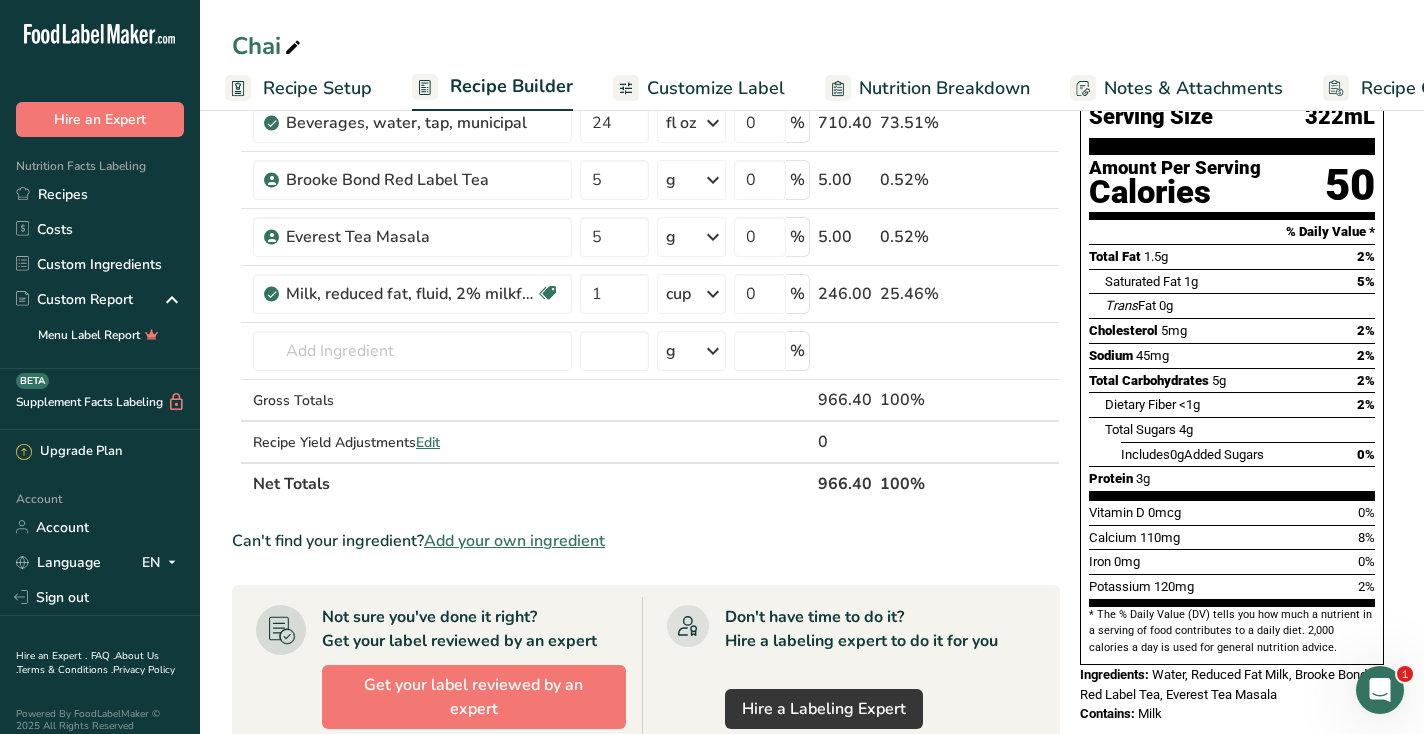 scroll, scrollTop: 0, scrollLeft: 0, axis: both 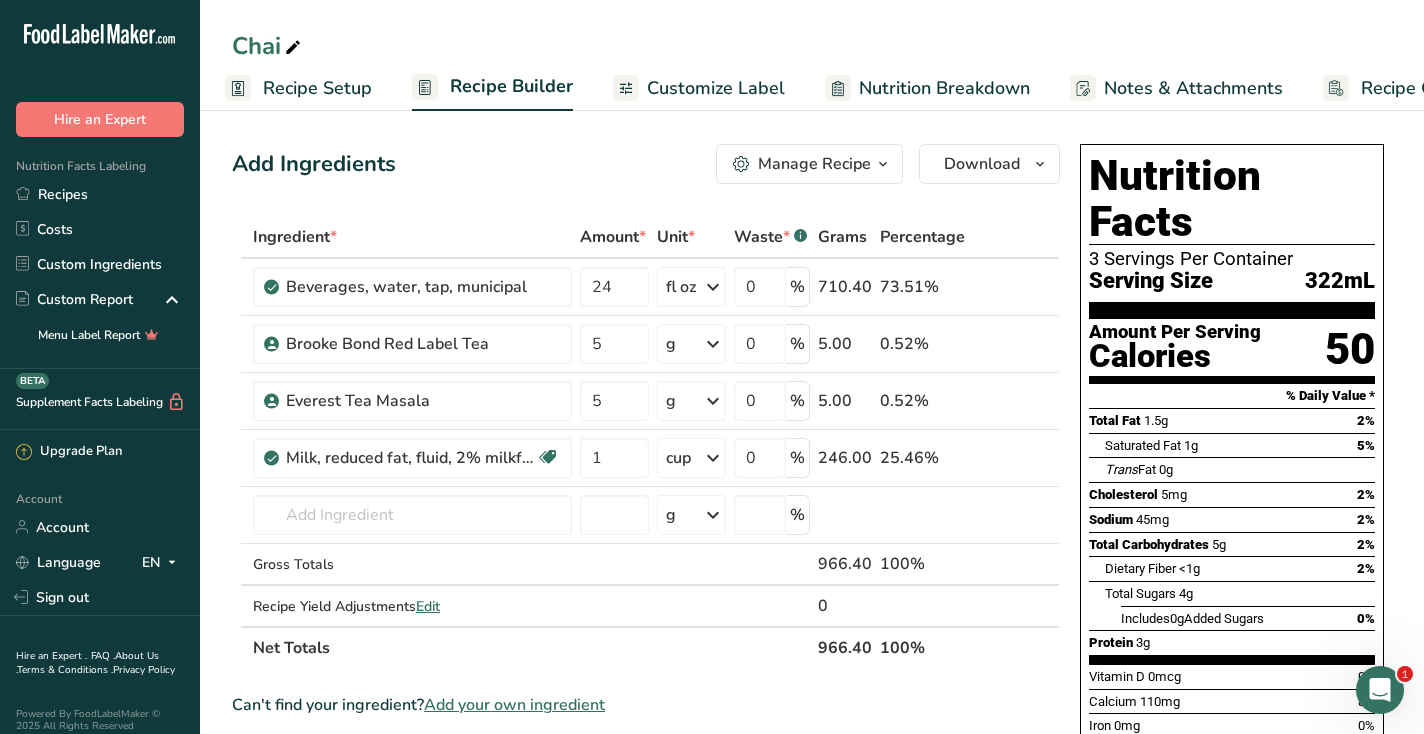 click on "Recipe Setup" at bounding box center (317, 88) 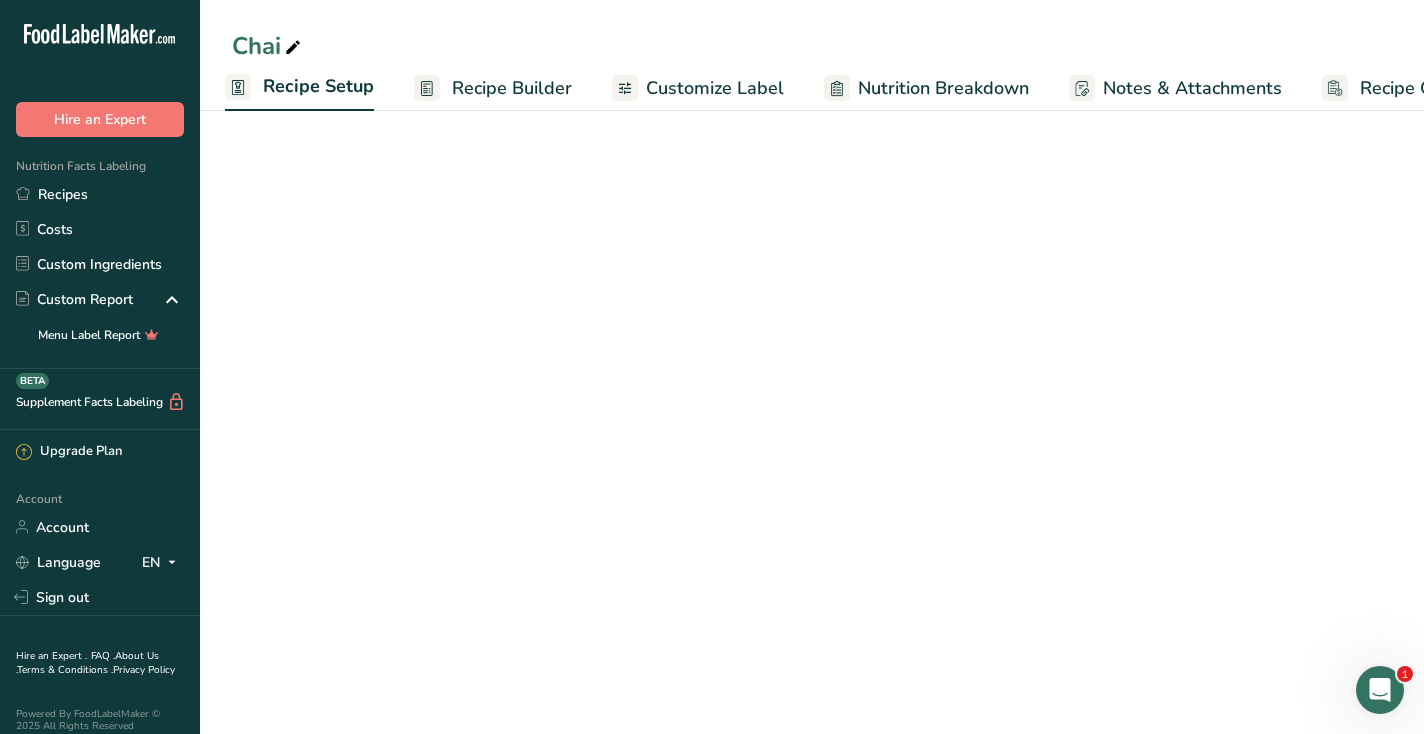 select on "22" 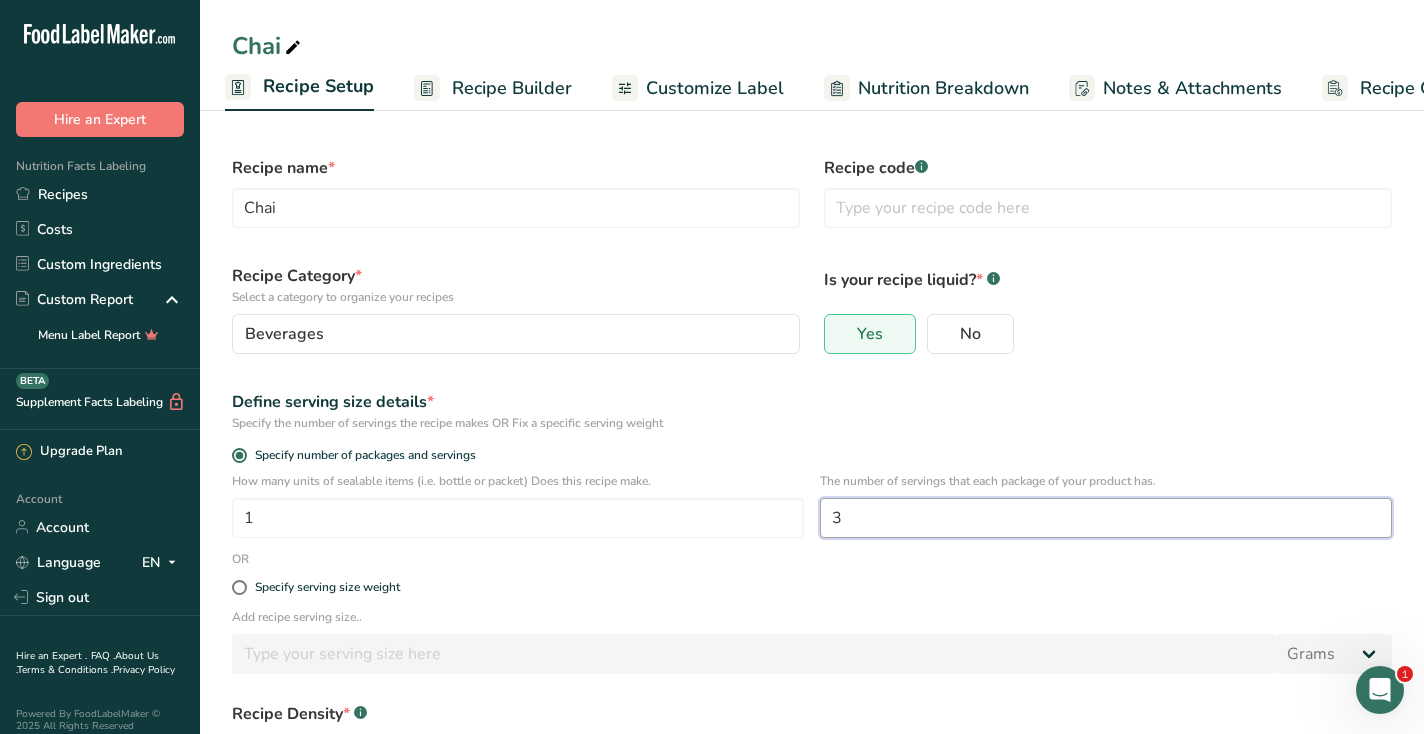 click on "3" at bounding box center (1106, 518) 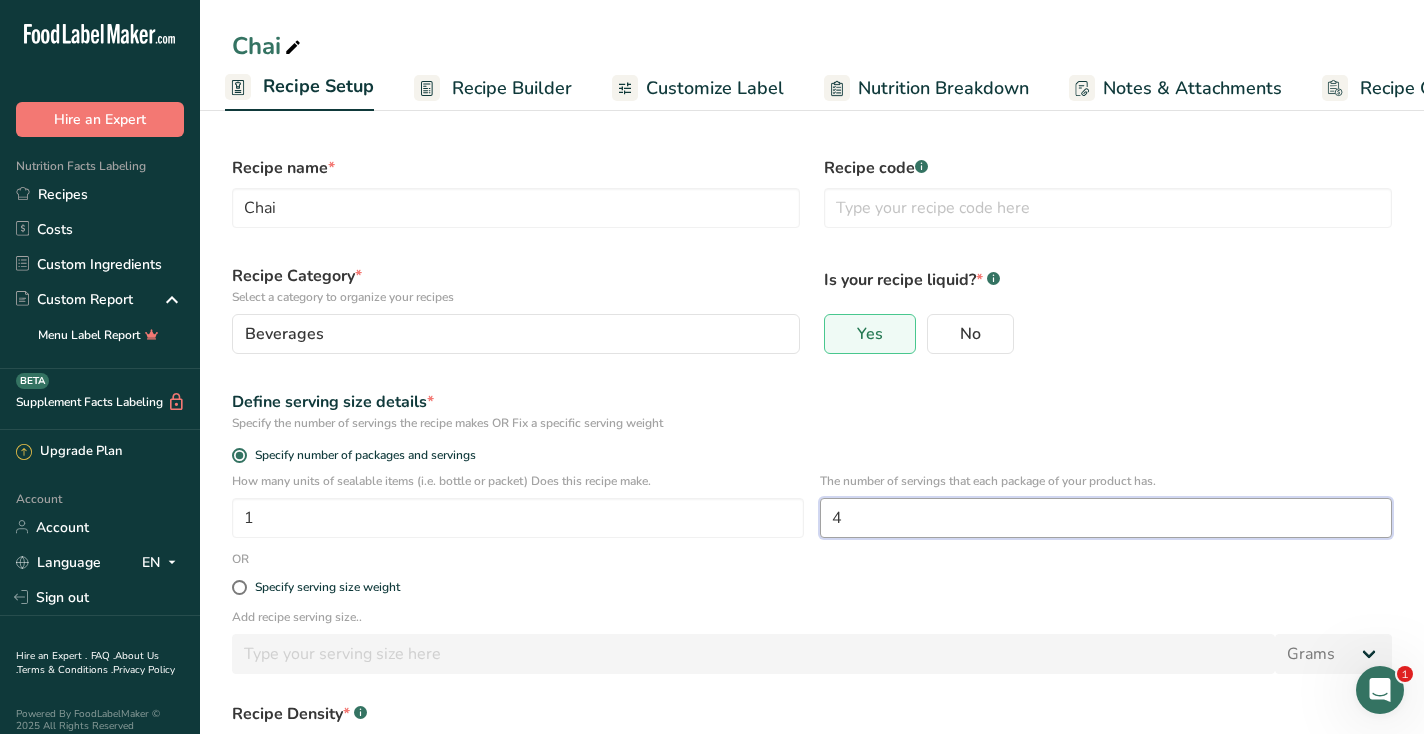 type on "4" 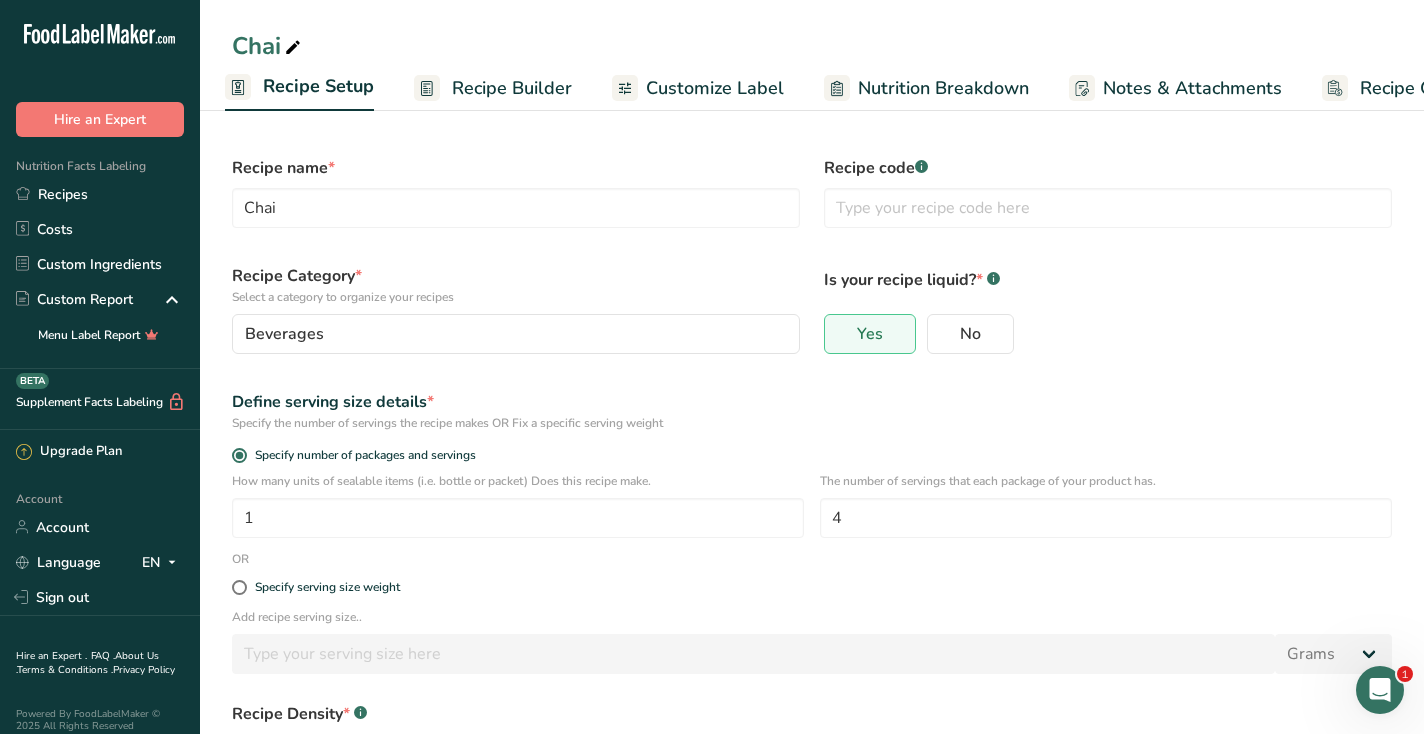 click on "Define serving size details *" at bounding box center [812, 402] 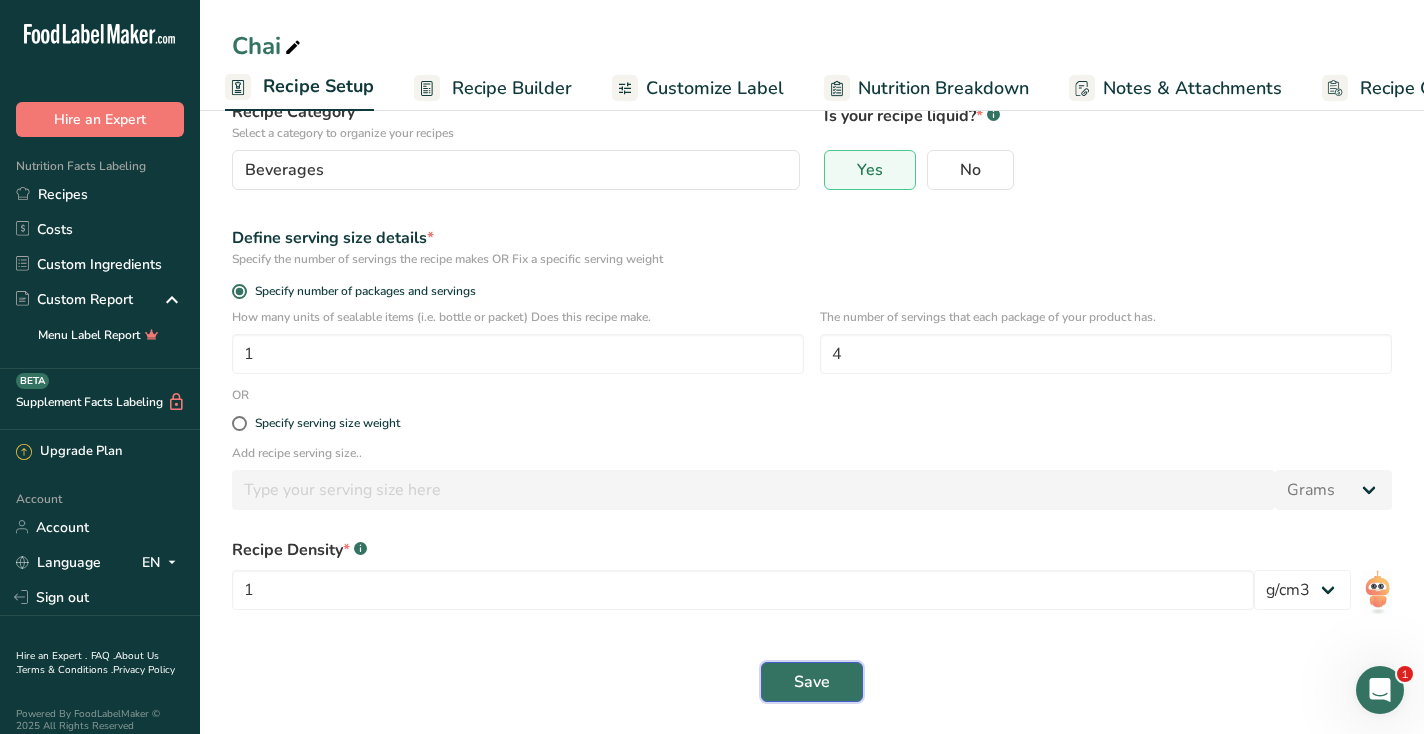 click on "Save" at bounding box center [812, 682] 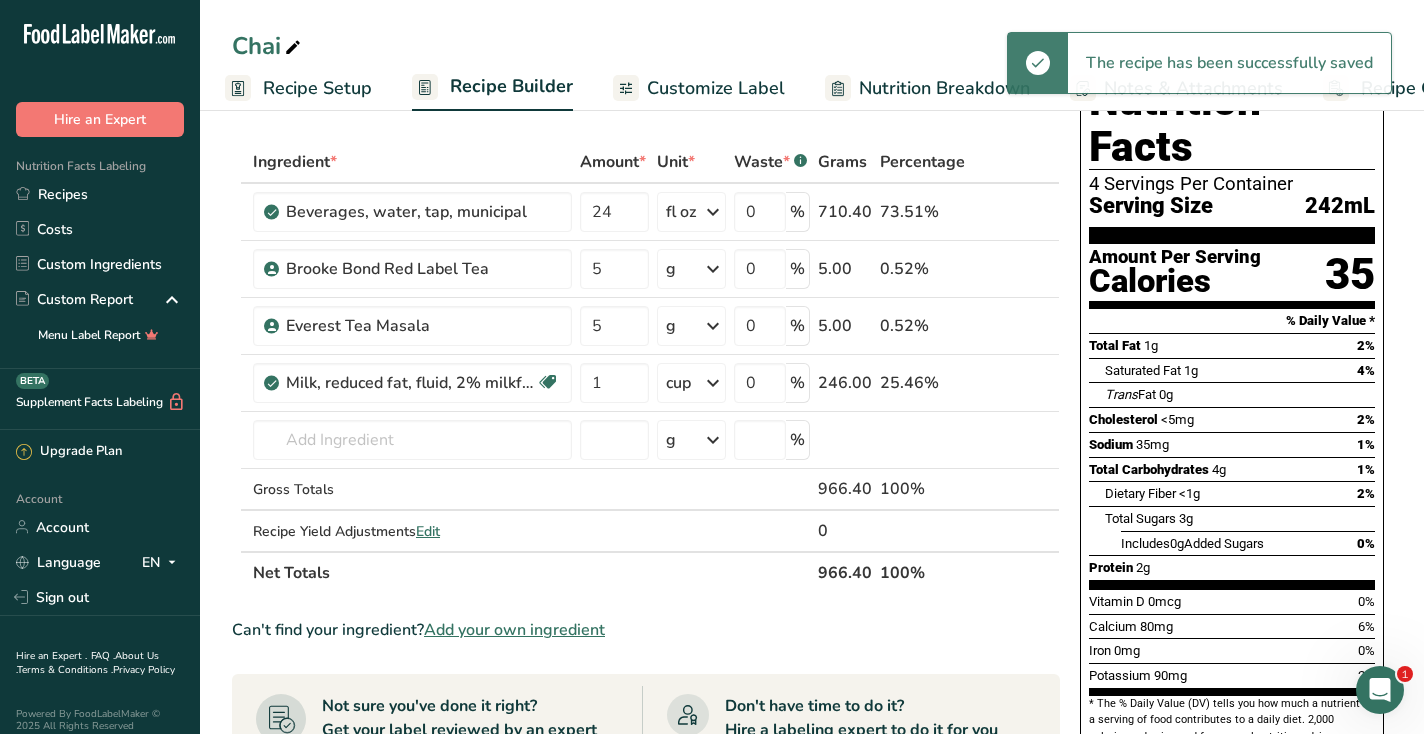 scroll, scrollTop: 0, scrollLeft: 0, axis: both 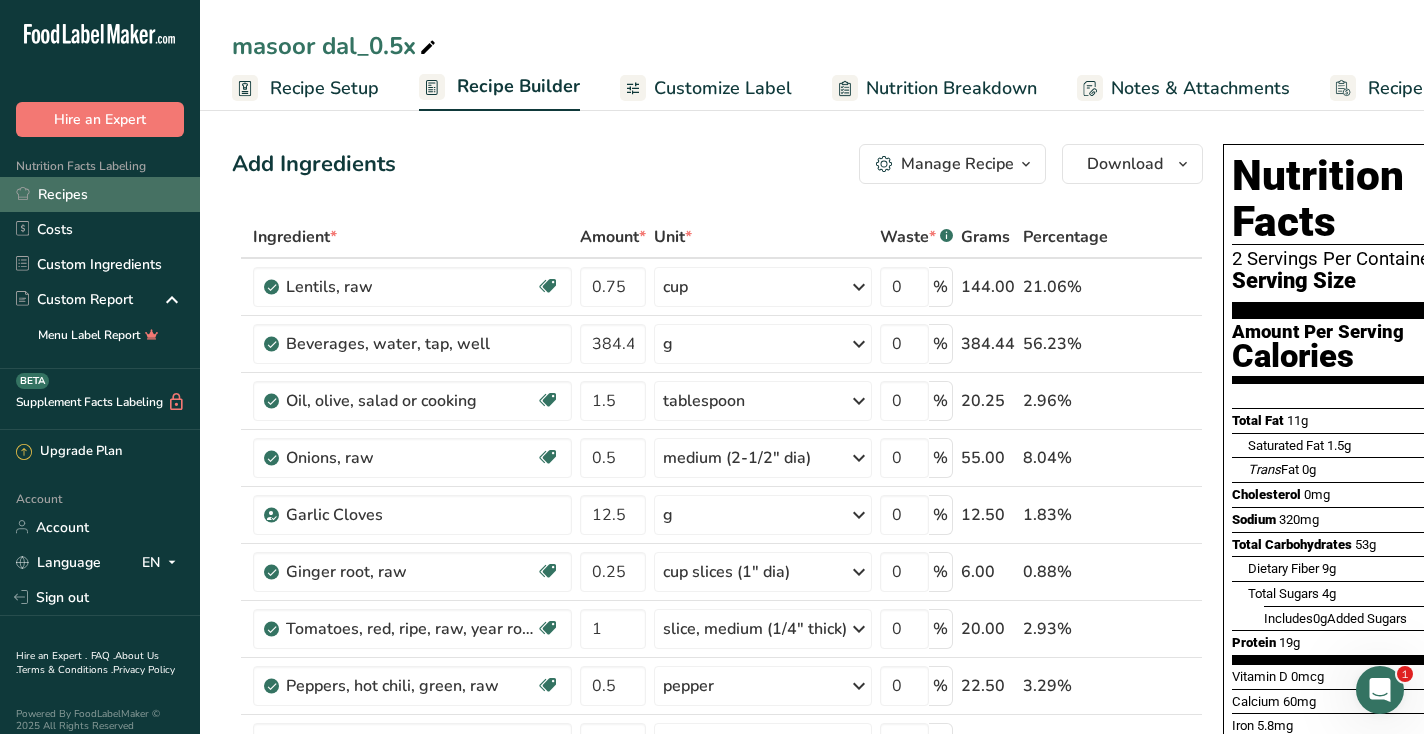 click on "Recipes" at bounding box center [100, 194] 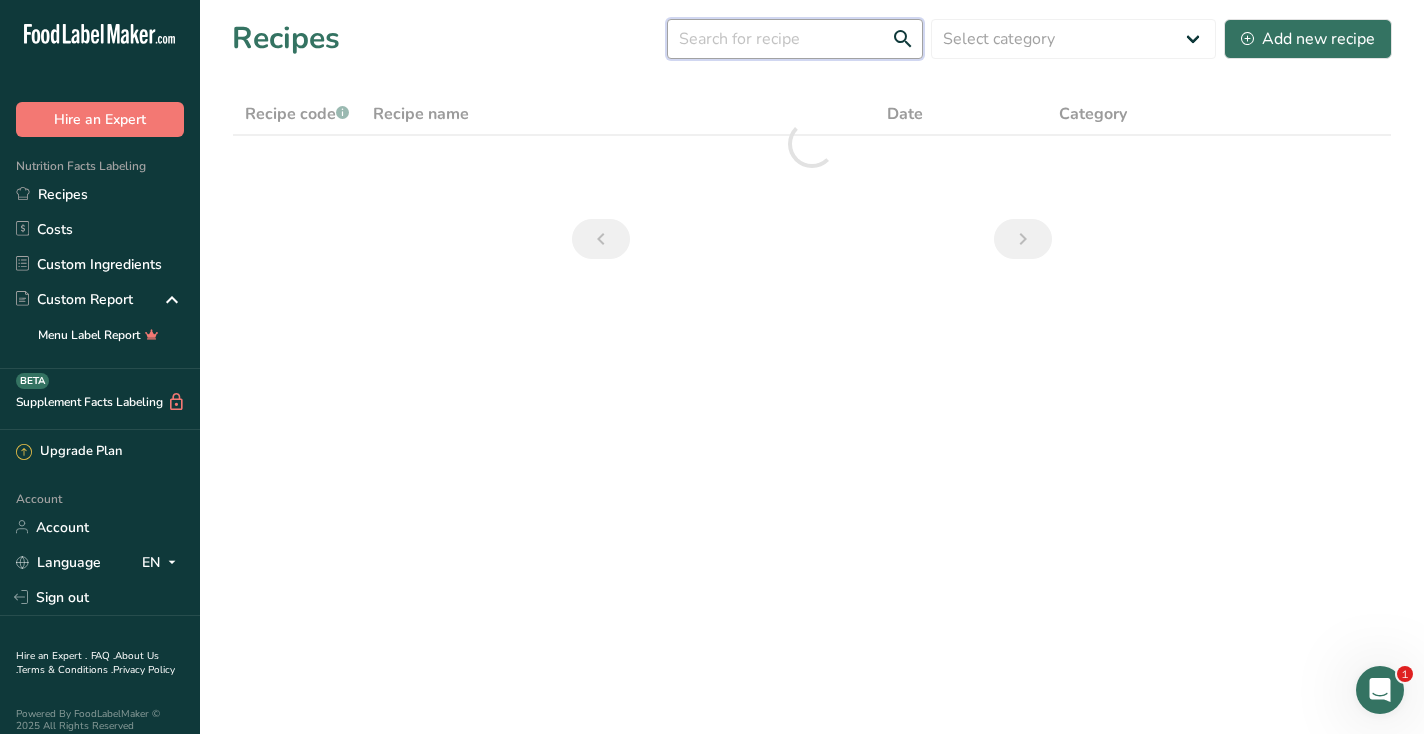click at bounding box center [795, 39] 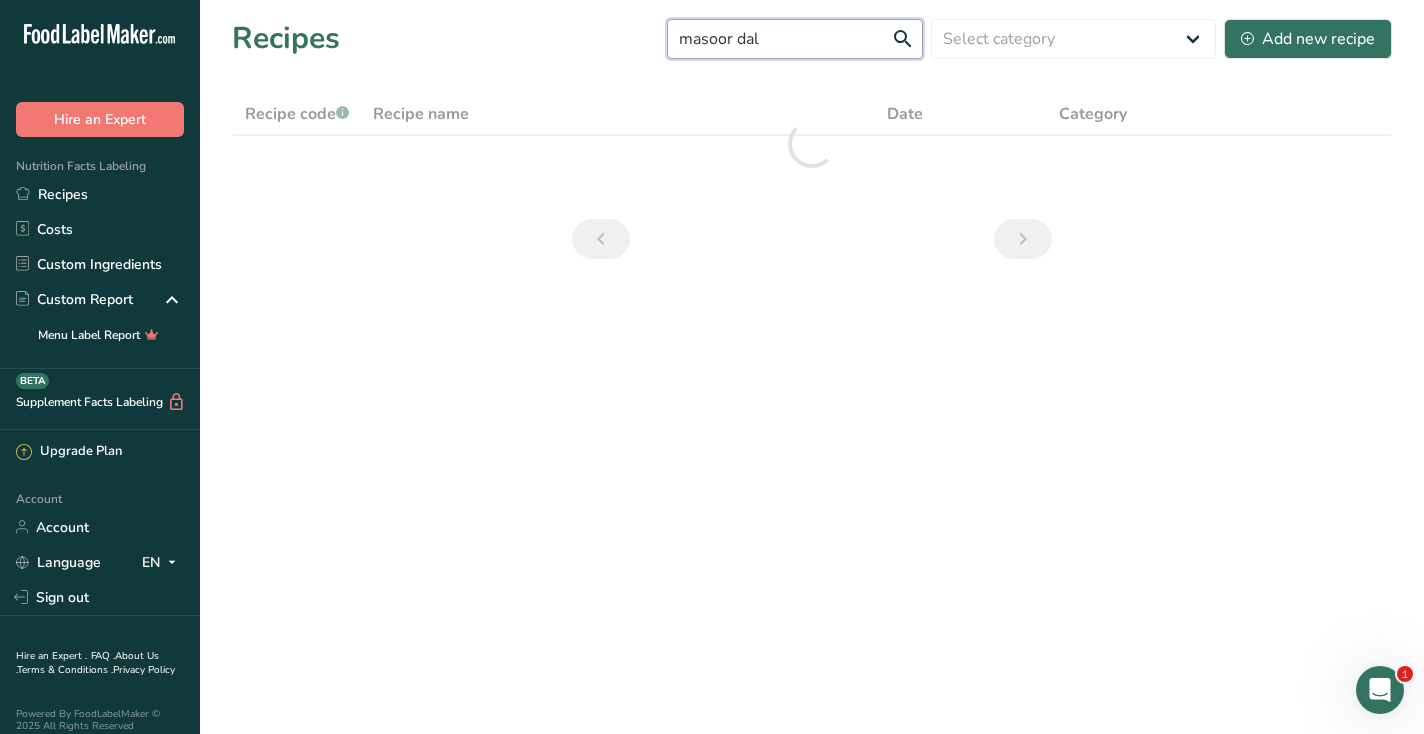 type on "masoor dal" 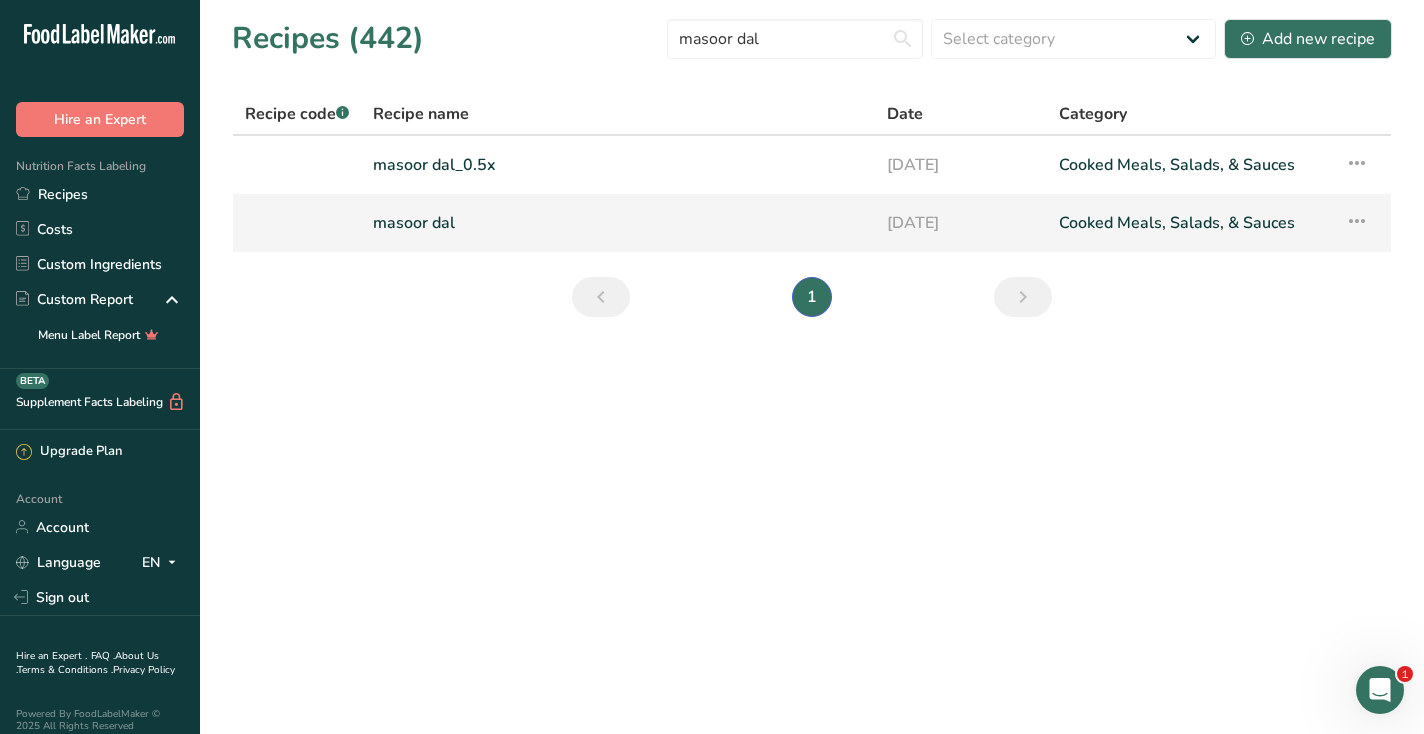 click on "masoor dal" at bounding box center (618, 223) 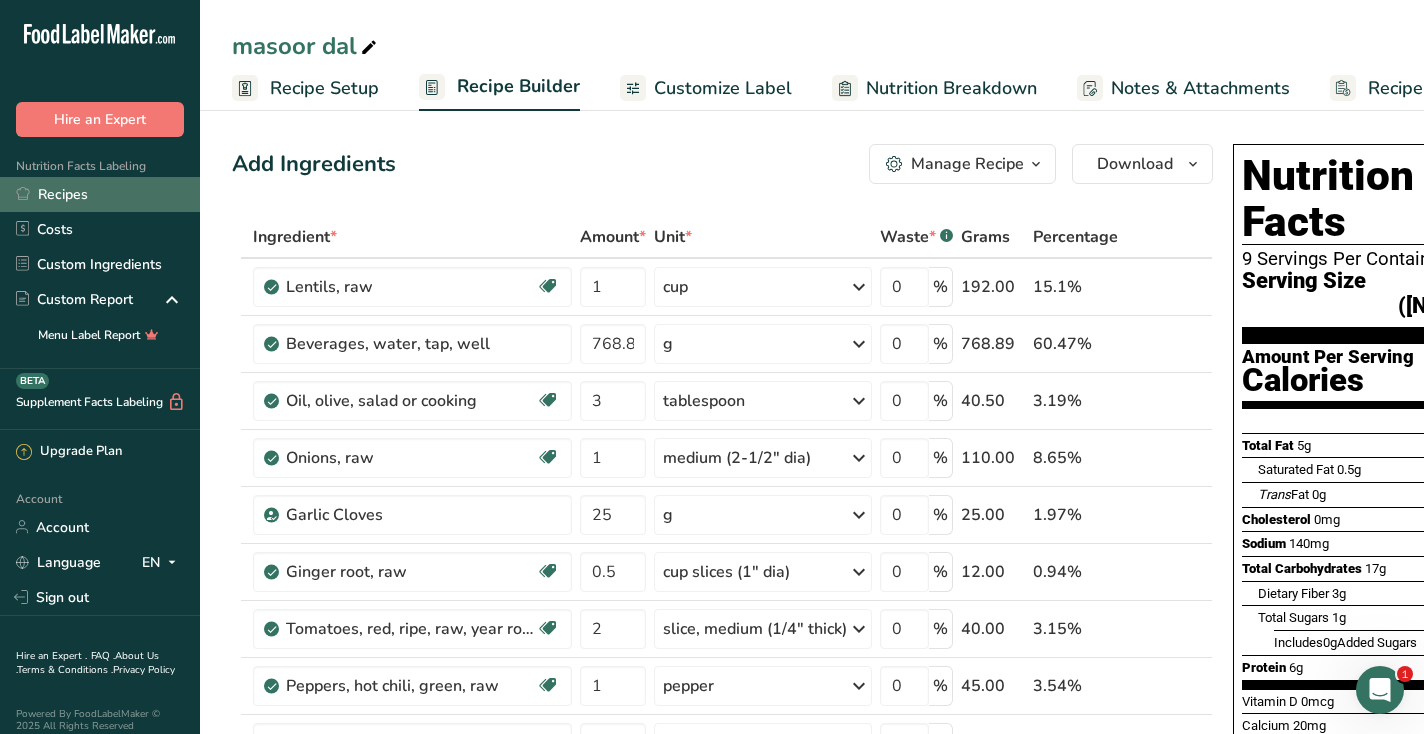 click on "Recipes" at bounding box center [100, 194] 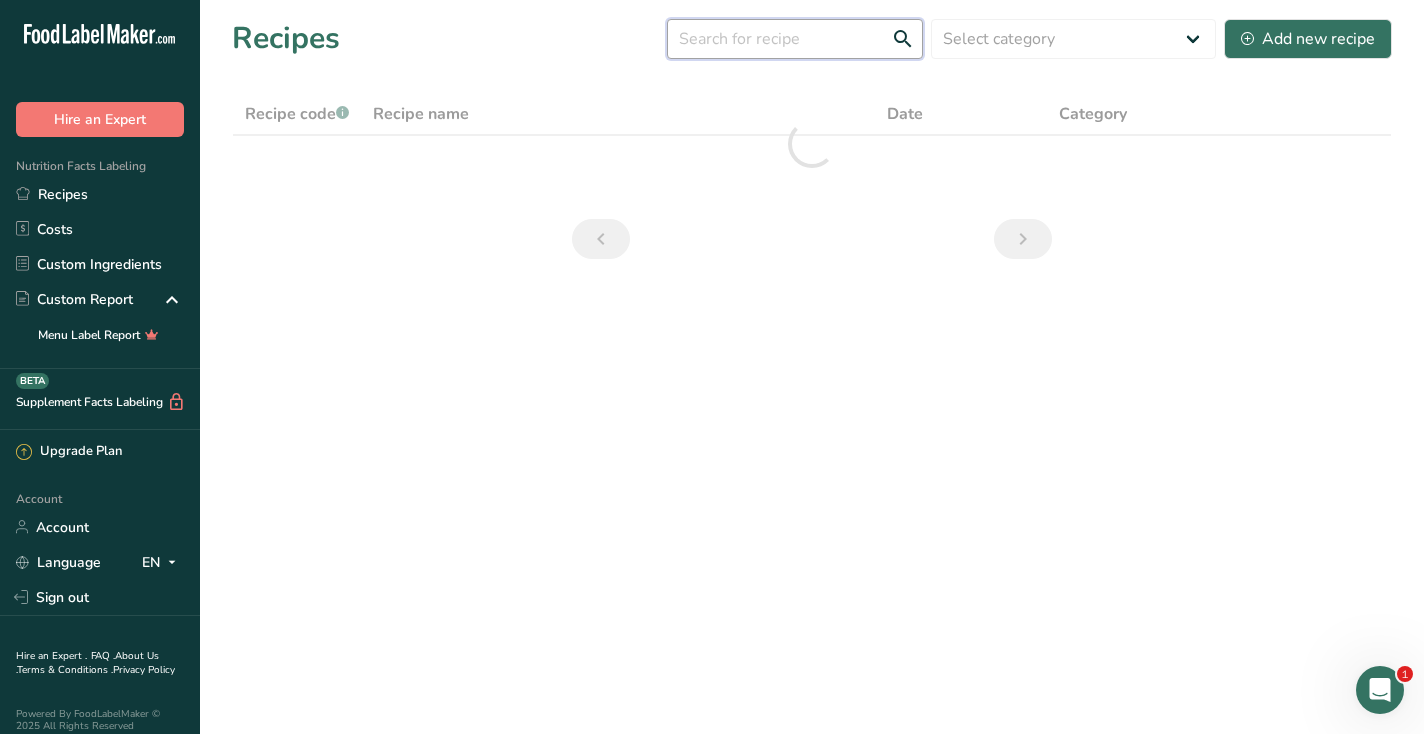 click at bounding box center [795, 39] 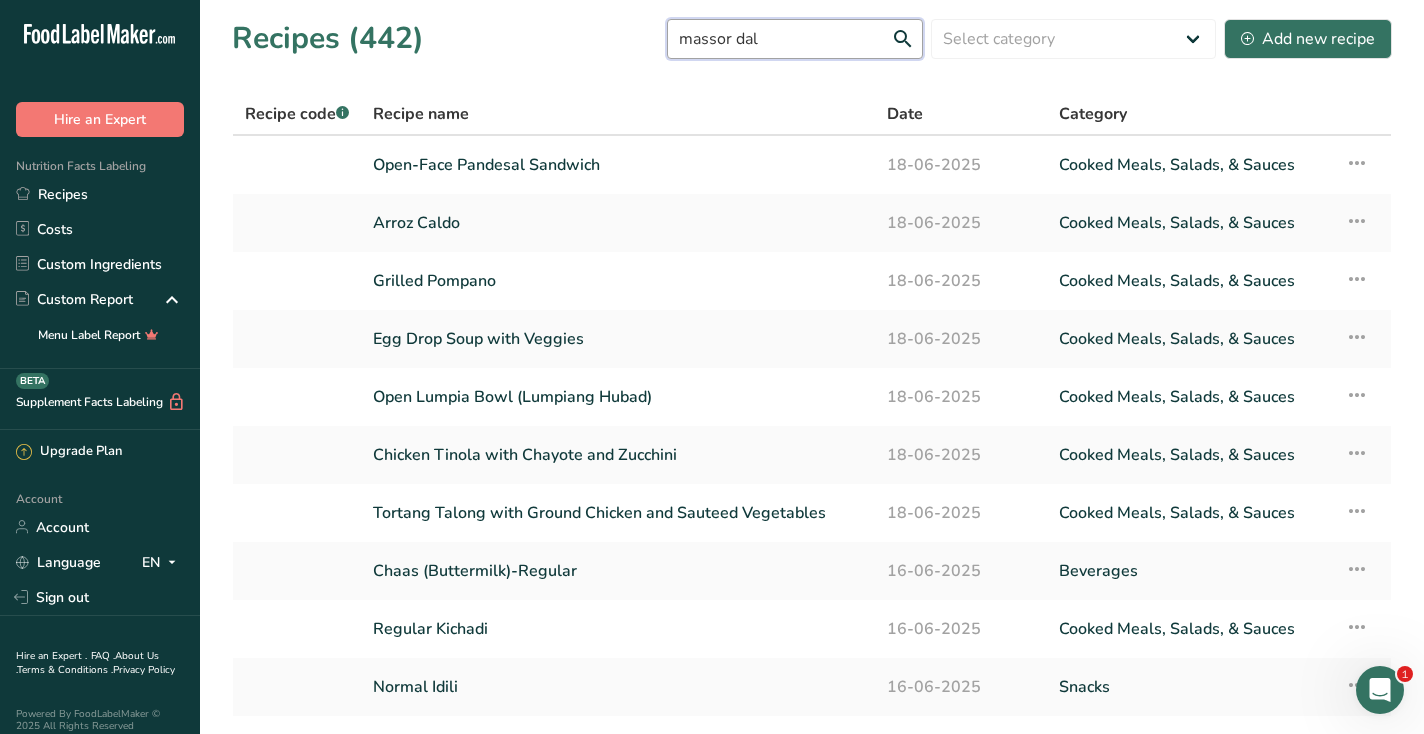 click on "massor dal" at bounding box center (795, 39) 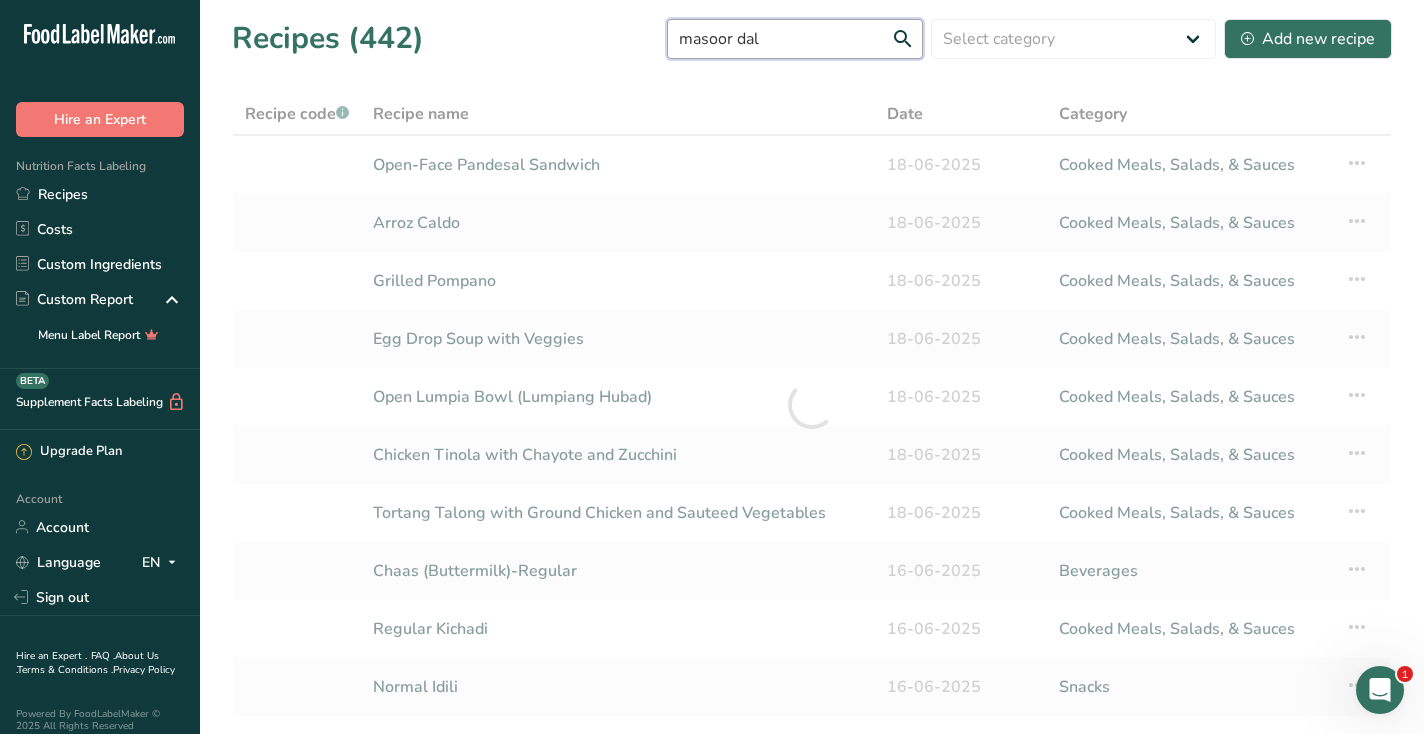 type on "masoor dal" 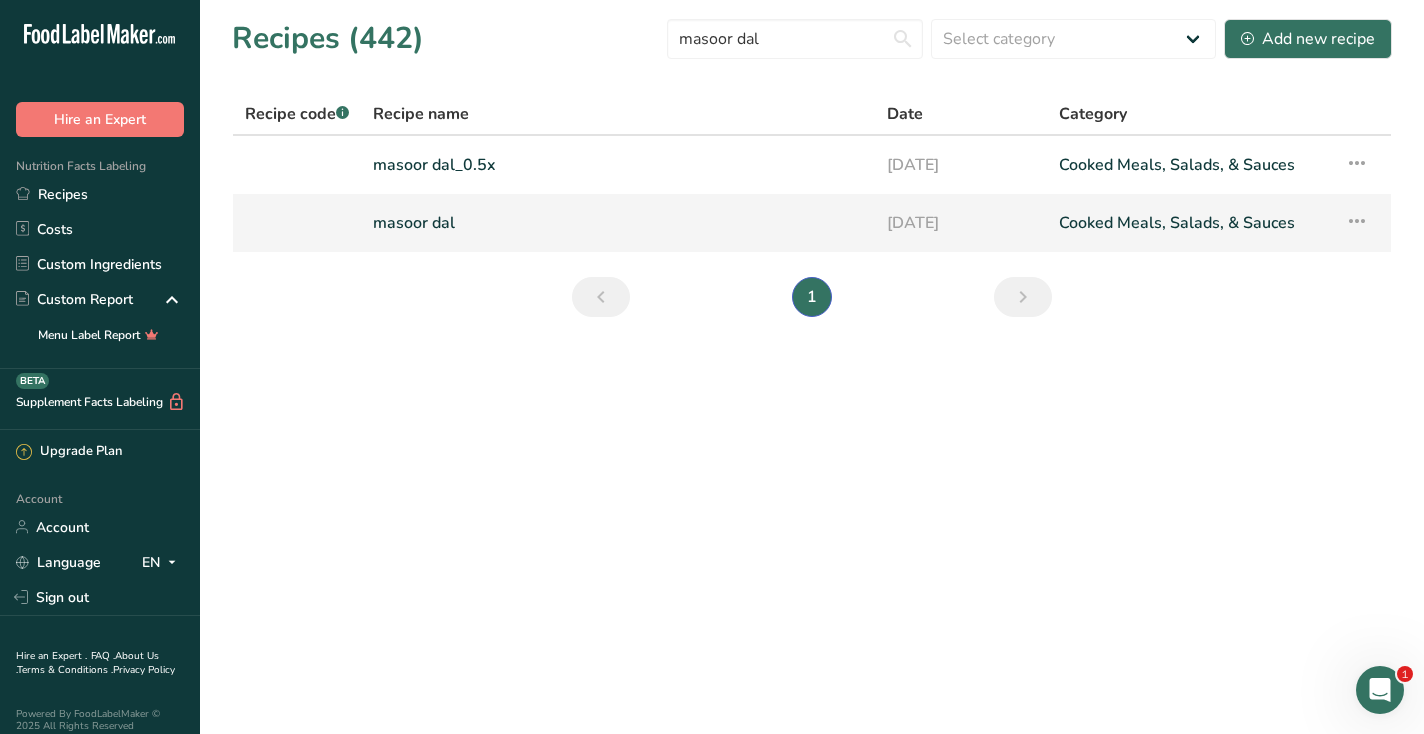 click on "masoor dal" at bounding box center (618, 223) 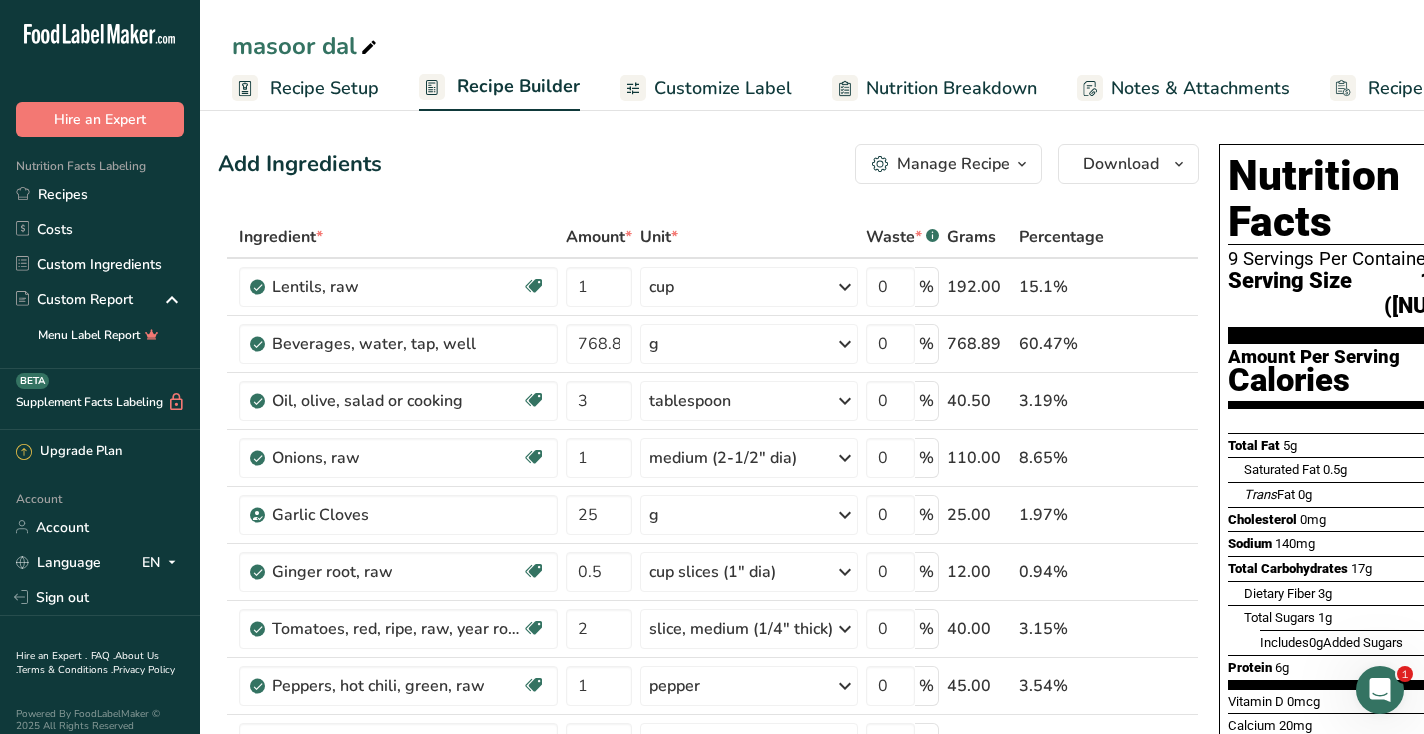 scroll, scrollTop: 0, scrollLeft: 0, axis: both 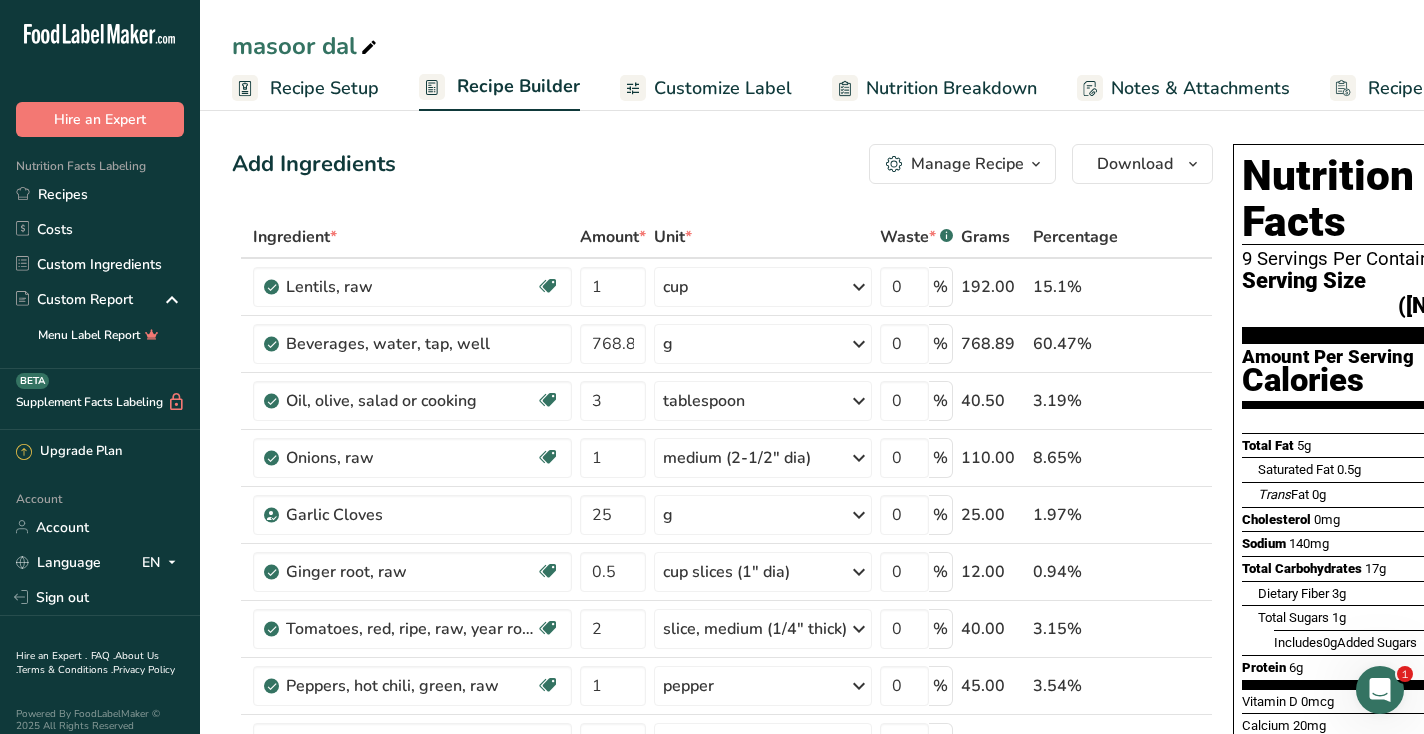 click on "Add Ingredients
Manage Recipe         Delete Recipe           Duplicate Recipe             Scale Recipe             Save as Sub-Recipe   .a-a{fill:#347362;}.b-a{fill:#fff;}                               Nutrition Breakdown                 Recipe Card
NEW
Amino Acids Pattern Report             Activity History
Download
Choose your preferred label style
Standard FDA label
Standard FDA label
The most common format for nutrition facts labels in compliance with the FDA's typeface, style and requirements
Tabular FDA label
A label format compliant with the FDA regulations presented in a tabular (horizontal) display.
Linear FDA label
A simple linear display for small sized packages.
Simplified FDA label" at bounding box center [722, 164] 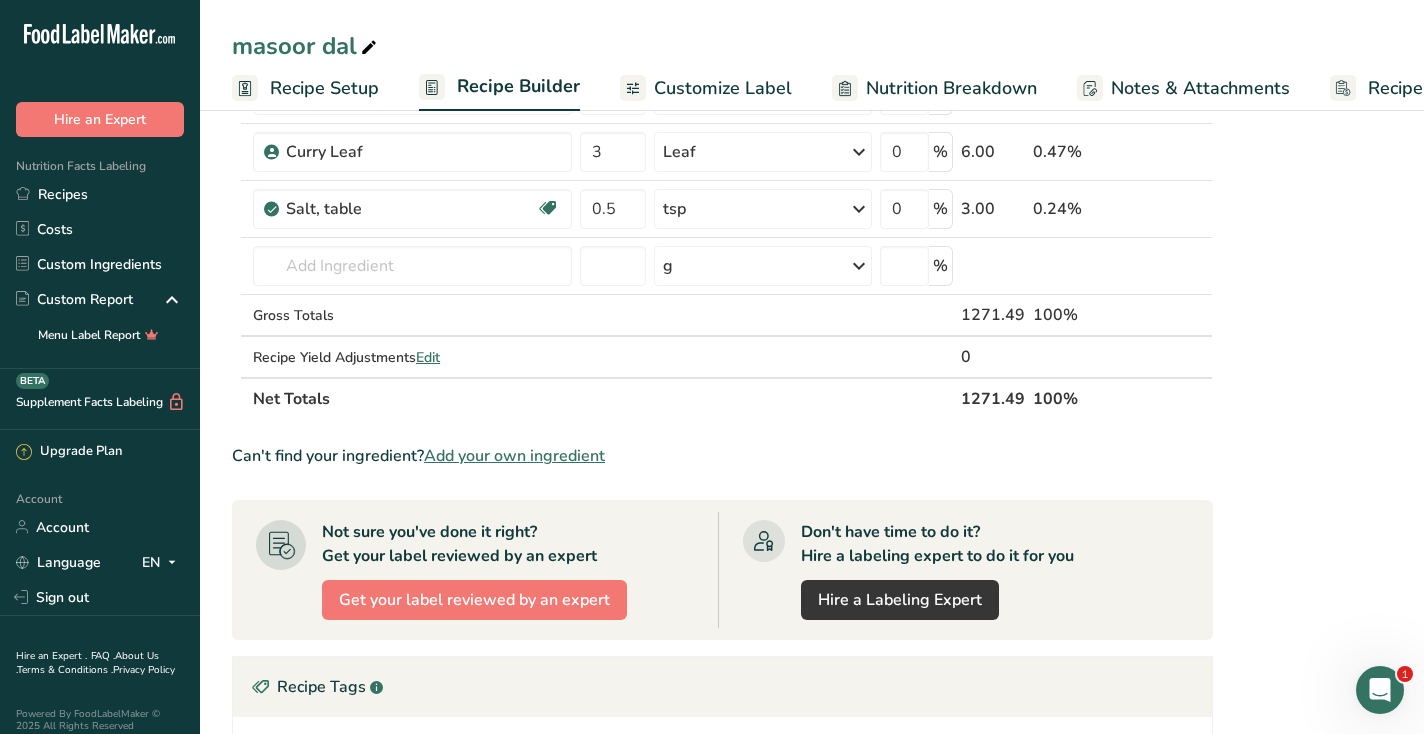 scroll, scrollTop: 870, scrollLeft: 0, axis: vertical 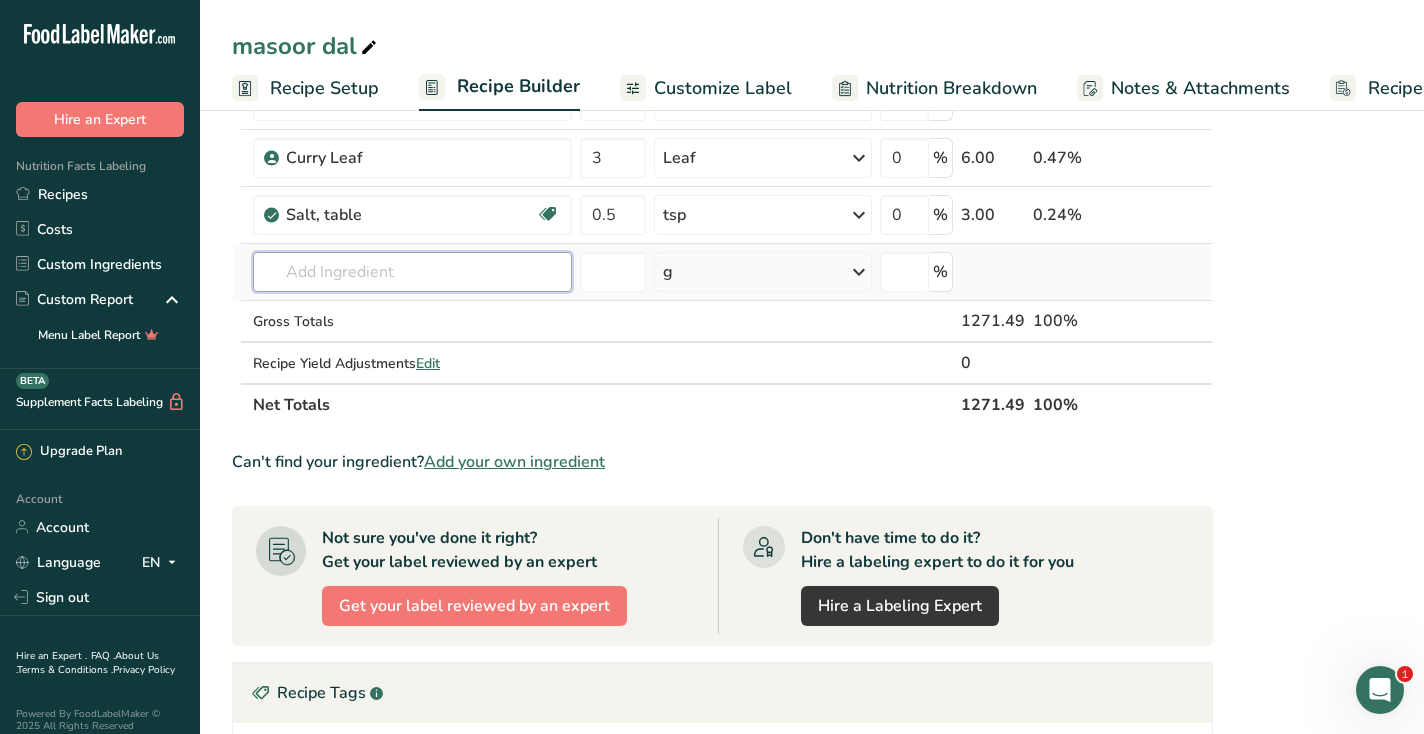 click at bounding box center (412, 272) 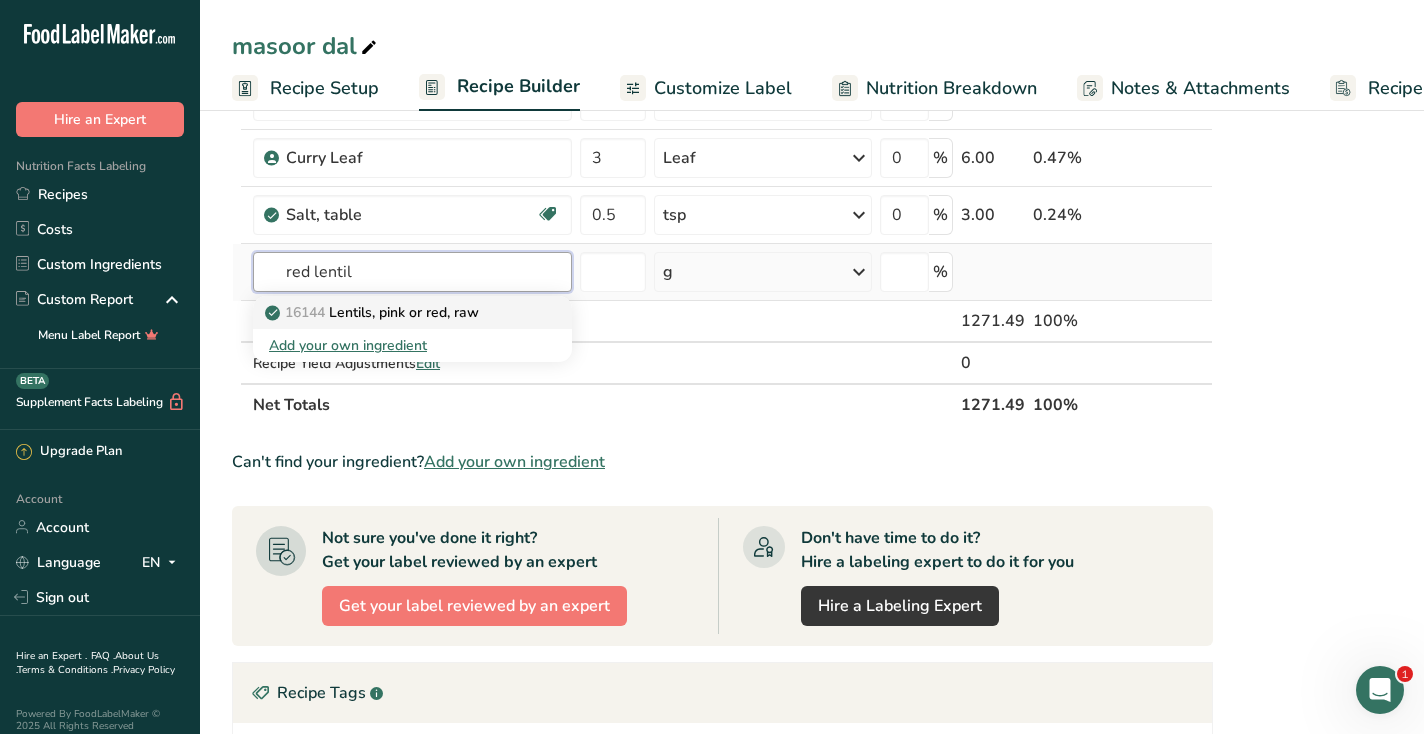 type on "red lentil" 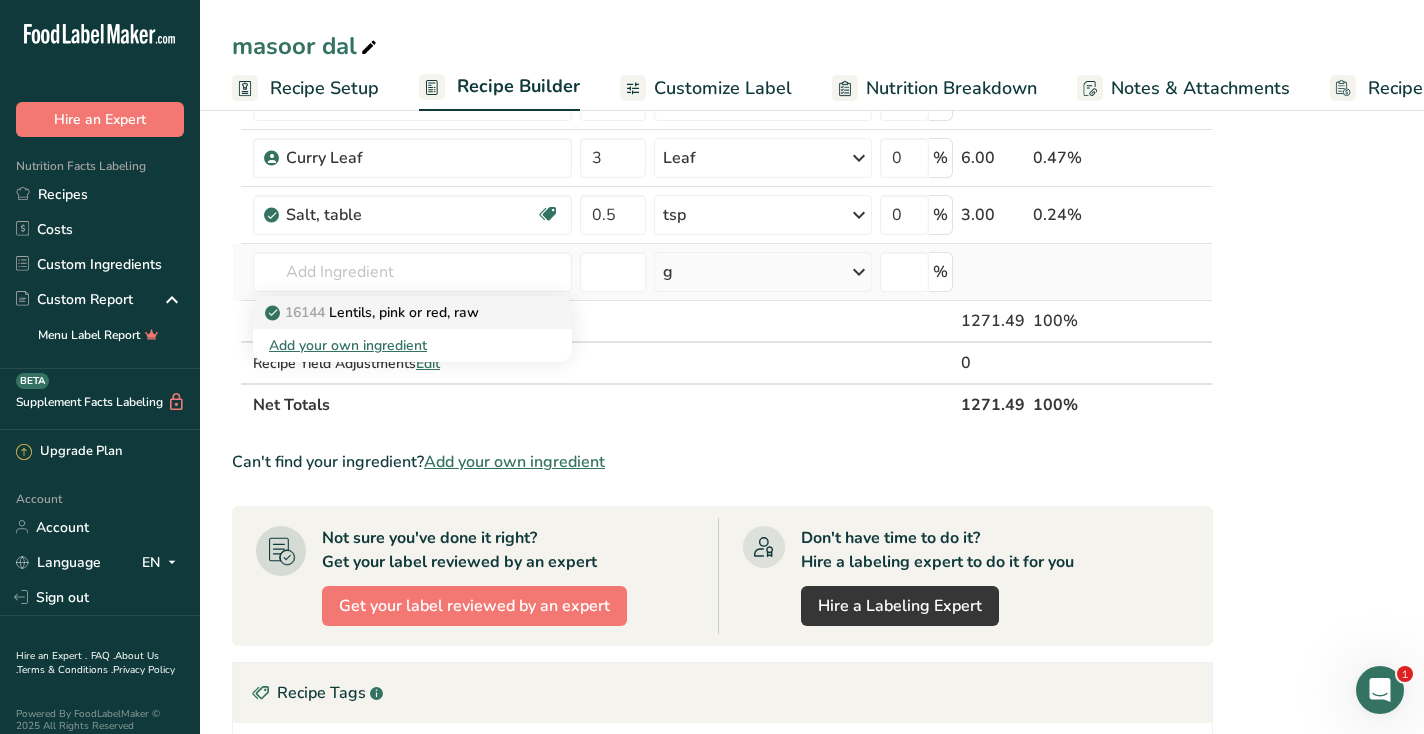 click on "16144
Lentils, pink or red, raw" at bounding box center (374, 312) 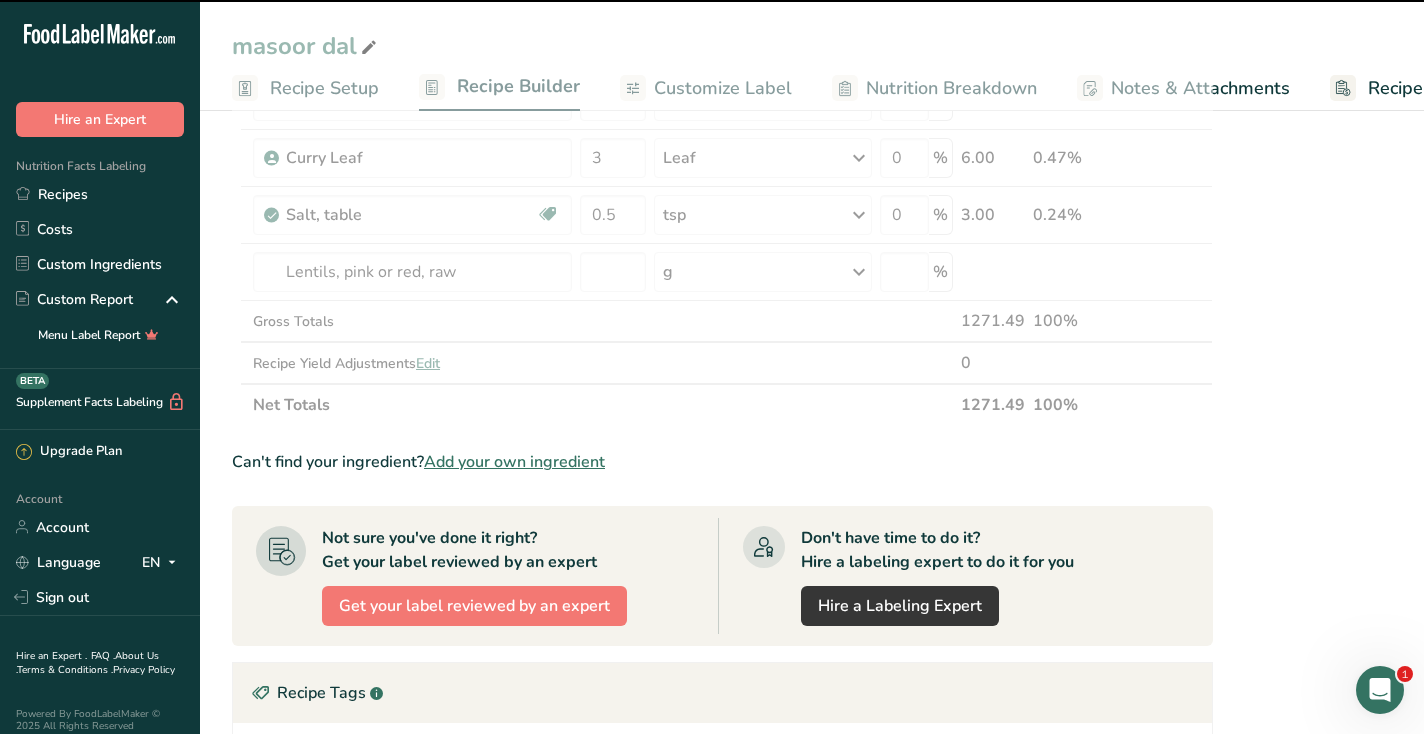 type on "0" 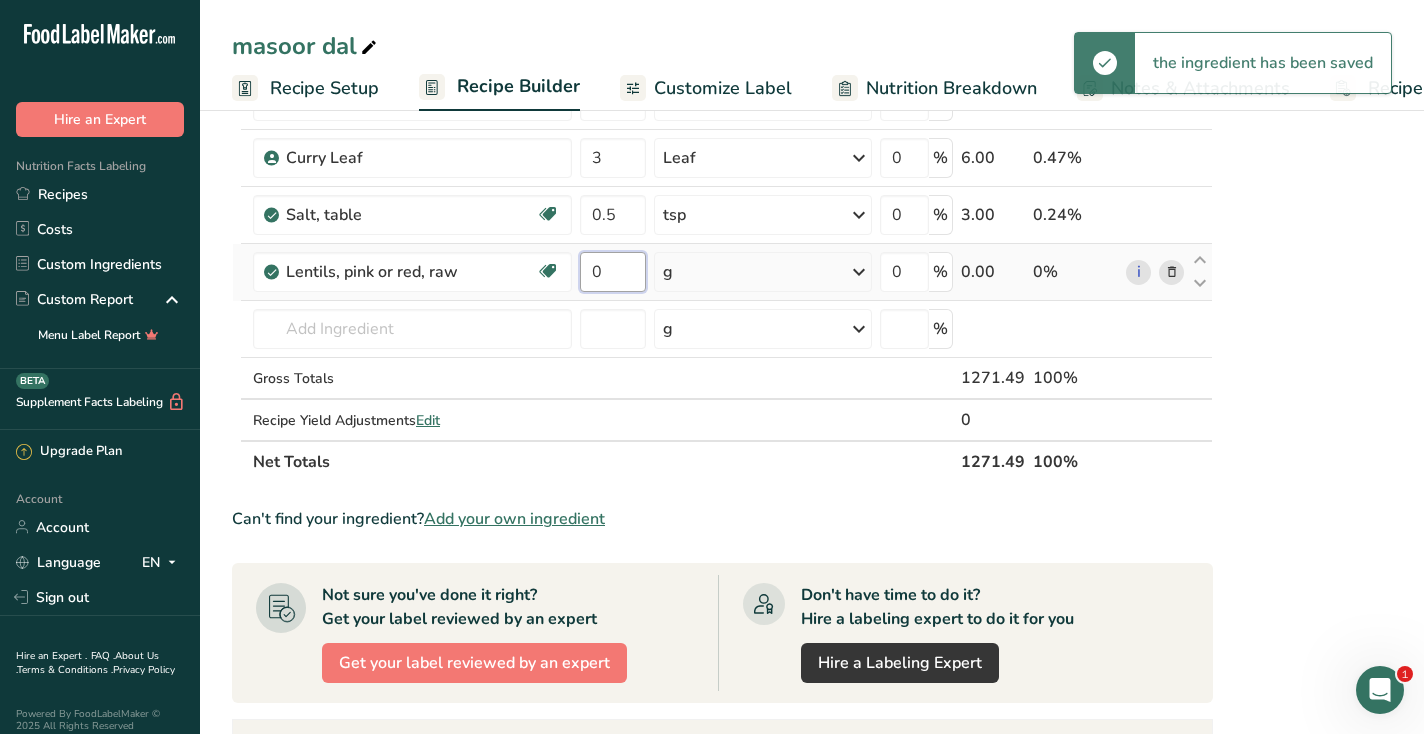 click on "0" at bounding box center (613, 272) 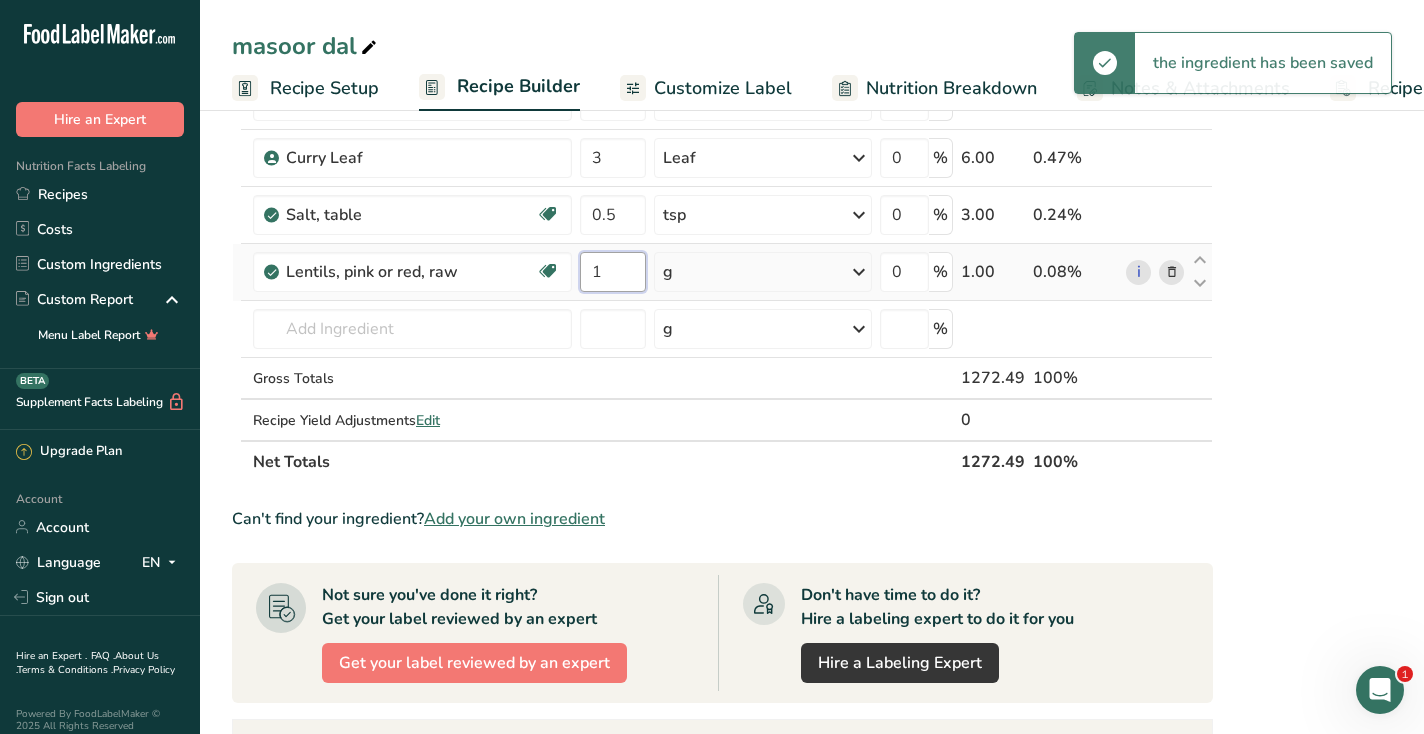 type on "1" 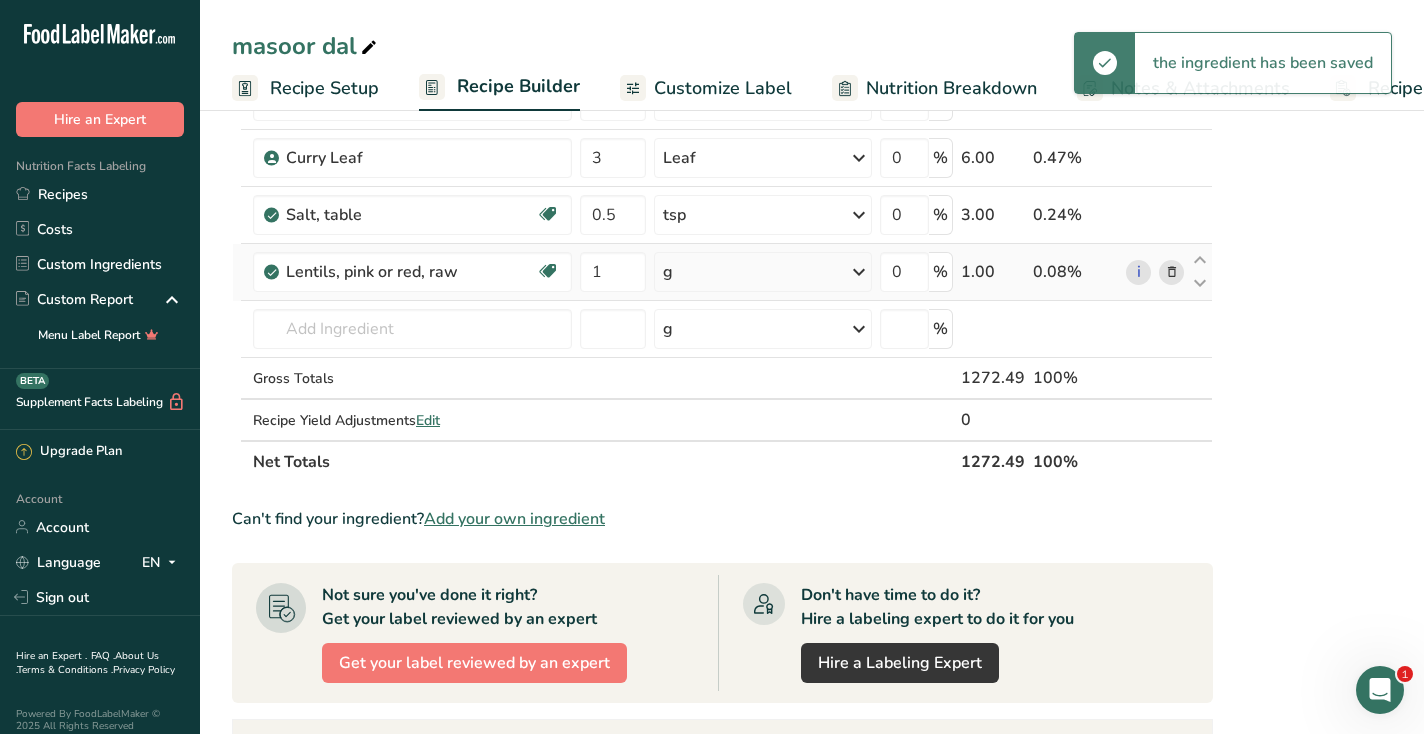 click on "Ingredient *
Amount *
Unit *
Waste *   .a-a{fill:#347362;}.b-a{fill:#fff;}          Grams
Percentage
Lentils, raw
Plant-based Protein
Dairy free
Gluten free
Vegan
Vegetarian
Soy free
1
cup
Portions
1 cup
1 tablespoon
Weight Units
g
kg
mg
See more
Volume Units
l
Volume units require a density conversion. If you know your ingredient's density enter it below. Otherwise, click on "RIA" our AI Regulatory bot - she will be able to help you
lb/ft3
g/cm3
Confirm
mL
0" at bounding box center [722, -86] 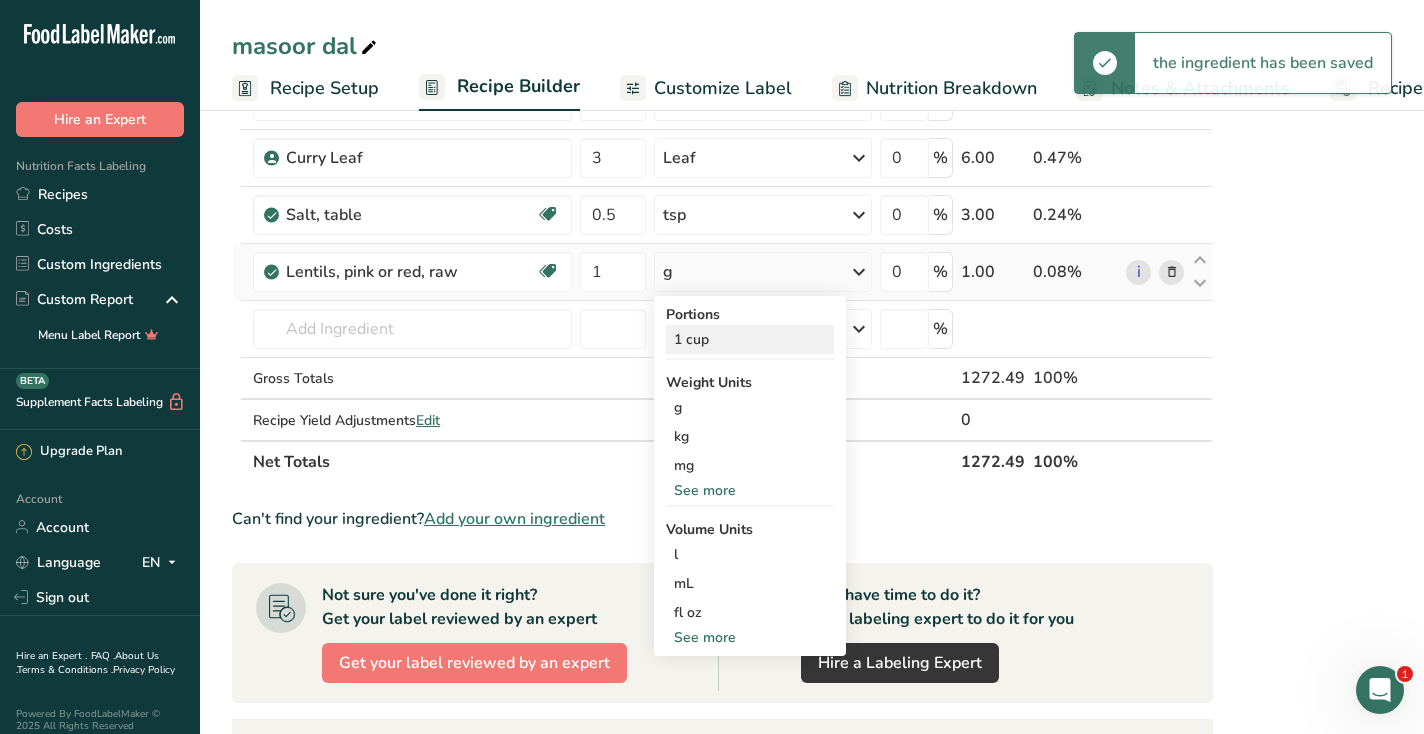 click on "1 cup" at bounding box center [750, 339] 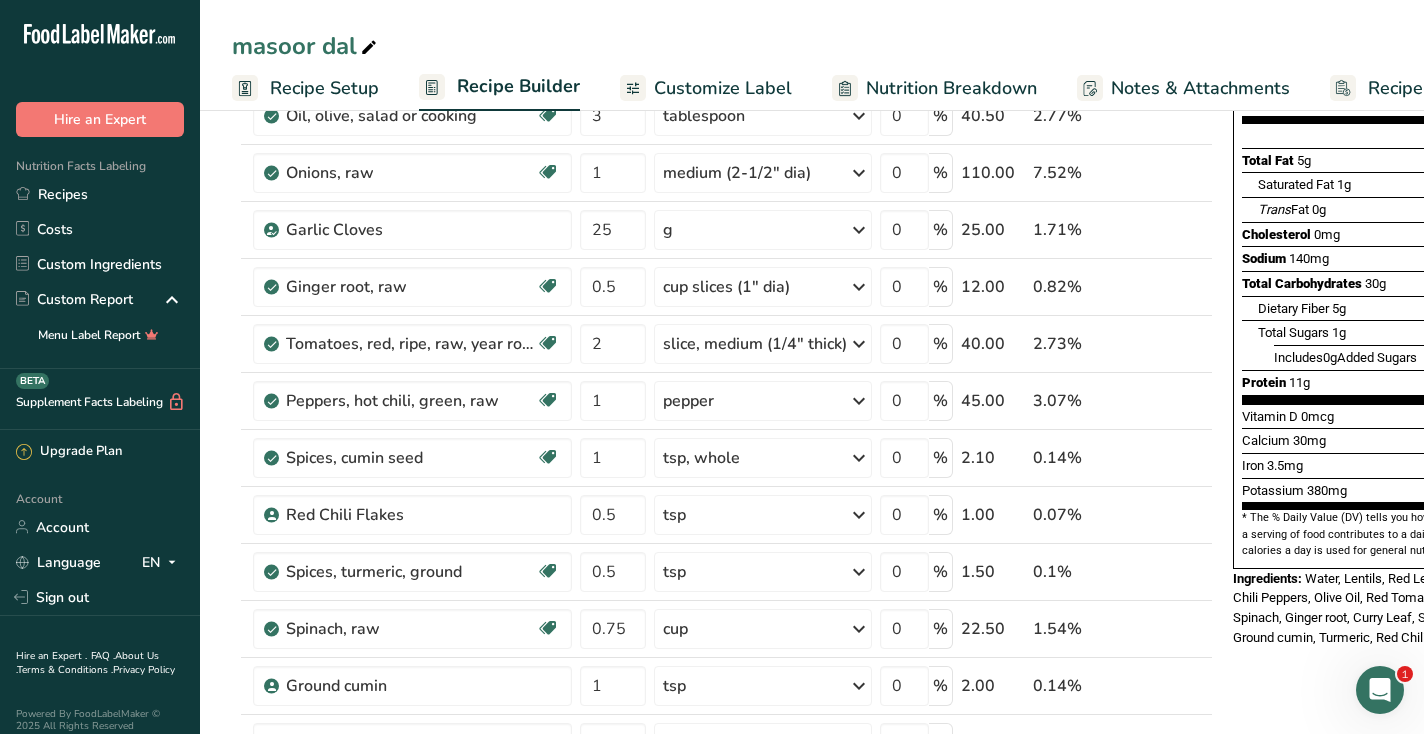 scroll, scrollTop: 0, scrollLeft: 0, axis: both 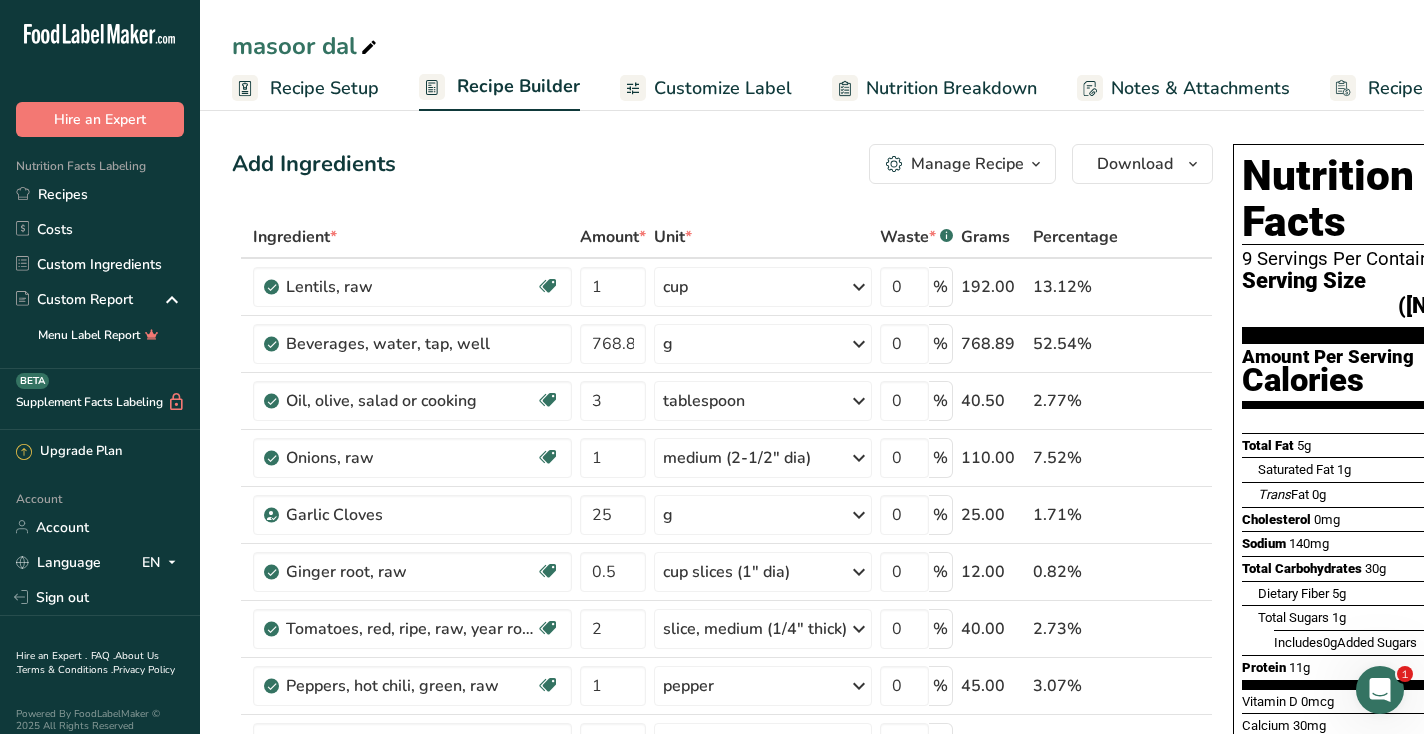 click on "Recipe Setup" at bounding box center [324, 88] 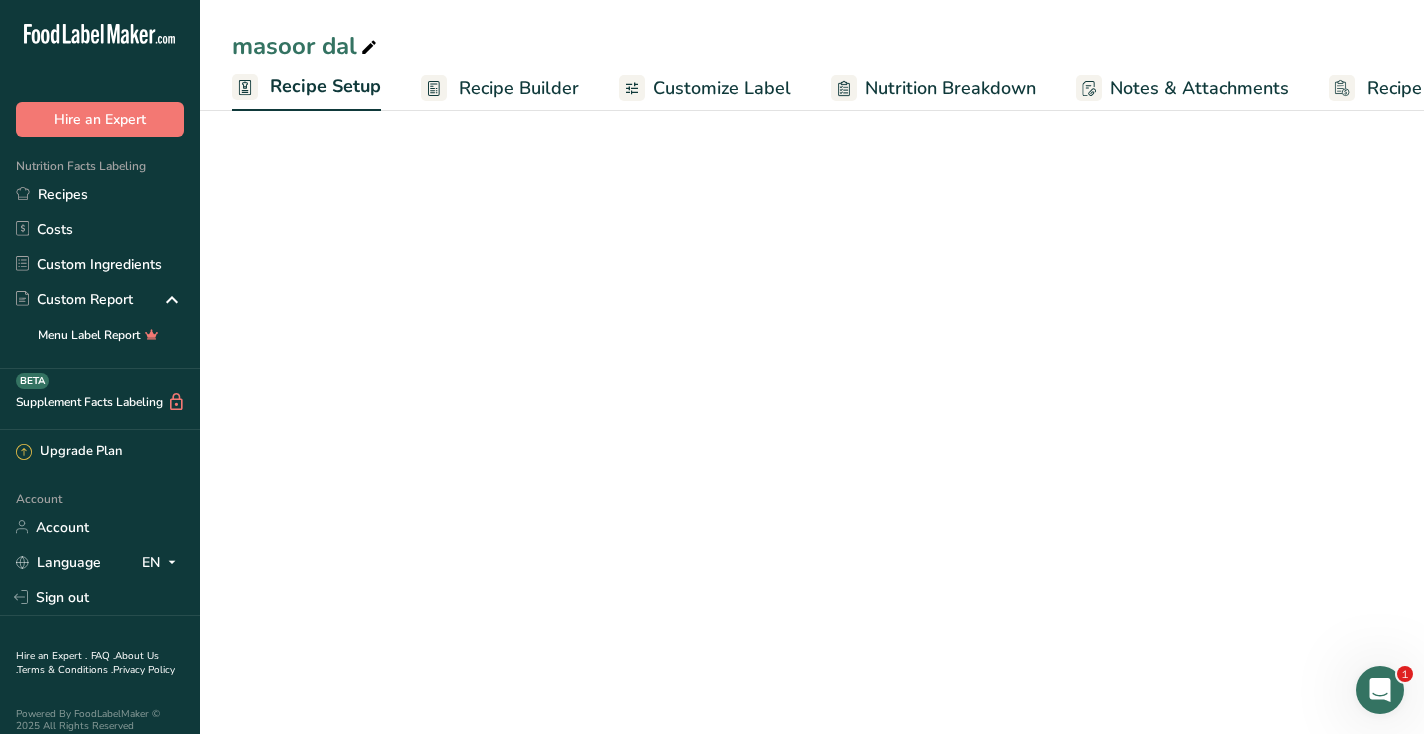 scroll, scrollTop: 0, scrollLeft: 7, axis: horizontal 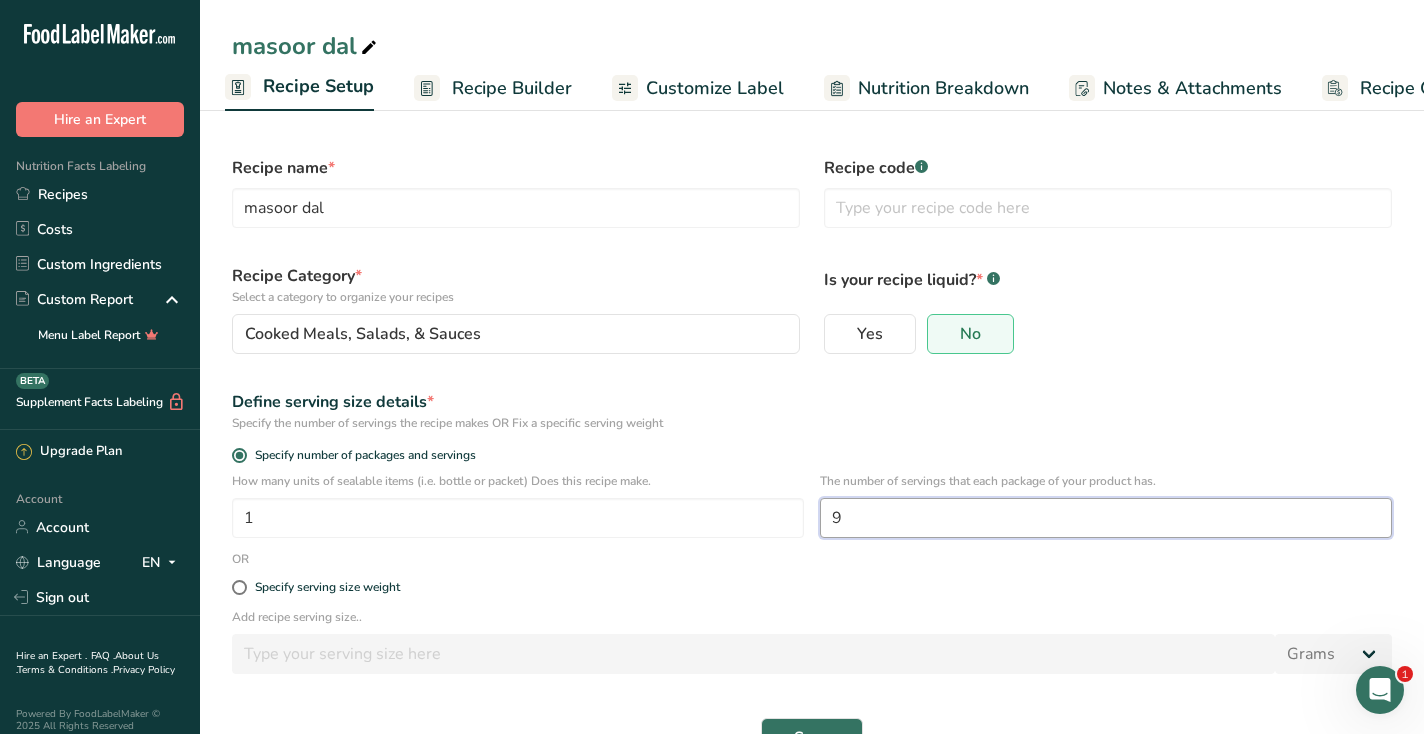 click on "9" at bounding box center [1106, 518] 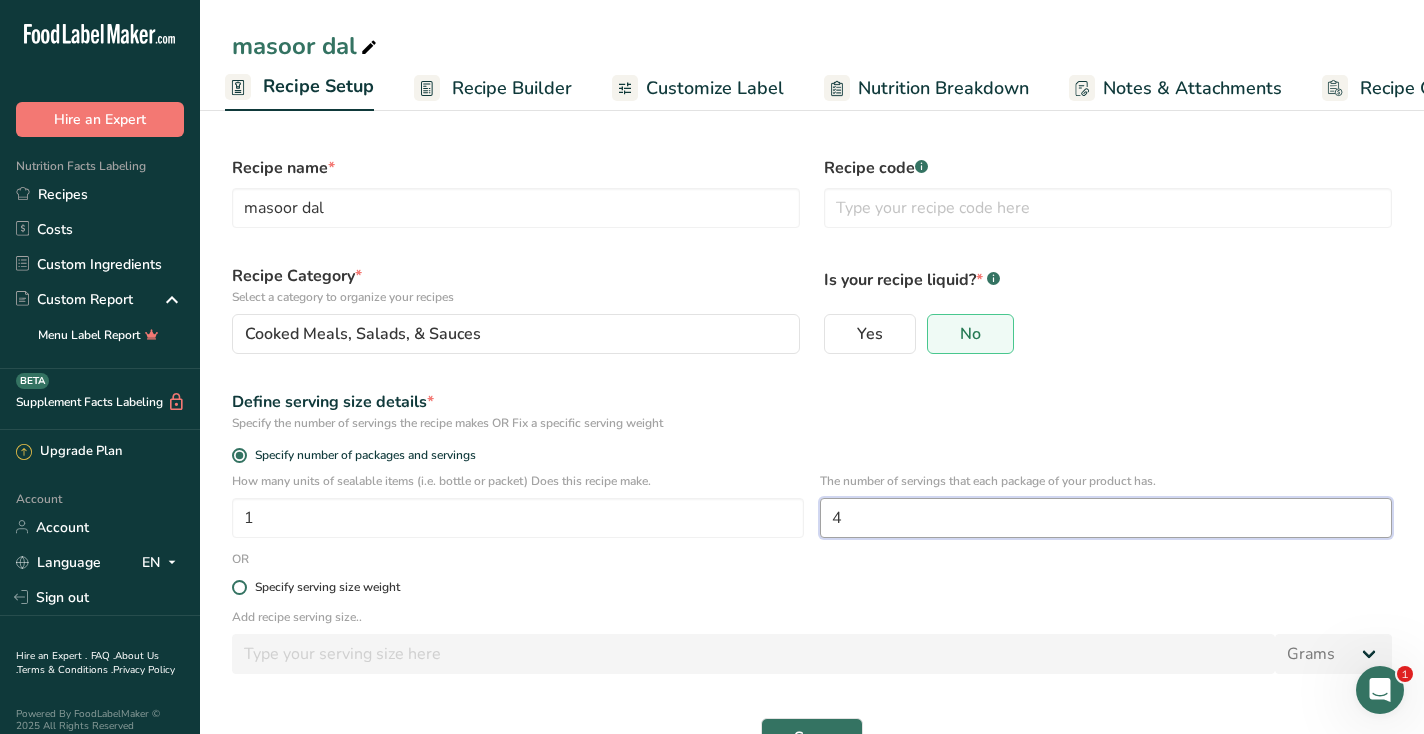 scroll, scrollTop: 56, scrollLeft: 0, axis: vertical 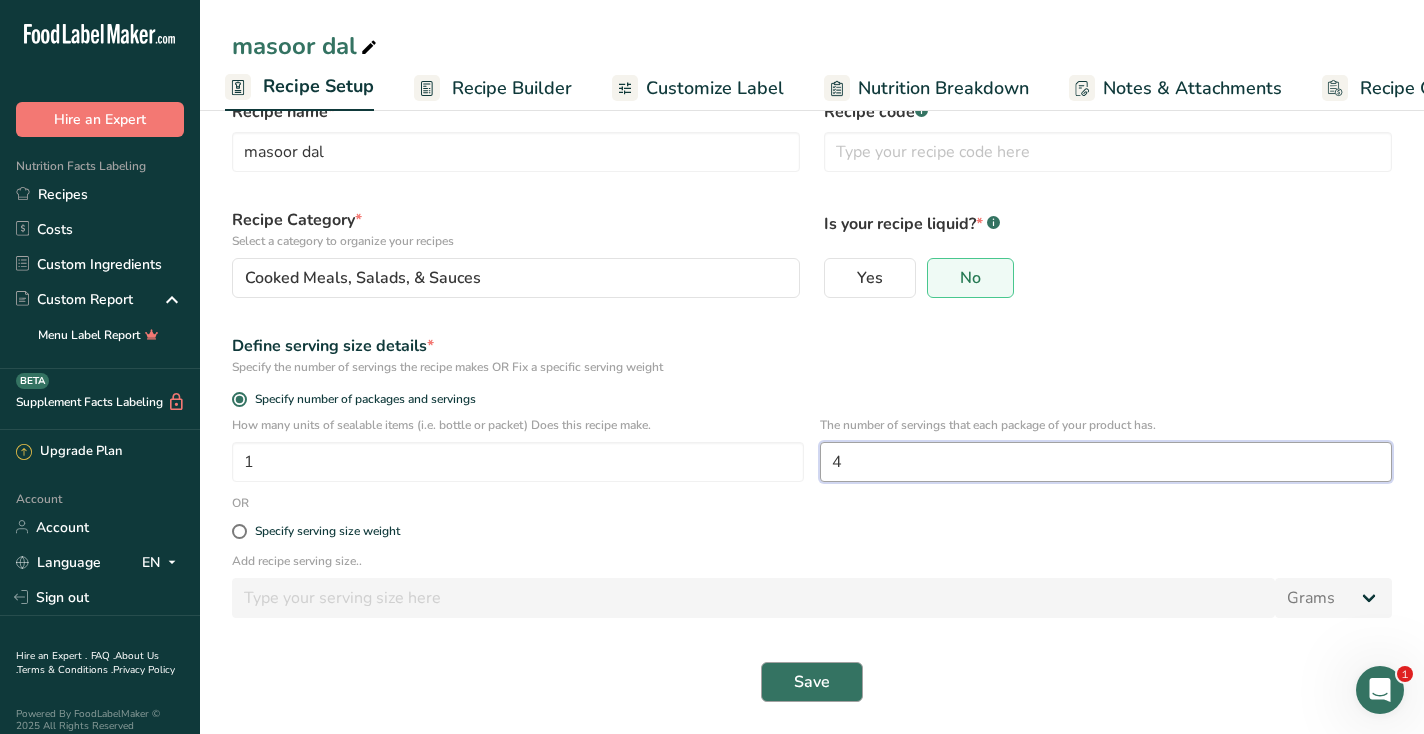 type on "4" 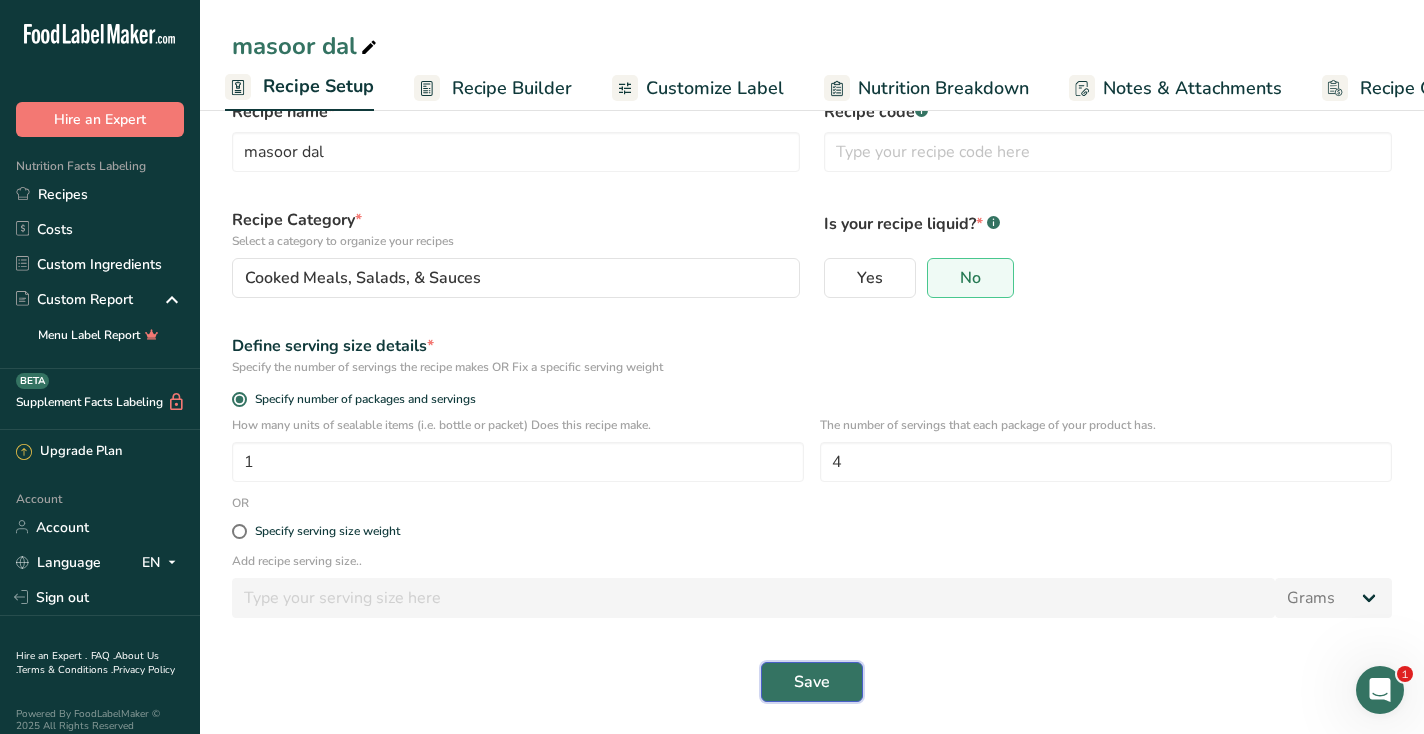 click on "Save" at bounding box center [812, 682] 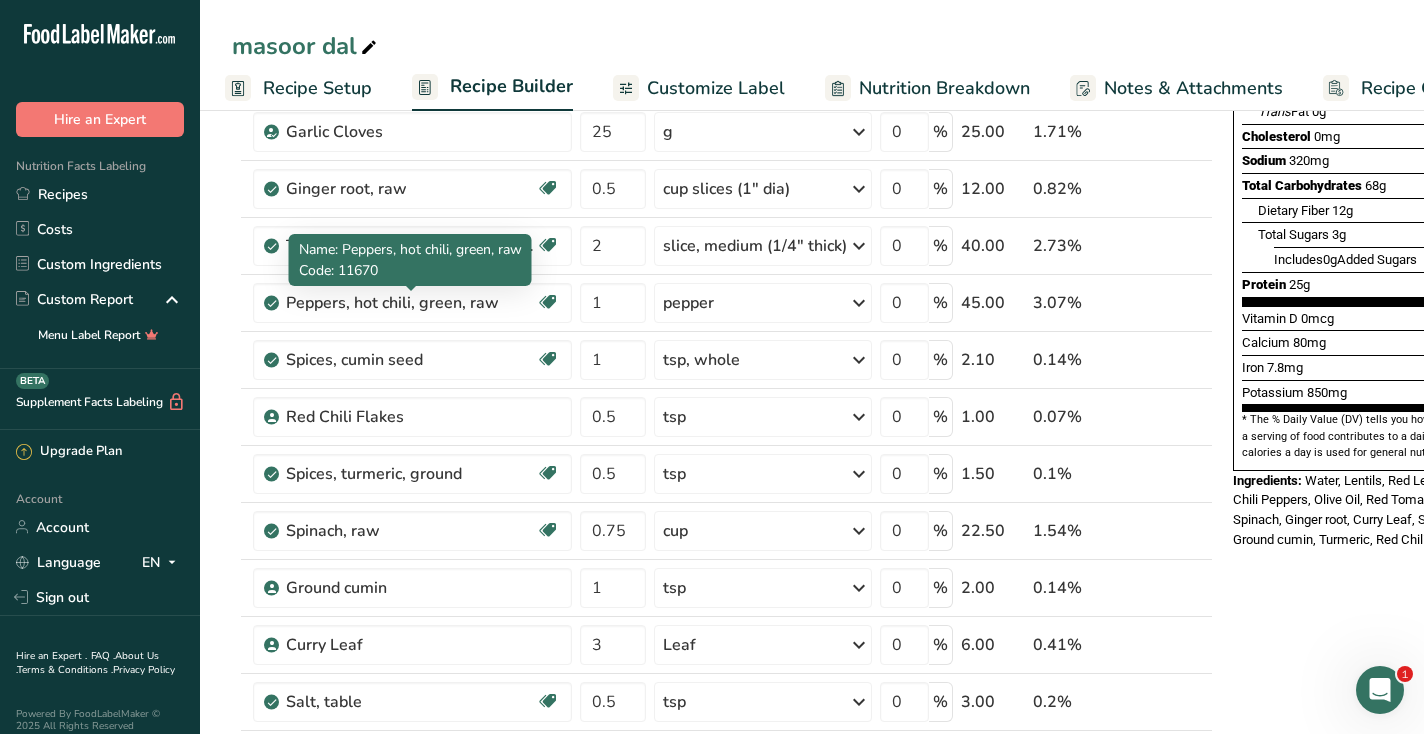 scroll, scrollTop: 385, scrollLeft: 0, axis: vertical 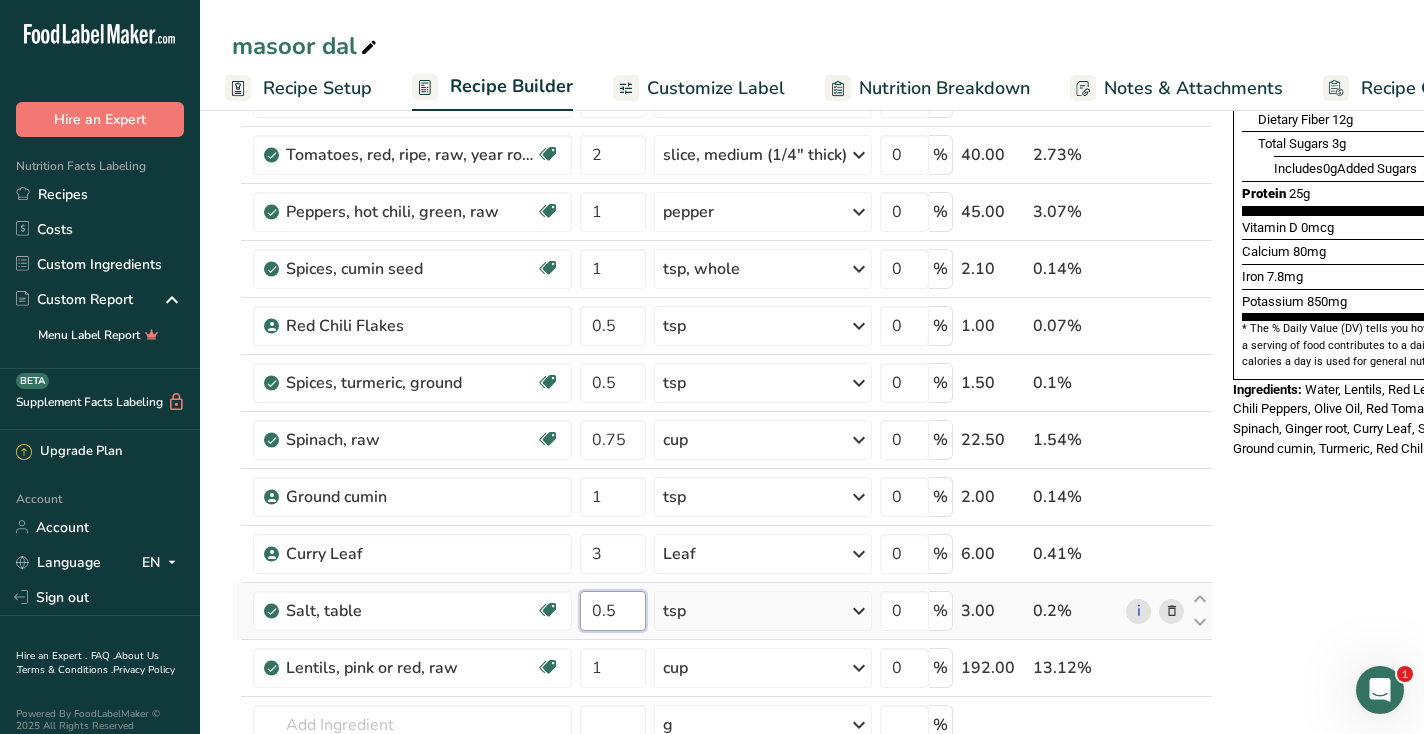 click on "0.5" at bounding box center (613, 611) 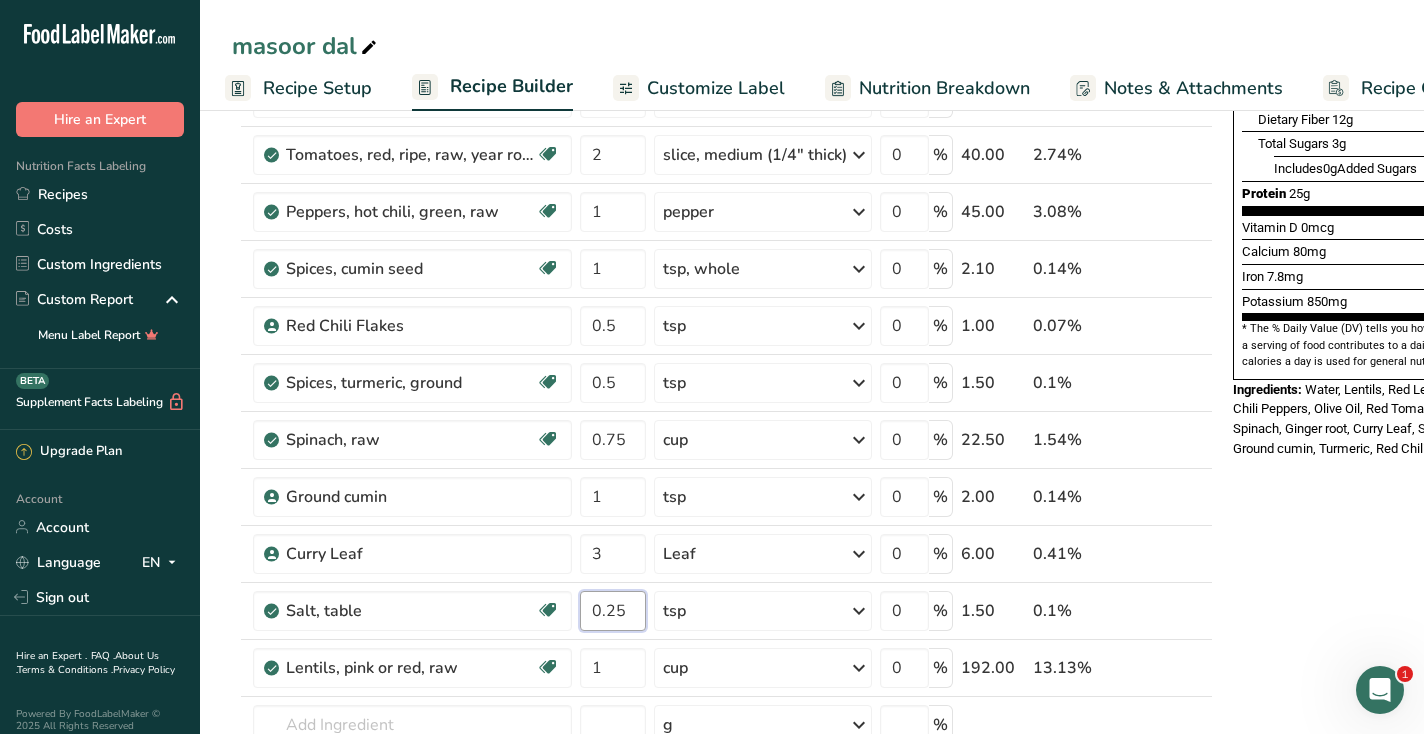 type on "0.25" 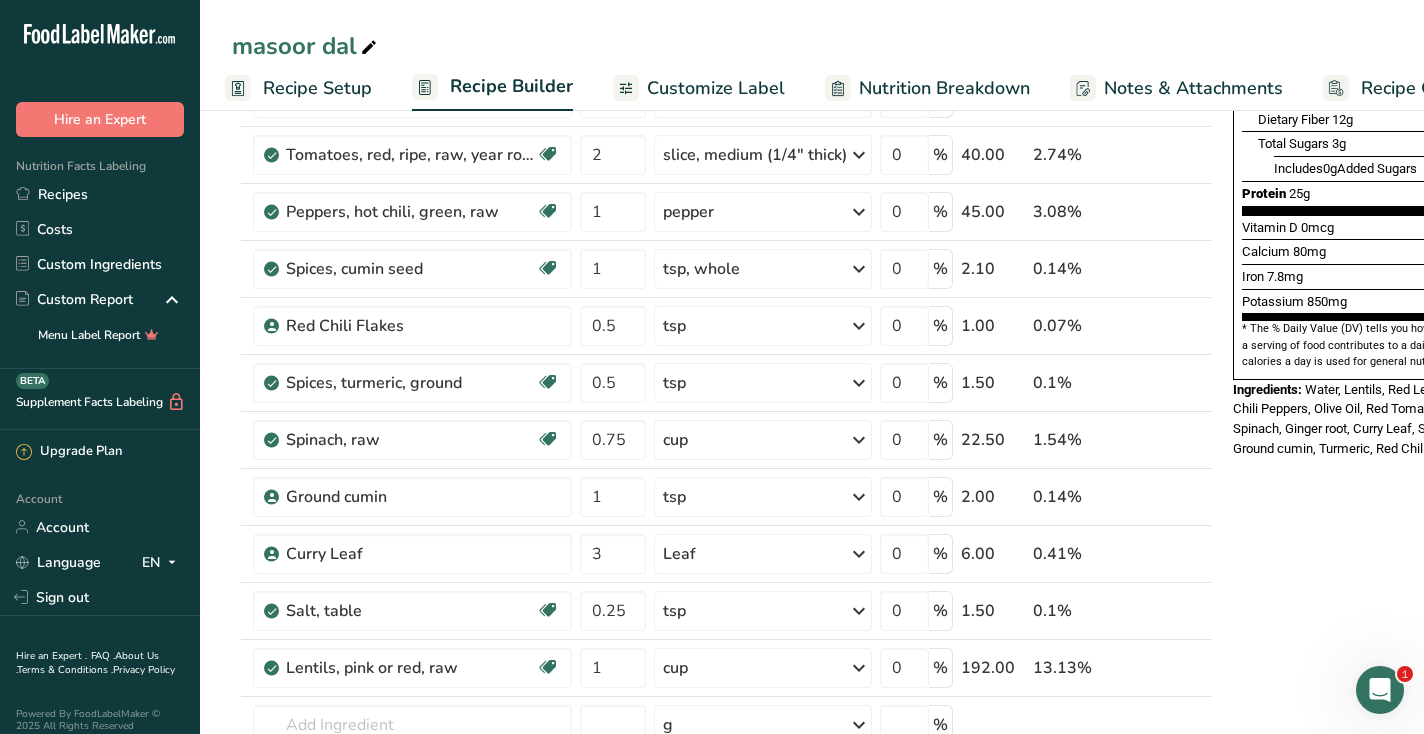 click on "Nutrition Facts
4 Servings Per Container
Serving Size
1 Serving (366g)
Amount Per Serving
Calories
470
% Daily Value *
Total Fat
12g
15%
Saturated Fat
1.5g
9%
Trans  Fat
0g
Cholesterol
0mg
0%
Sodium
320mg
14%
Total Carbohydrates
68g
25%
Dietary Fiber
12g" at bounding box center (1385, 588) 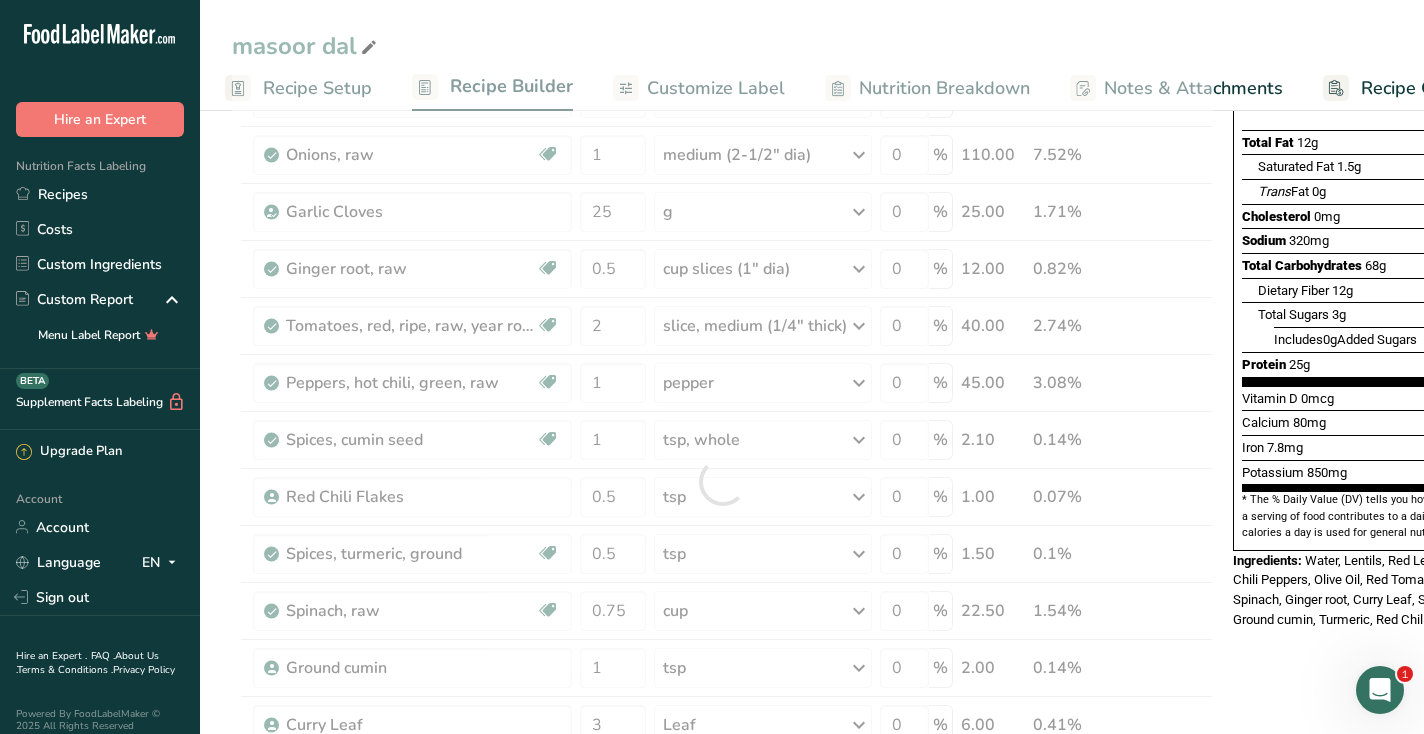 scroll, scrollTop: 0, scrollLeft: 0, axis: both 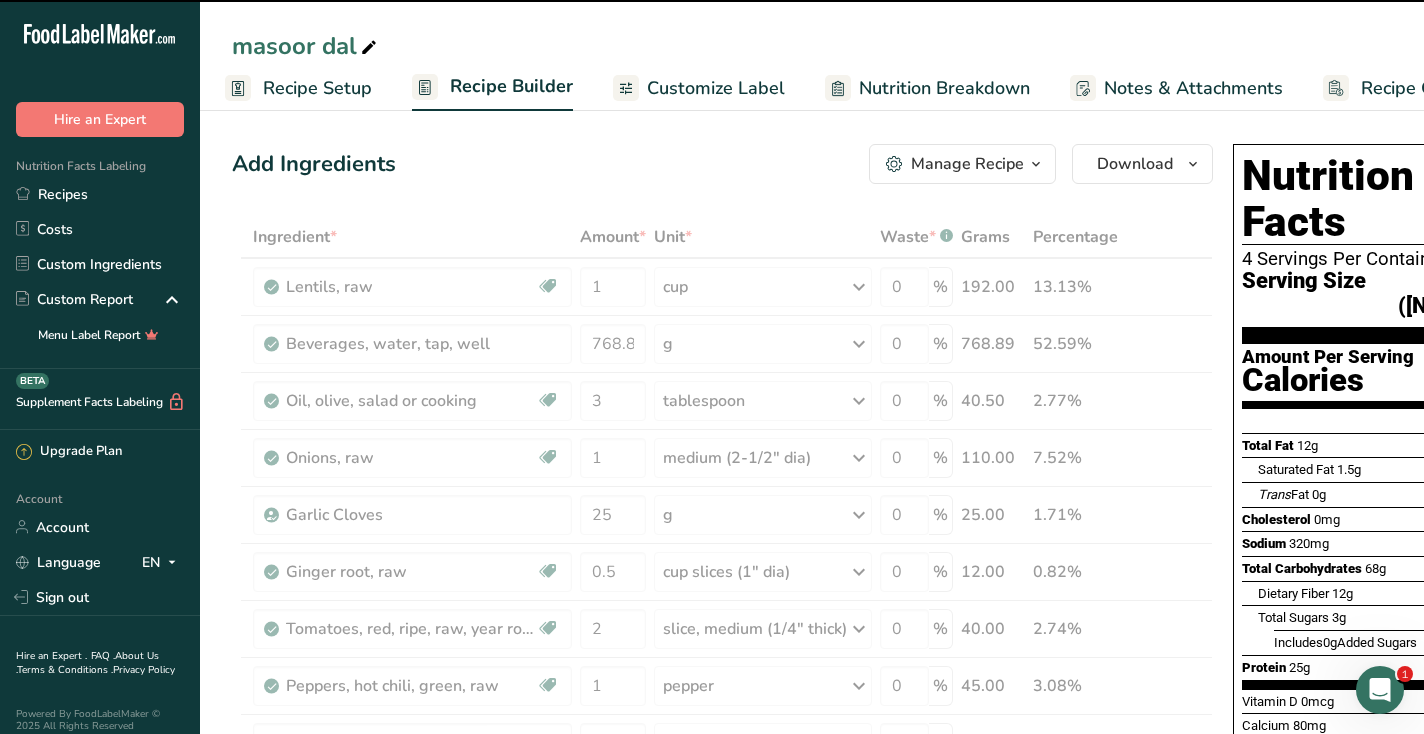 click on "Nutrition Breakdown" at bounding box center (944, 88) 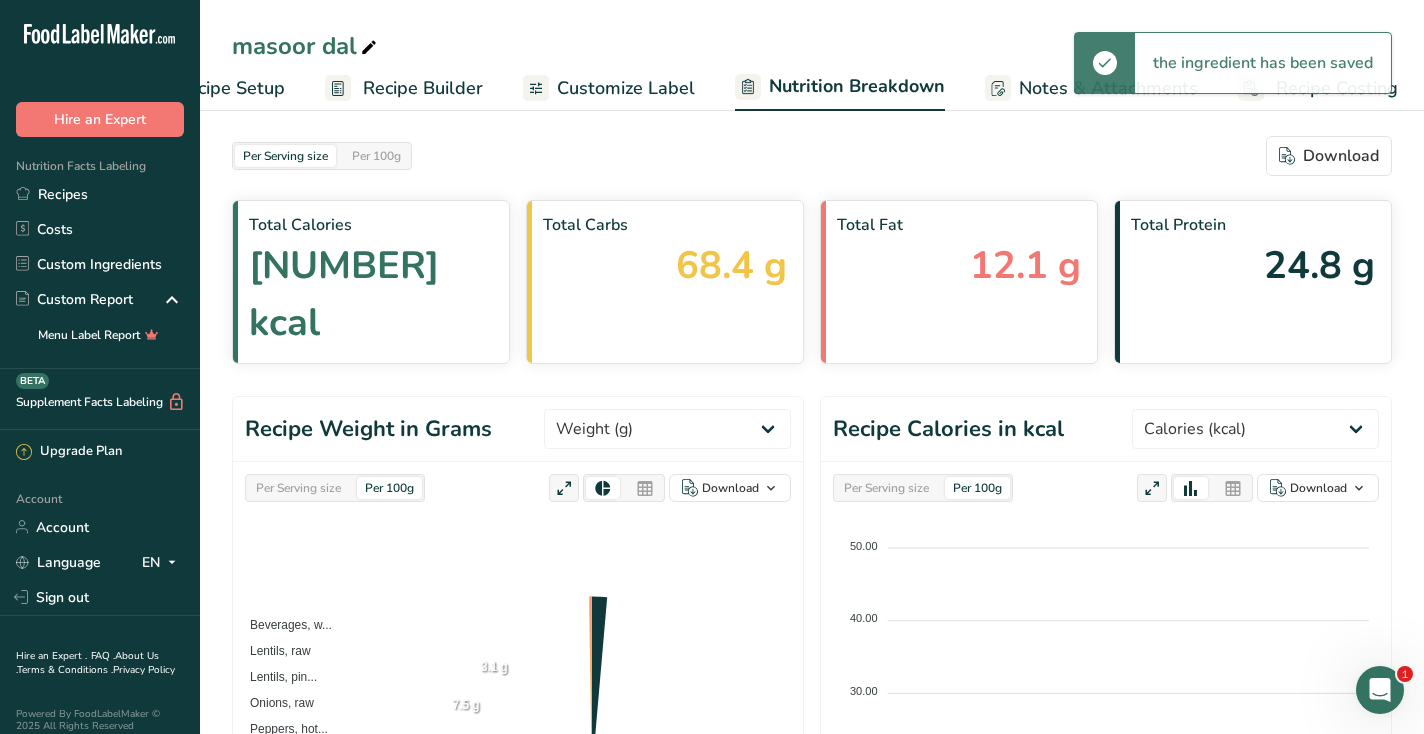 scroll, scrollTop: 0, scrollLeft: 99, axis: horizontal 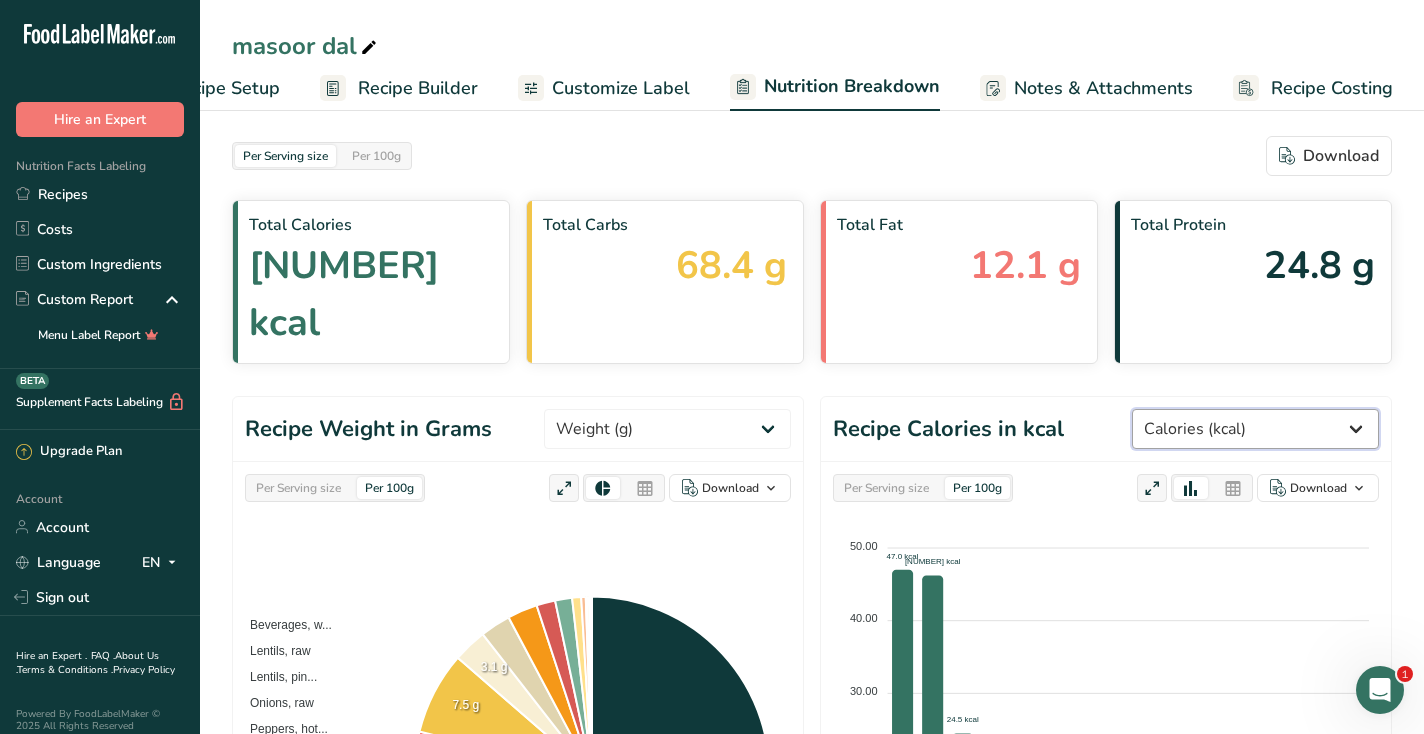 click on "Weight (g)
Calories (kcal)
Energy KJ (kj)
Total Fat (g)
Saturated Fat (g)
Trans Fat (g)
Cholesterol (mg)
Sodium (mg)
Total Carbohydrates (g)
Dietary Fiber (g)
Total Sugars (g)
Added Sugars (g)
Protein (g)
Vitamin D (mcg)
Vitamin A, RAE (mcg)
Vitamin C (mg)
Vitamin E (mg)
Vitamin K (mcg)
Thiamin (B1) (mg)
Riboflavin (B2) (mg)
Niacin (B3) (mg)
Vitamin B6 (mg)
Folate DFE (mcg)
(Folic Acid) (mcg)
Vitamin B12 (mcg)" at bounding box center (1255, 429) 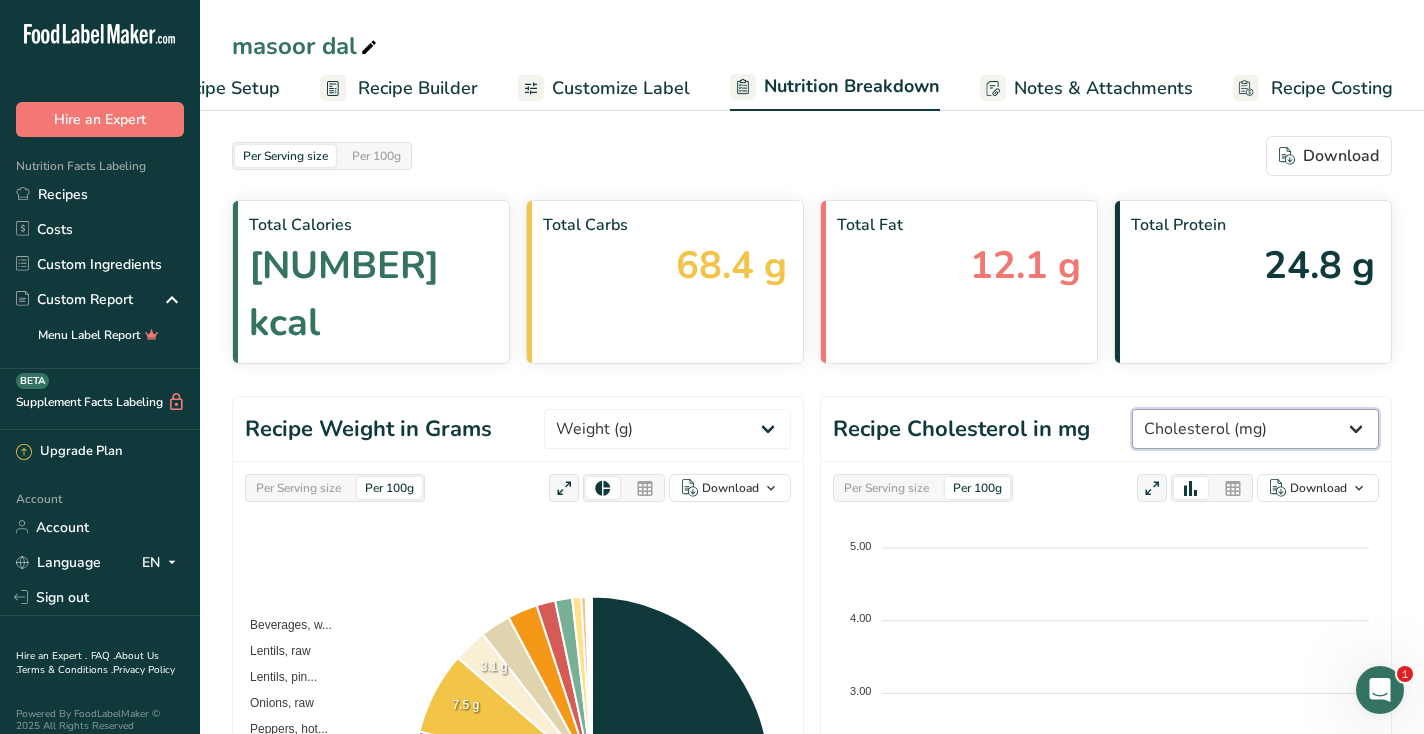 click on "Weight (g)
Calories (kcal)
Energy KJ (kj)
Total Fat (g)
Saturated Fat (g)
Trans Fat (g)
Cholesterol (mg)
Sodium (mg)
Total Carbohydrates (g)
Dietary Fiber (g)
Total Sugars (g)
Added Sugars (g)
Protein (g)
Vitamin D (mcg)
Vitamin A, RAE (mcg)
Vitamin C (mg)
Vitamin E (mg)
Vitamin K (mcg)
Thiamin (B1) (mg)
Riboflavin (B2) (mg)
Niacin (B3) (mg)
Vitamin B6 (mg)
Folate DFE (mcg)
(Folic Acid) (mcg)
Vitamin B12 (mcg)" at bounding box center [1255, 429] 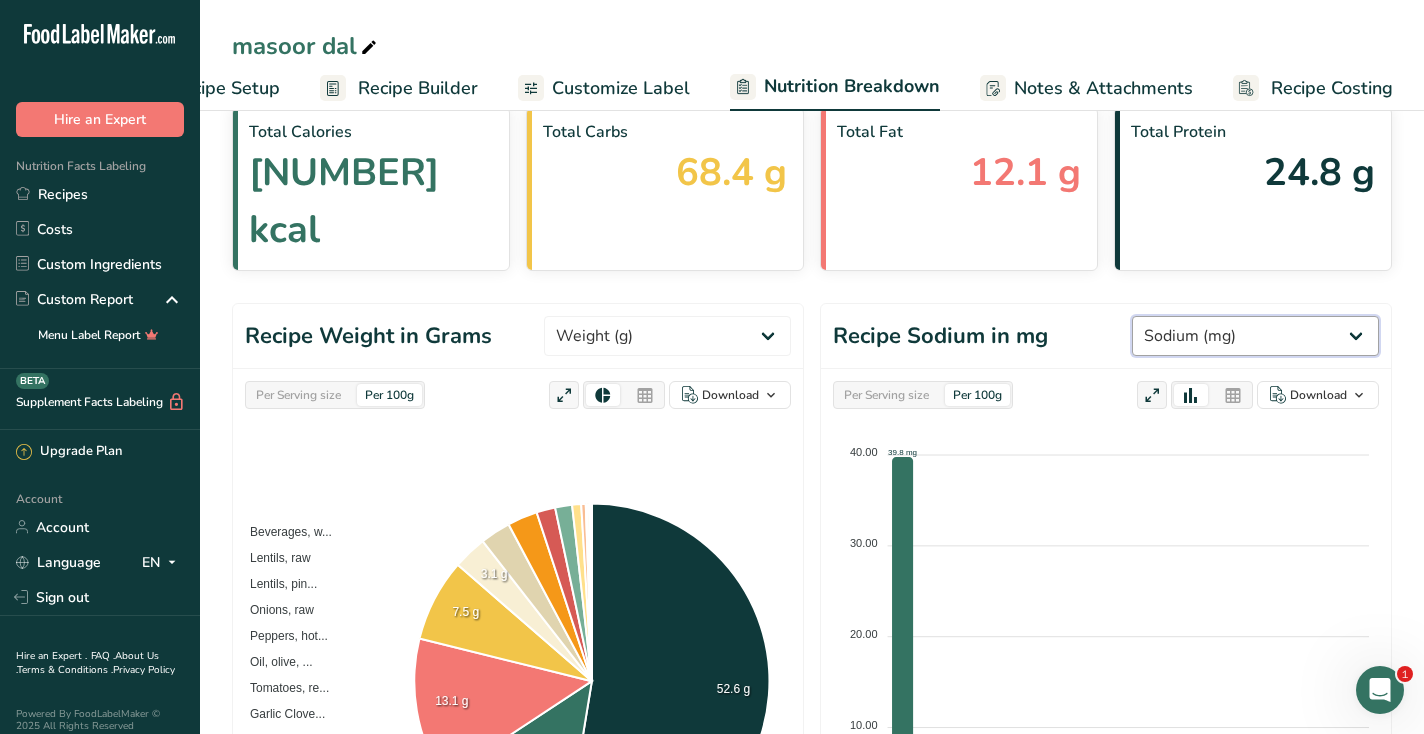 scroll, scrollTop: 0, scrollLeft: 0, axis: both 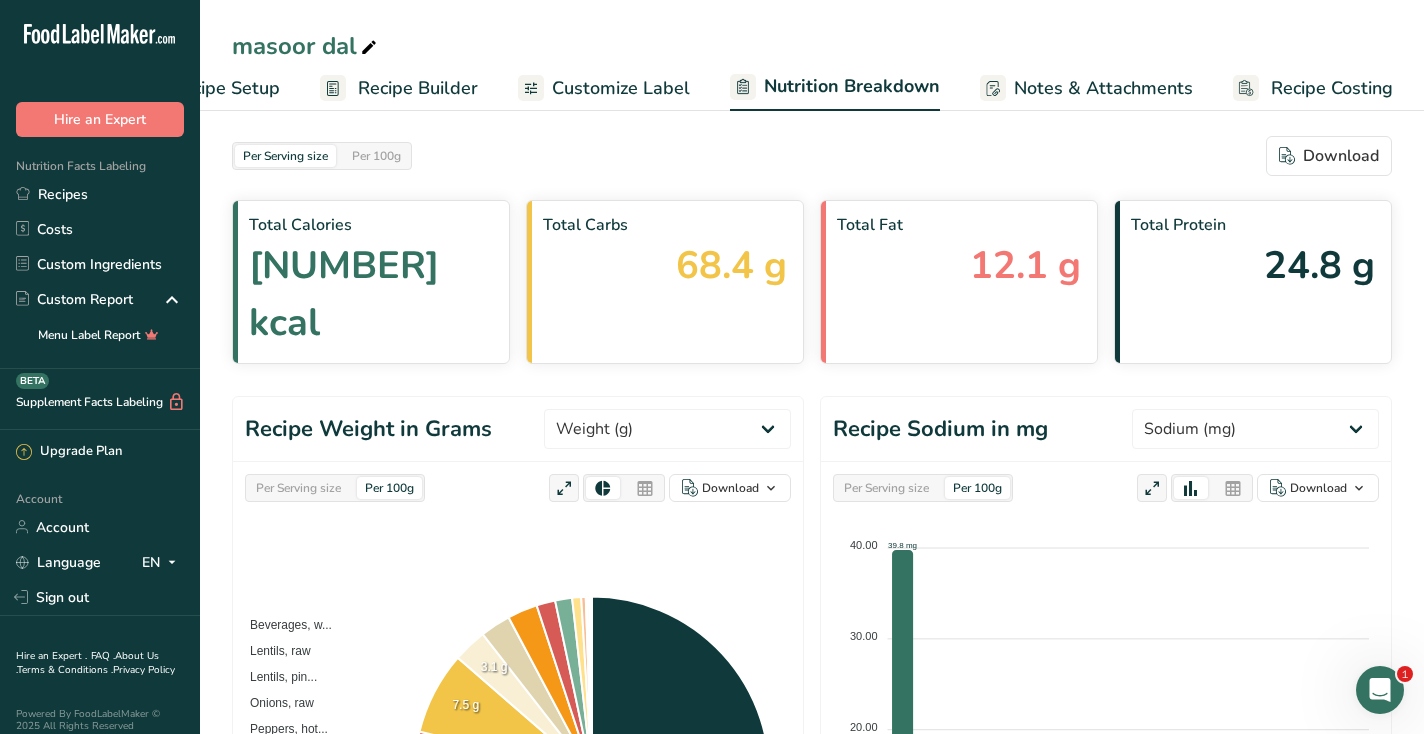 click on "Recipe Builder" at bounding box center [418, 88] 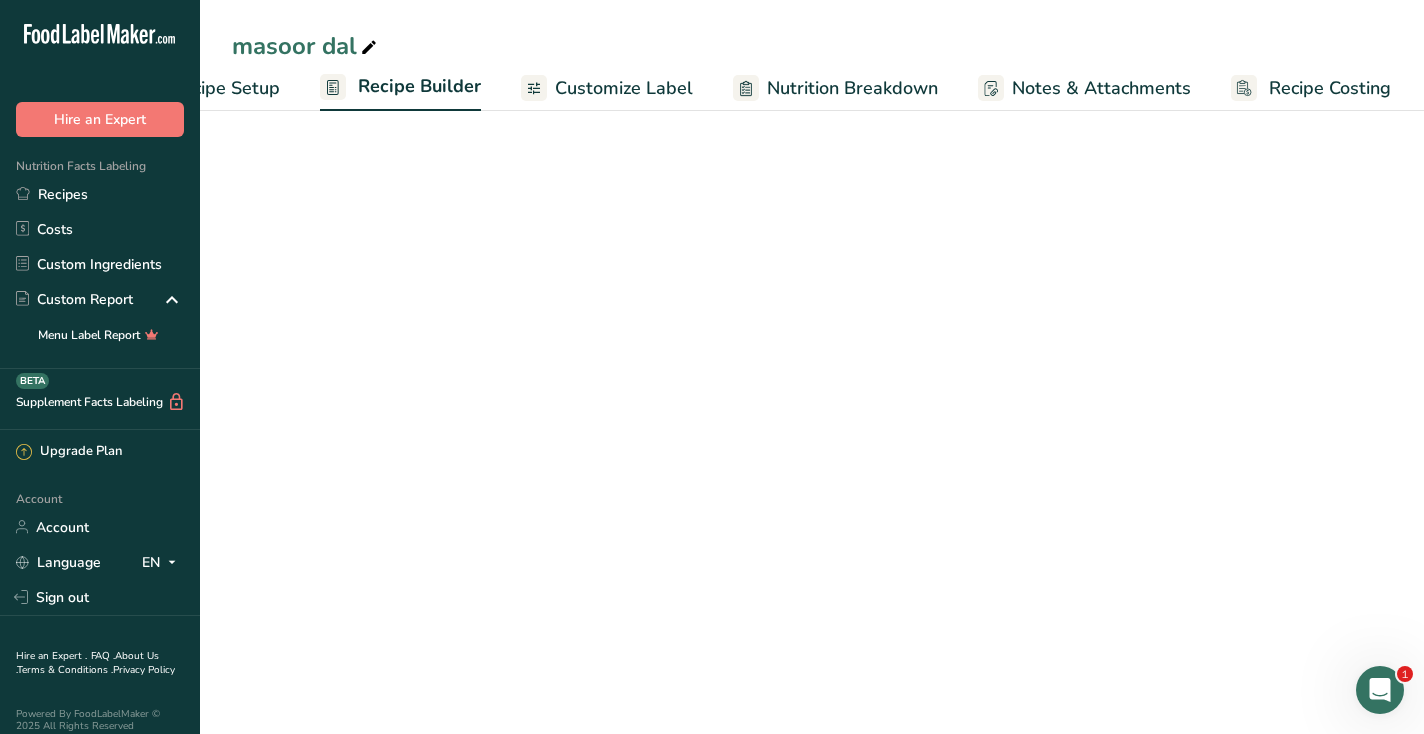 scroll, scrollTop: 0, scrollLeft: 97, axis: horizontal 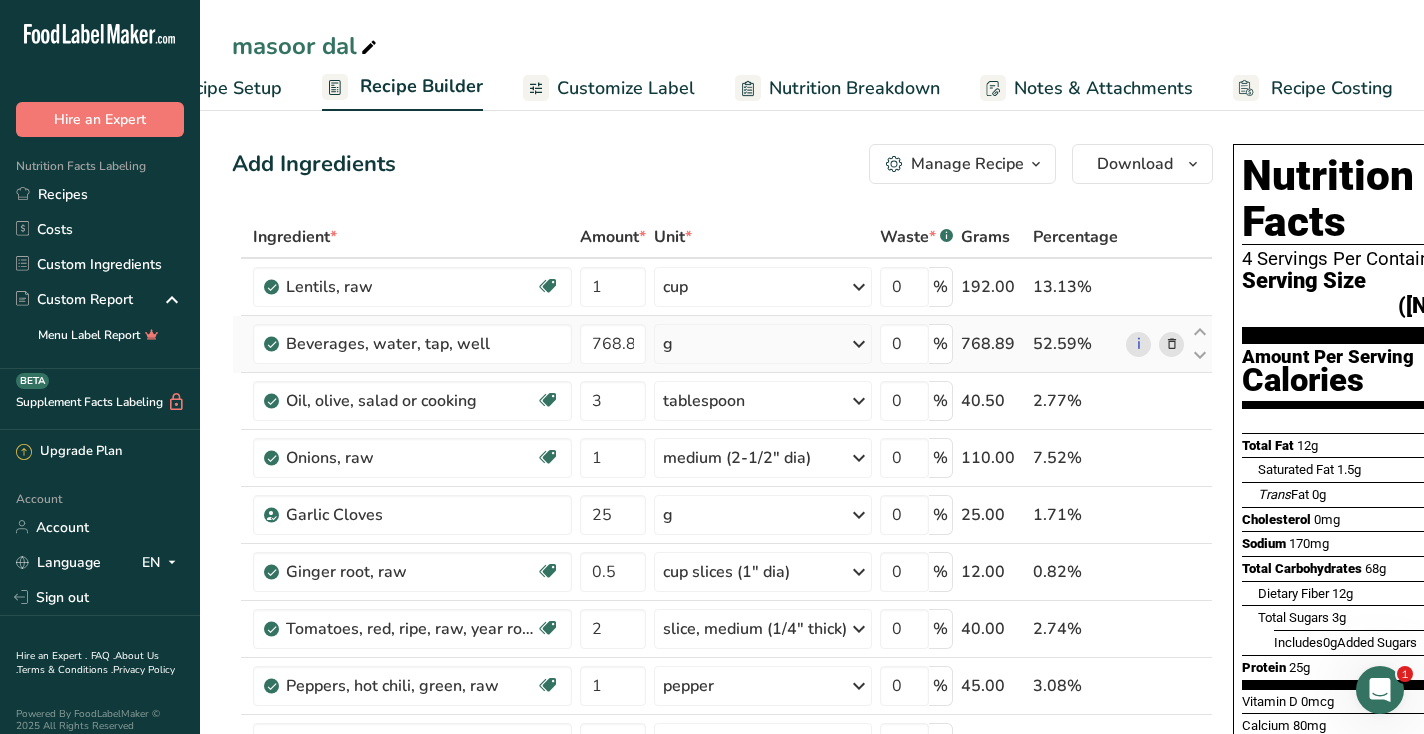 click on "g" at bounding box center [763, 344] 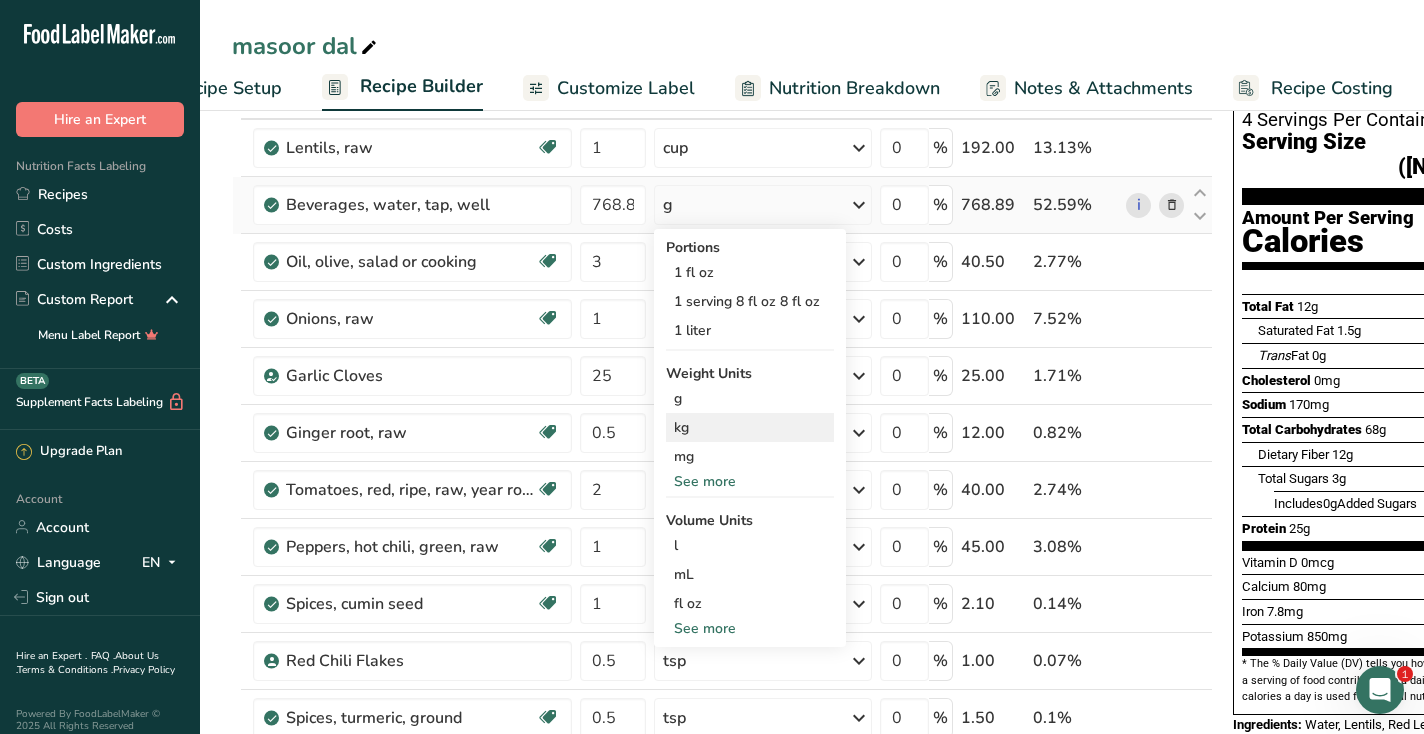 scroll, scrollTop: 146, scrollLeft: 0, axis: vertical 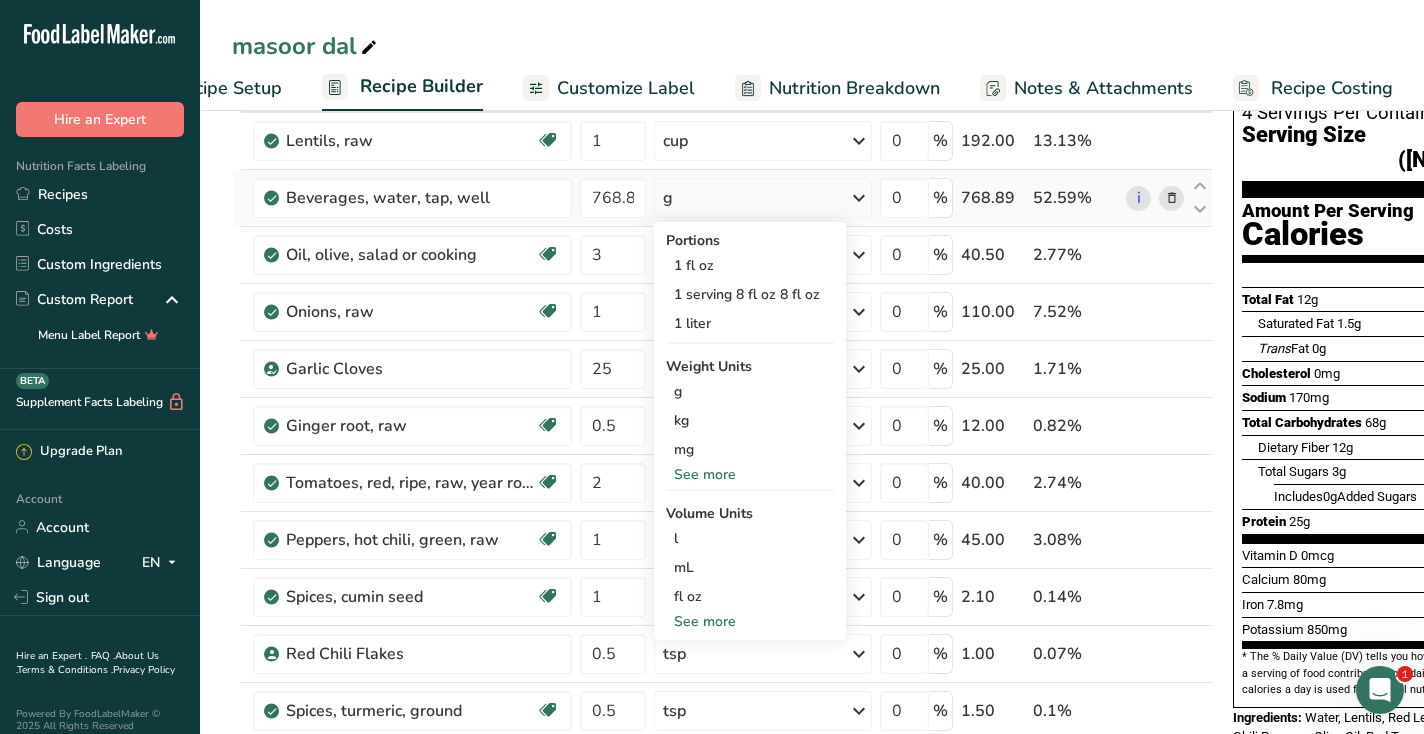 click on "See more" at bounding box center (750, 621) 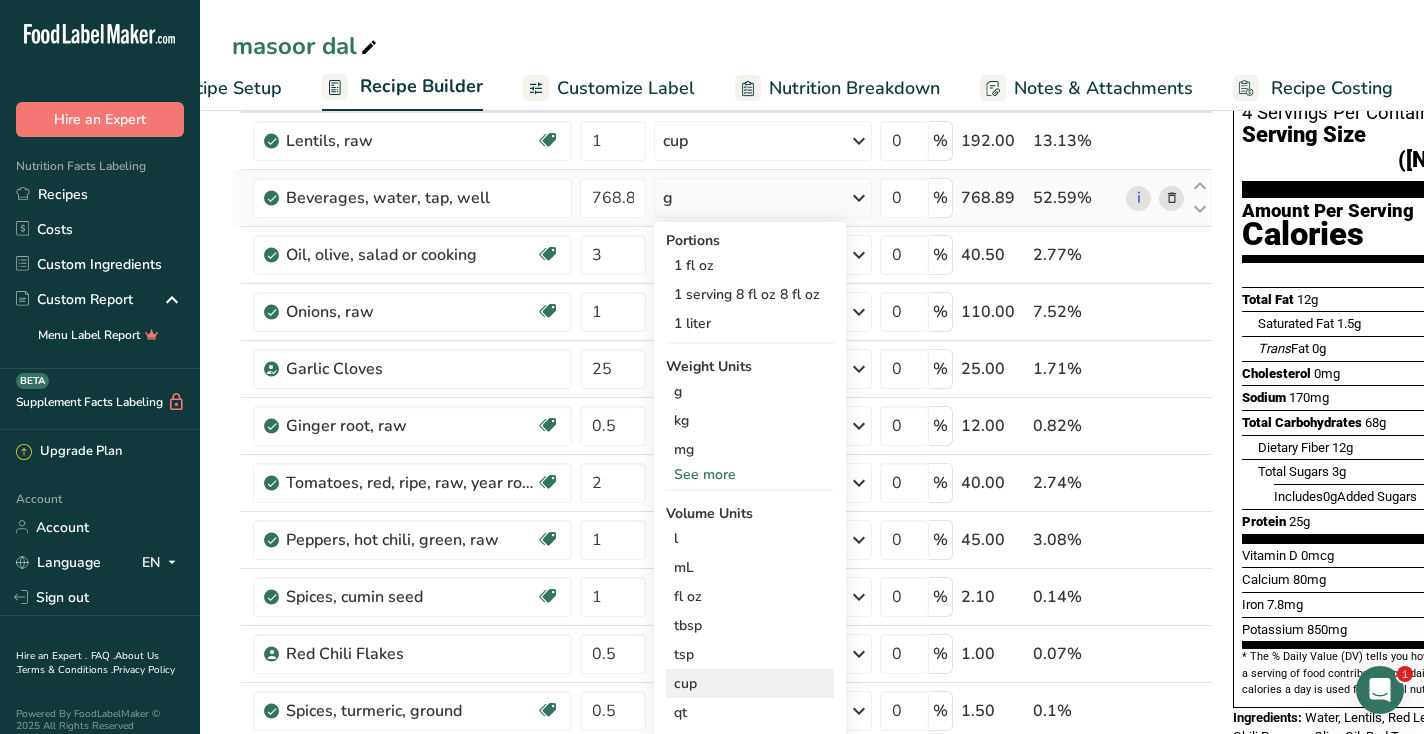 click on "cup" at bounding box center (750, 683) 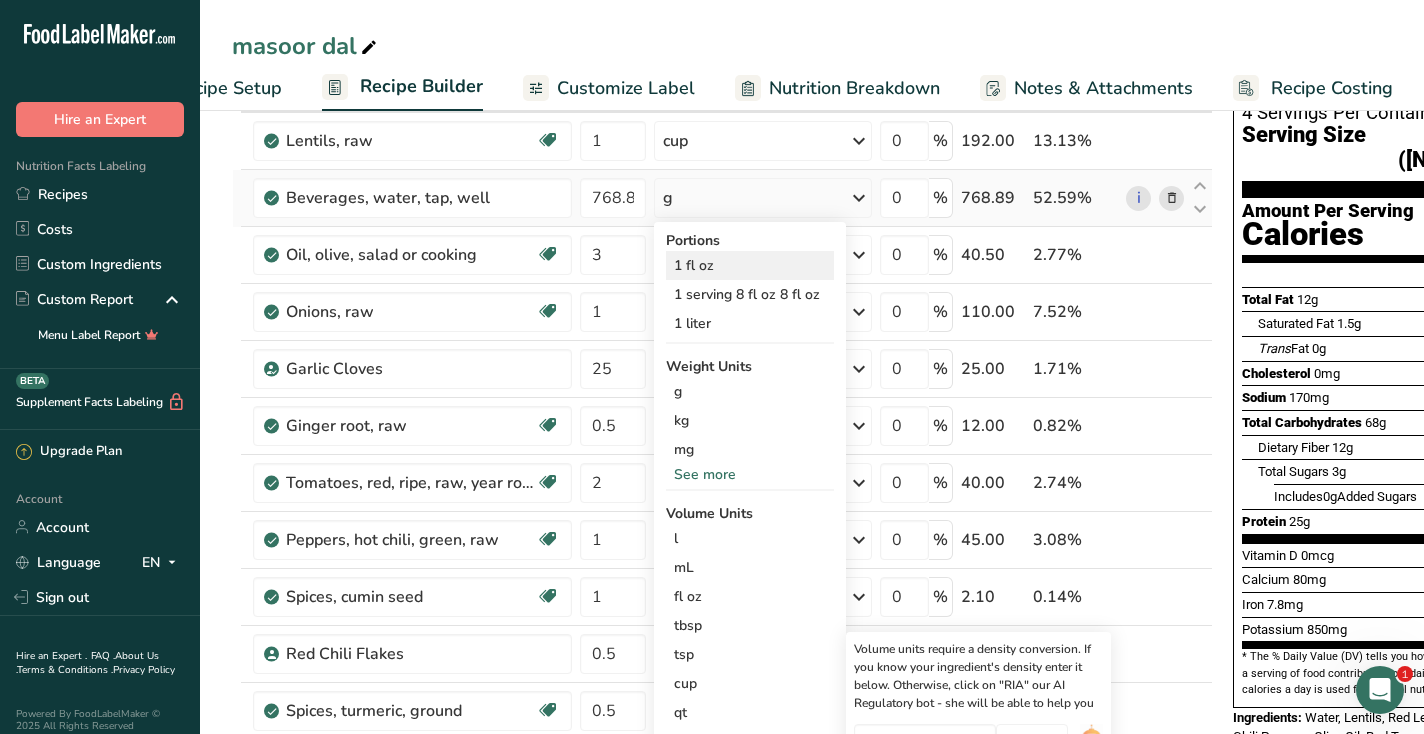 click on "1 fl oz" at bounding box center (750, 265) 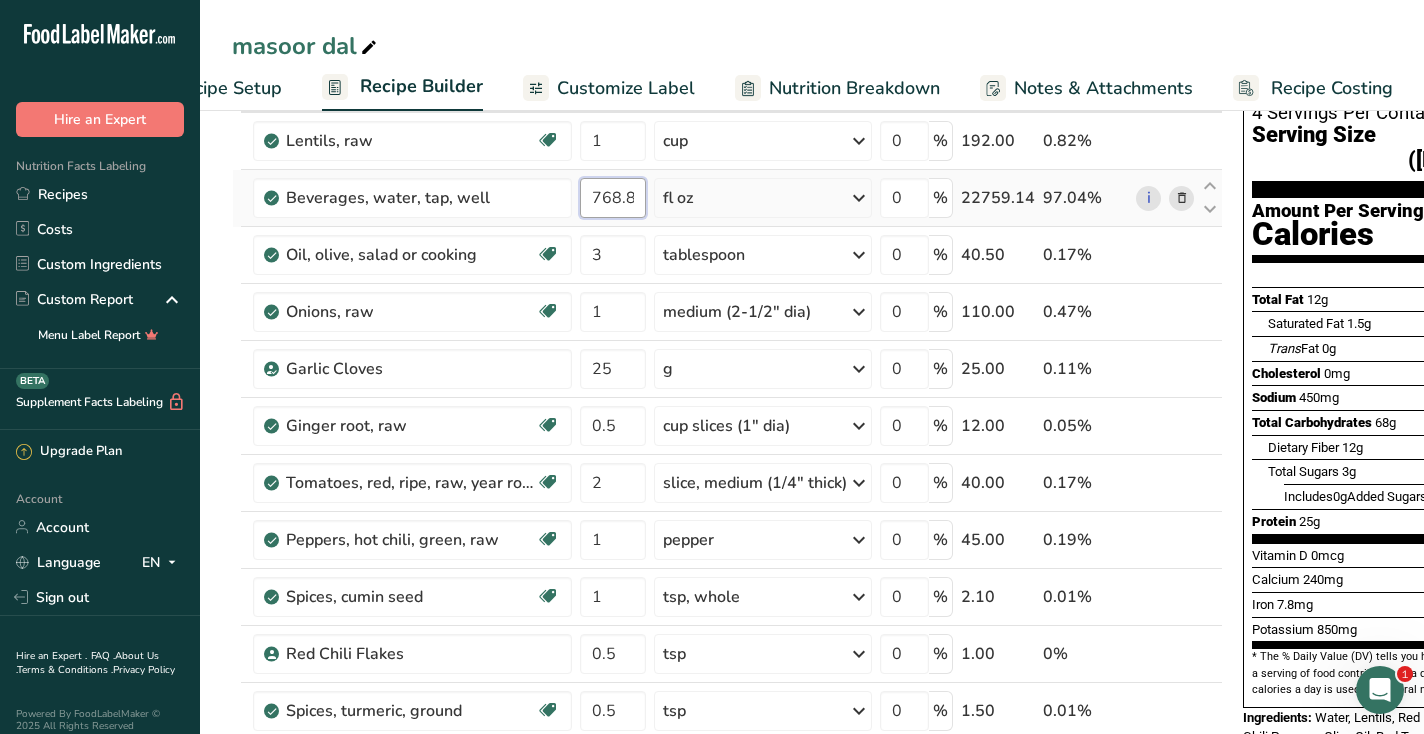scroll, scrollTop: 0, scrollLeft: 8, axis: horizontal 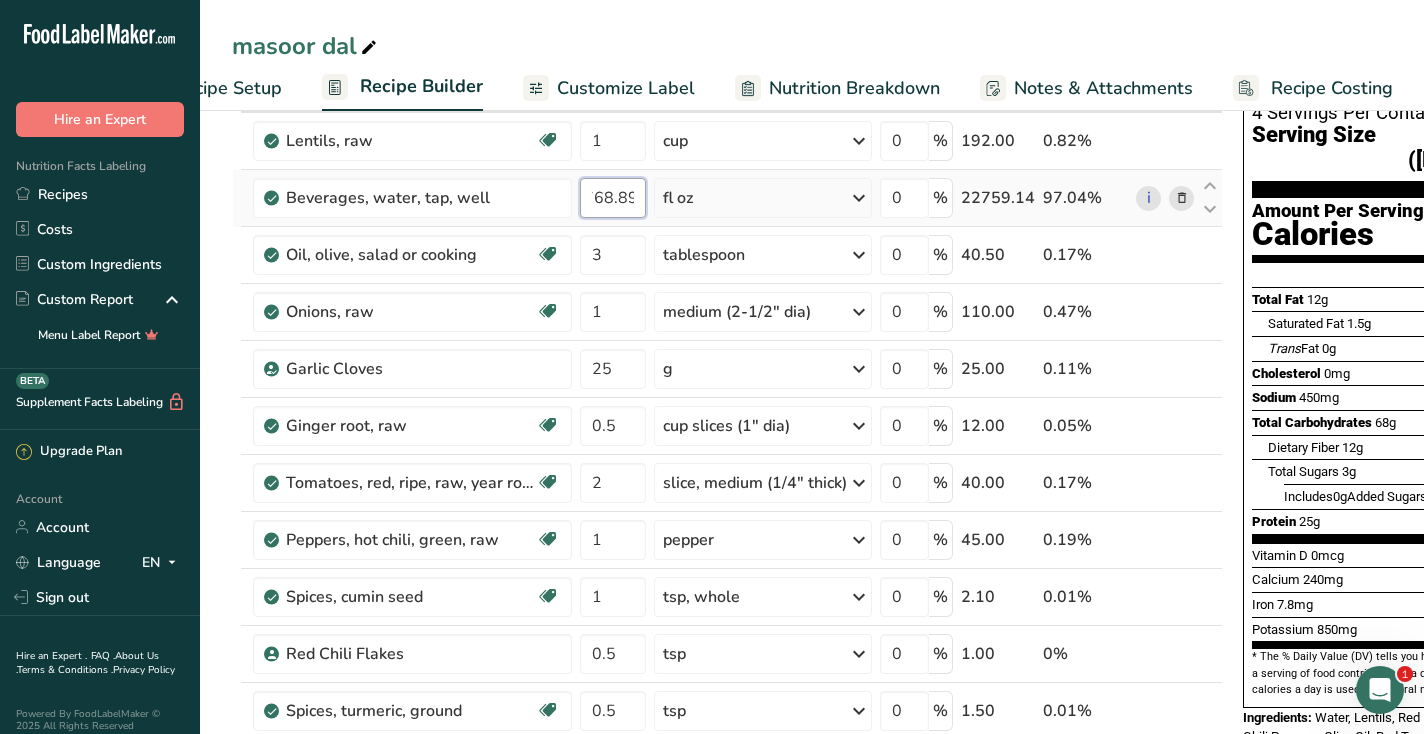 drag, startPoint x: 593, startPoint y: 204, endPoint x: 682, endPoint y: 205, distance: 89.005615 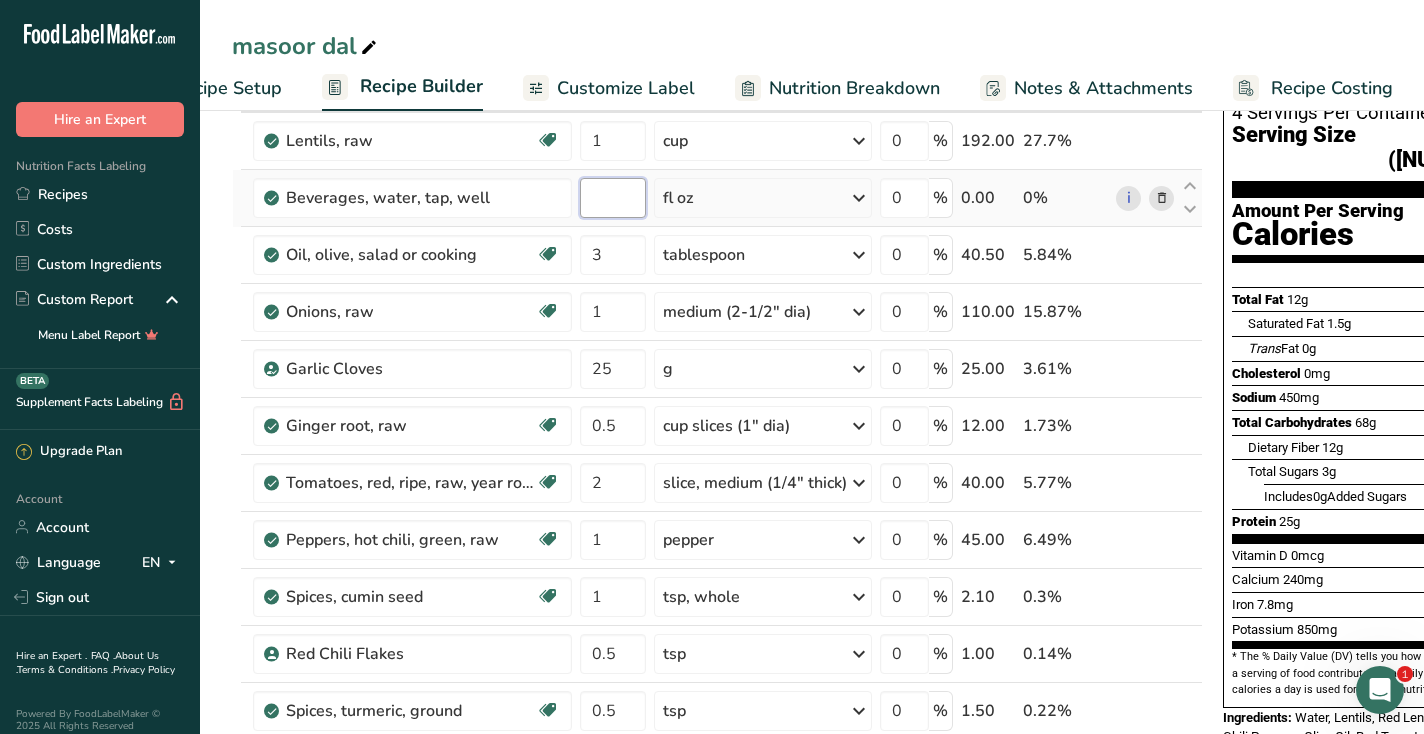 scroll, scrollTop: 0, scrollLeft: 0, axis: both 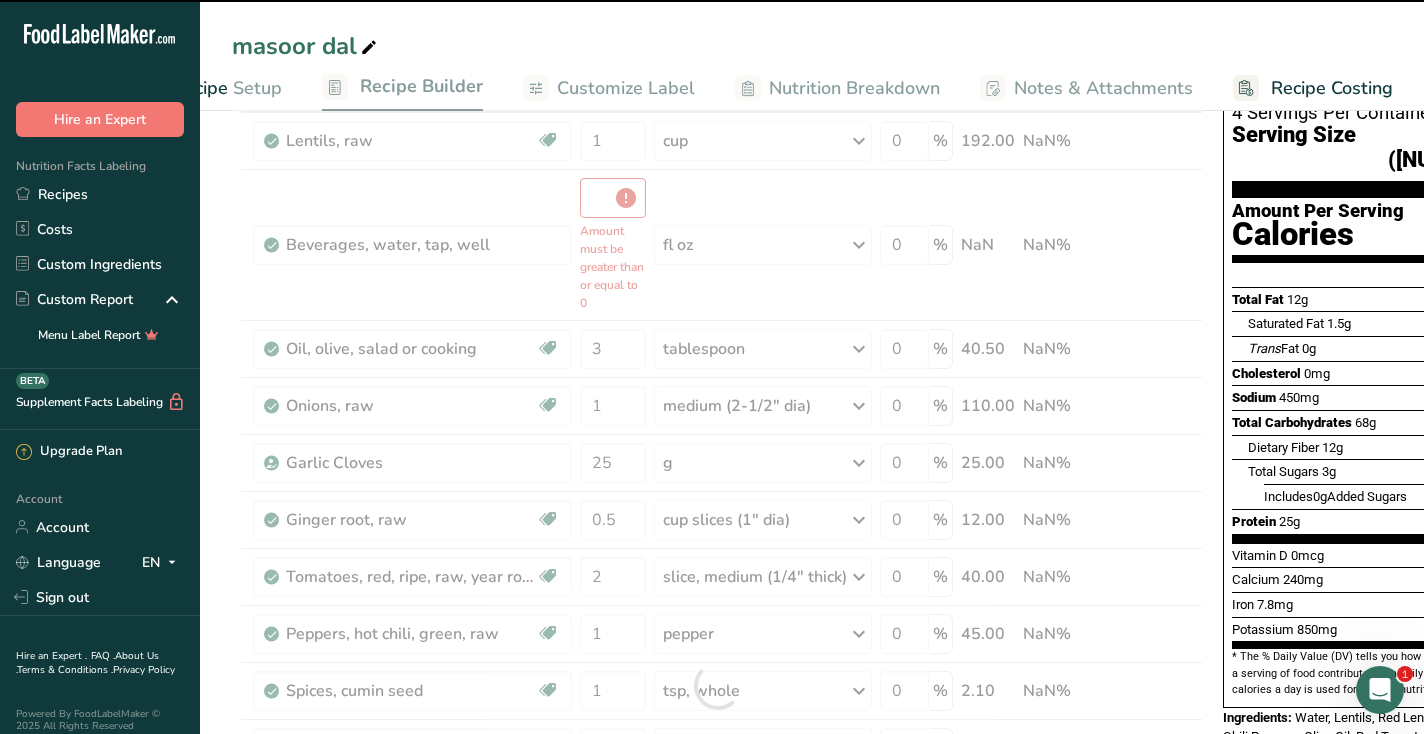 type on "0" 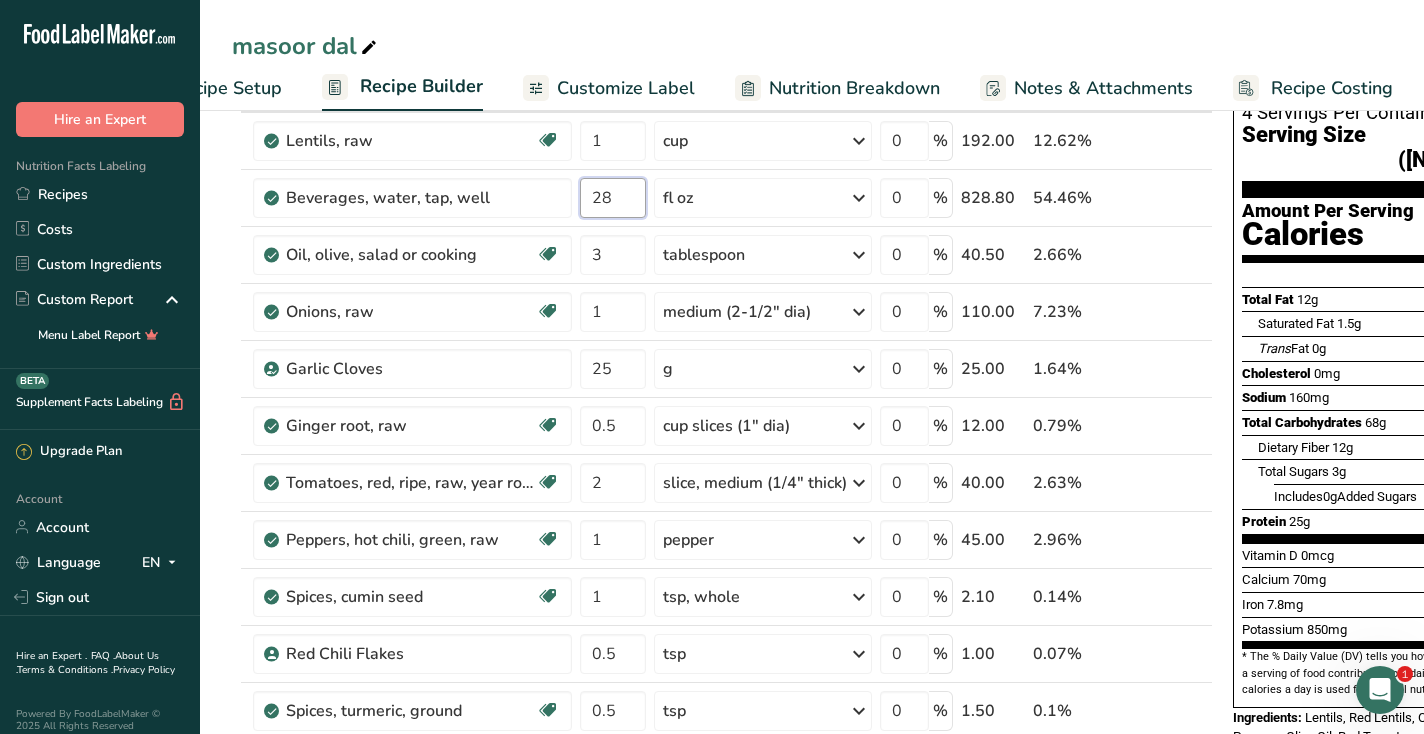 type on "28" 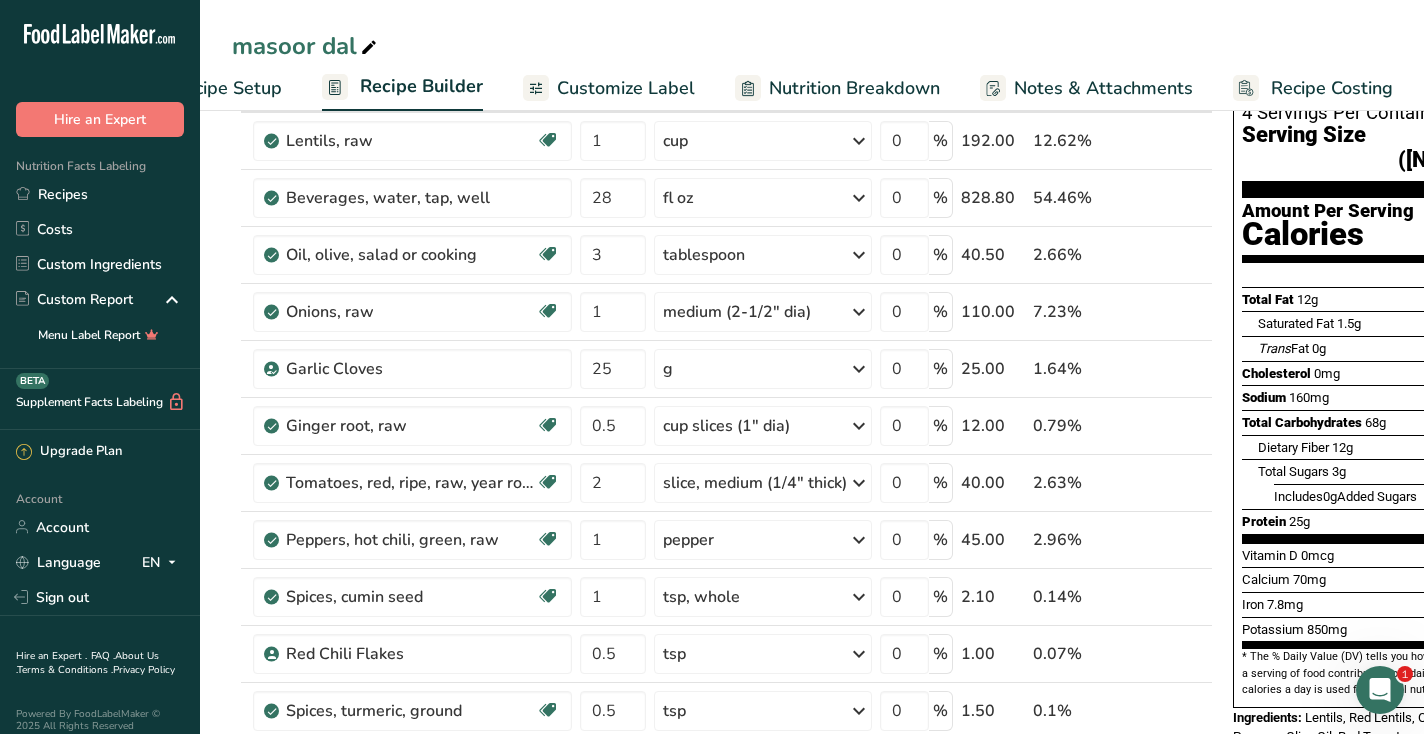click on "Serving Size" at bounding box center (1304, 147) 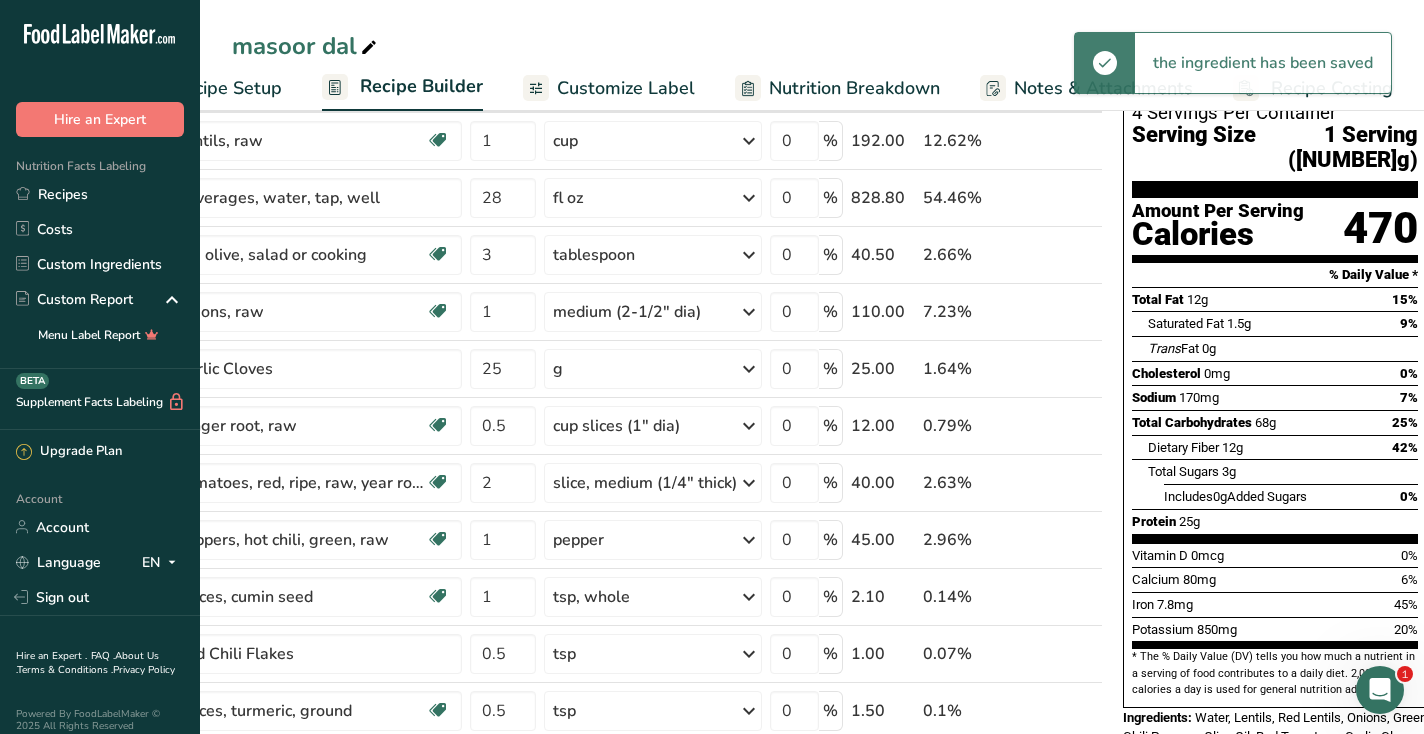 scroll, scrollTop: 0, scrollLeft: 117, axis: horizontal 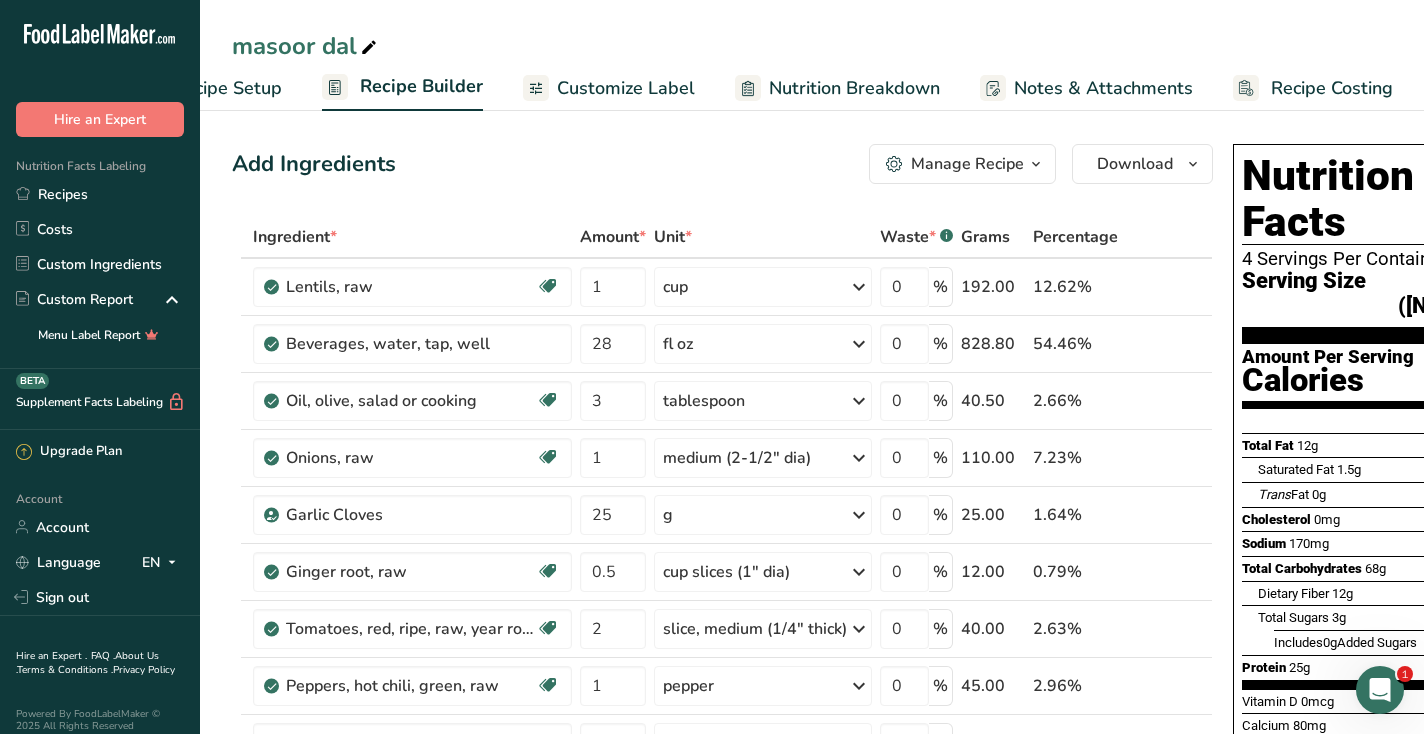 click on "Recipe Setup" at bounding box center (227, 88) 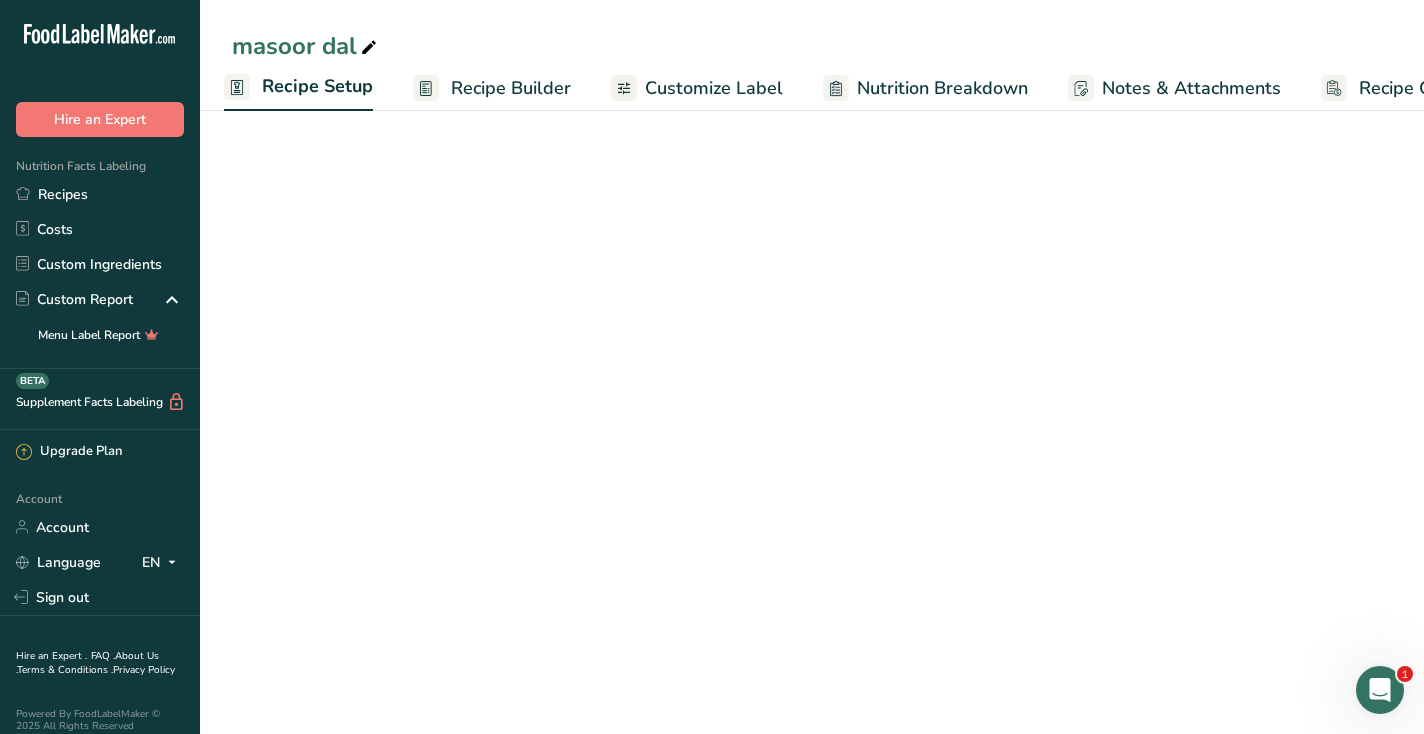 scroll, scrollTop: 0, scrollLeft: 7, axis: horizontal 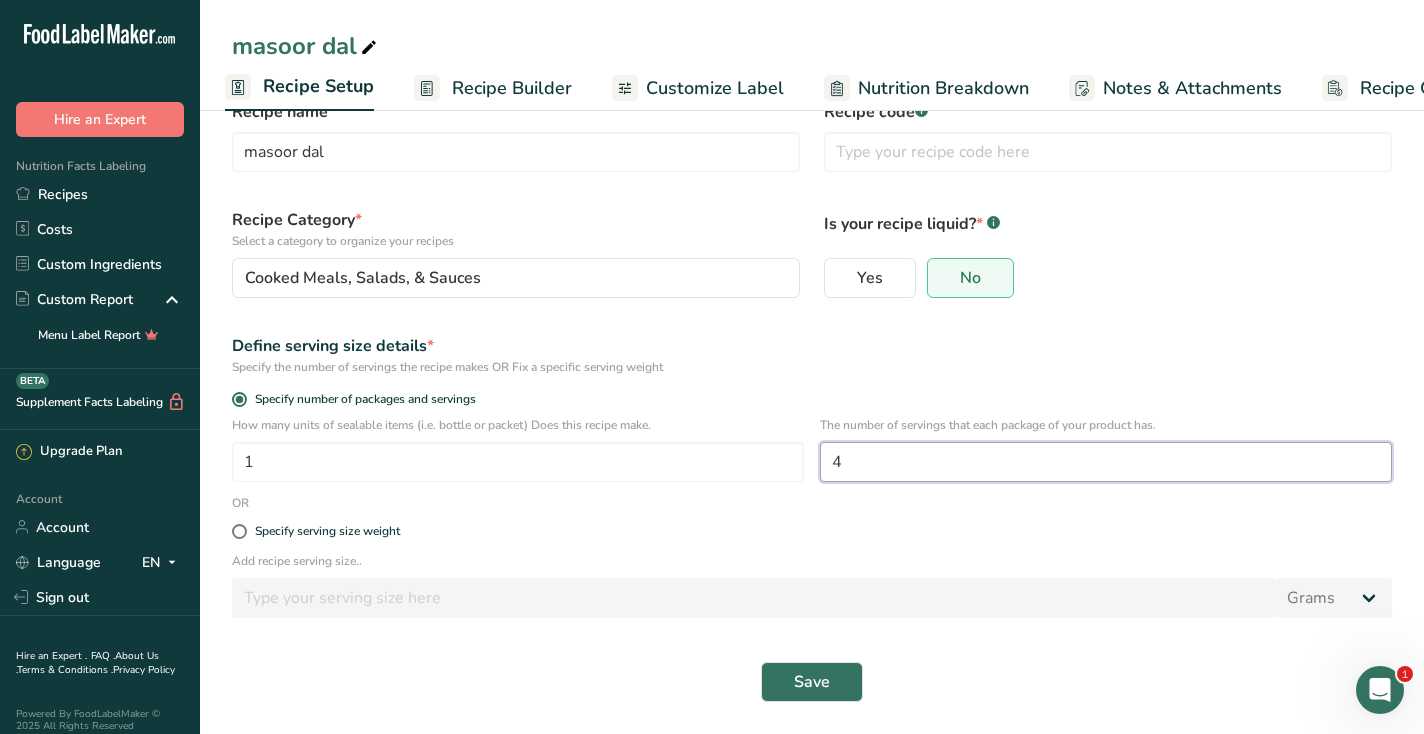 click on "4" at bounding box center [1106, 462] 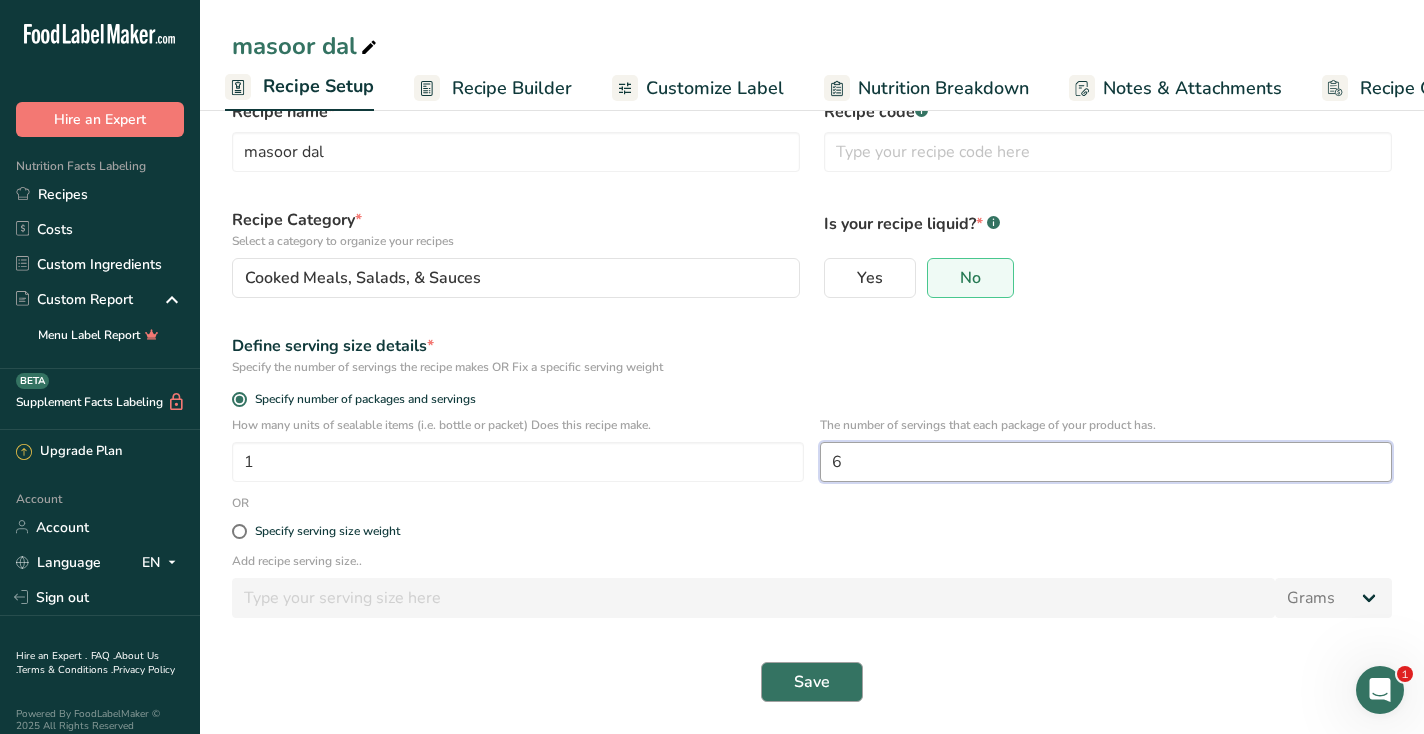 type on "6" 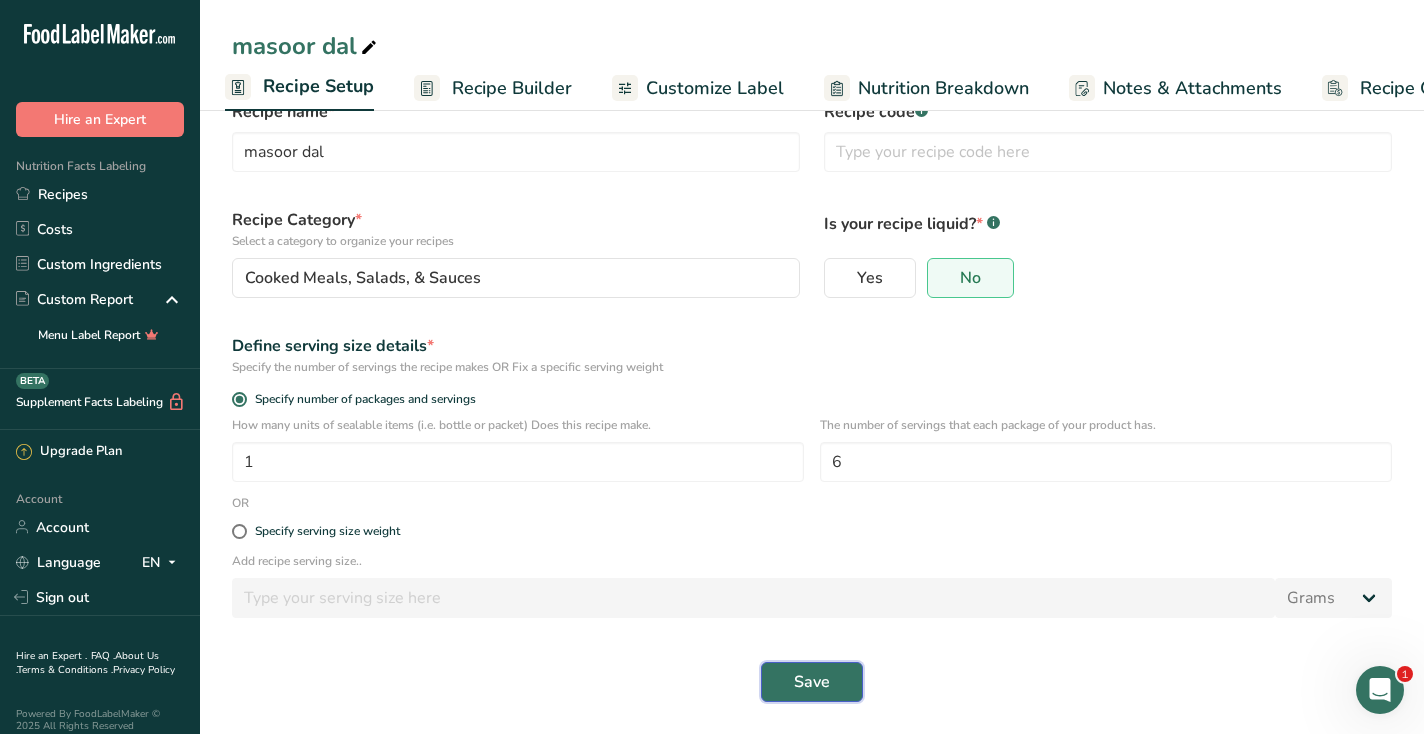 click on "Save" at bounding box center (812, 682) 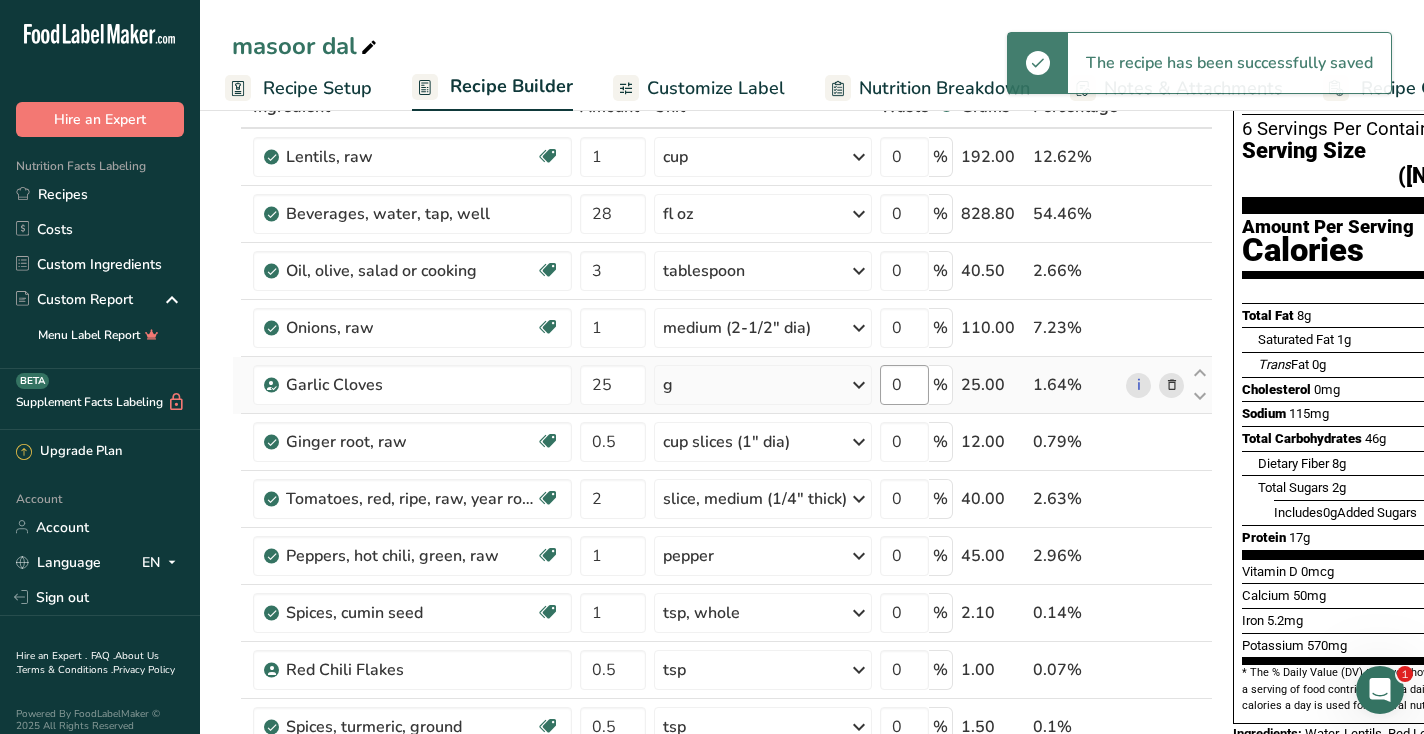 scroll, scrollTop: 149, scrollLeft: 0, axis: vertical 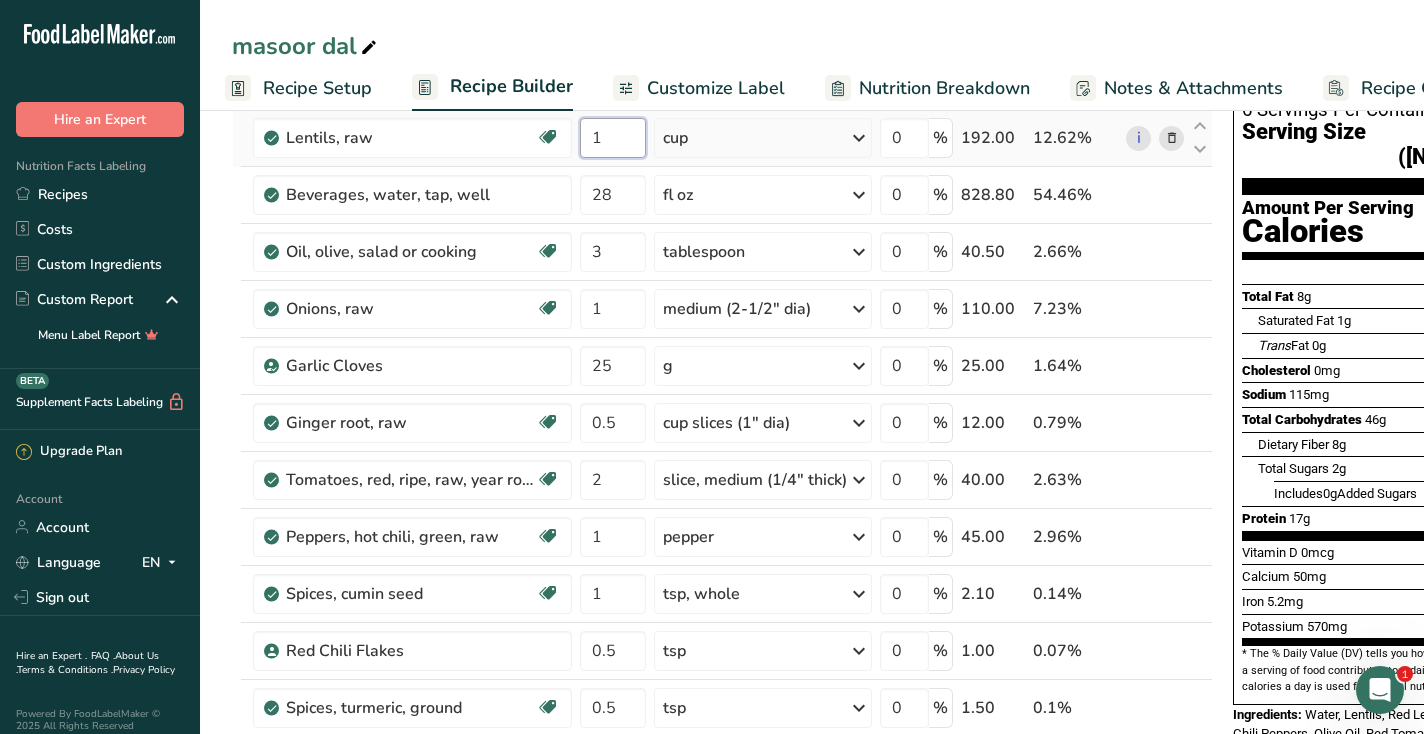 click on "1" at bounding box center [613, 138] 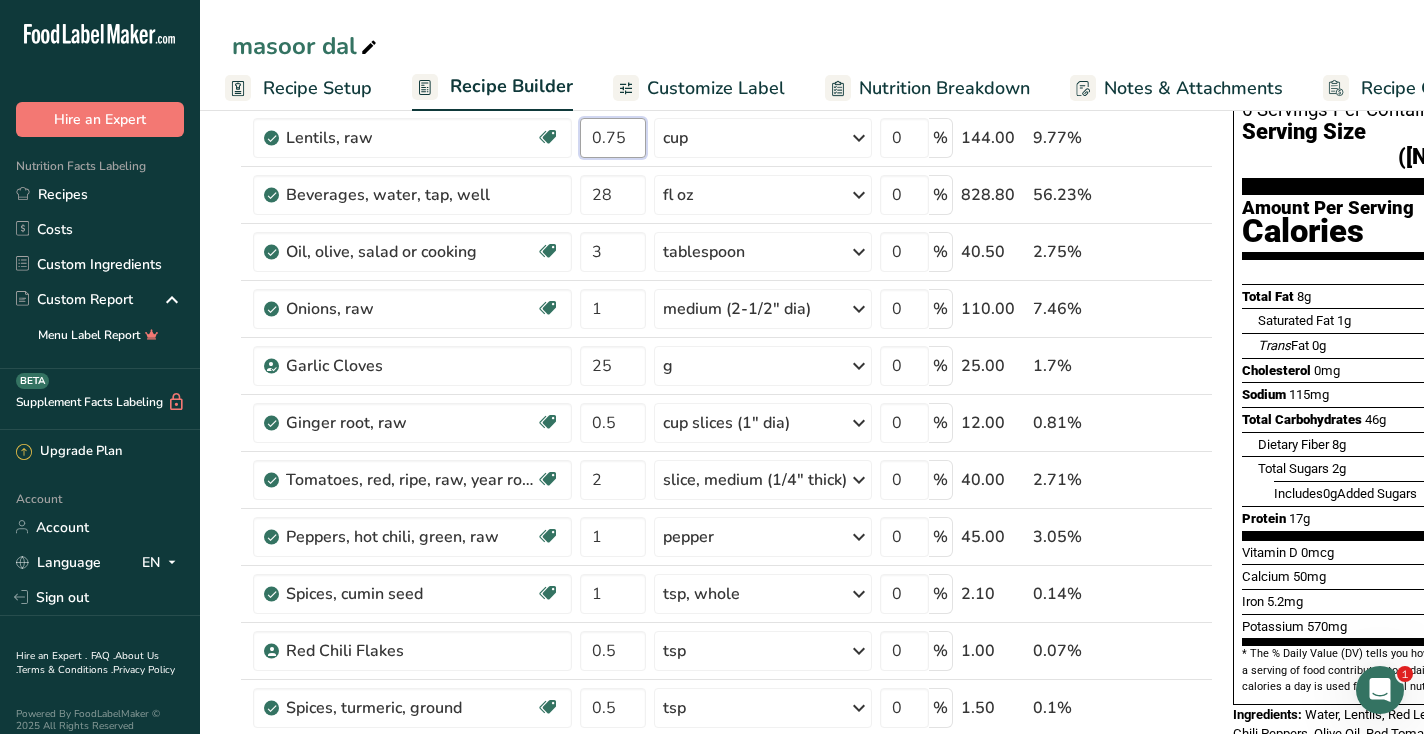 type on "0.75" 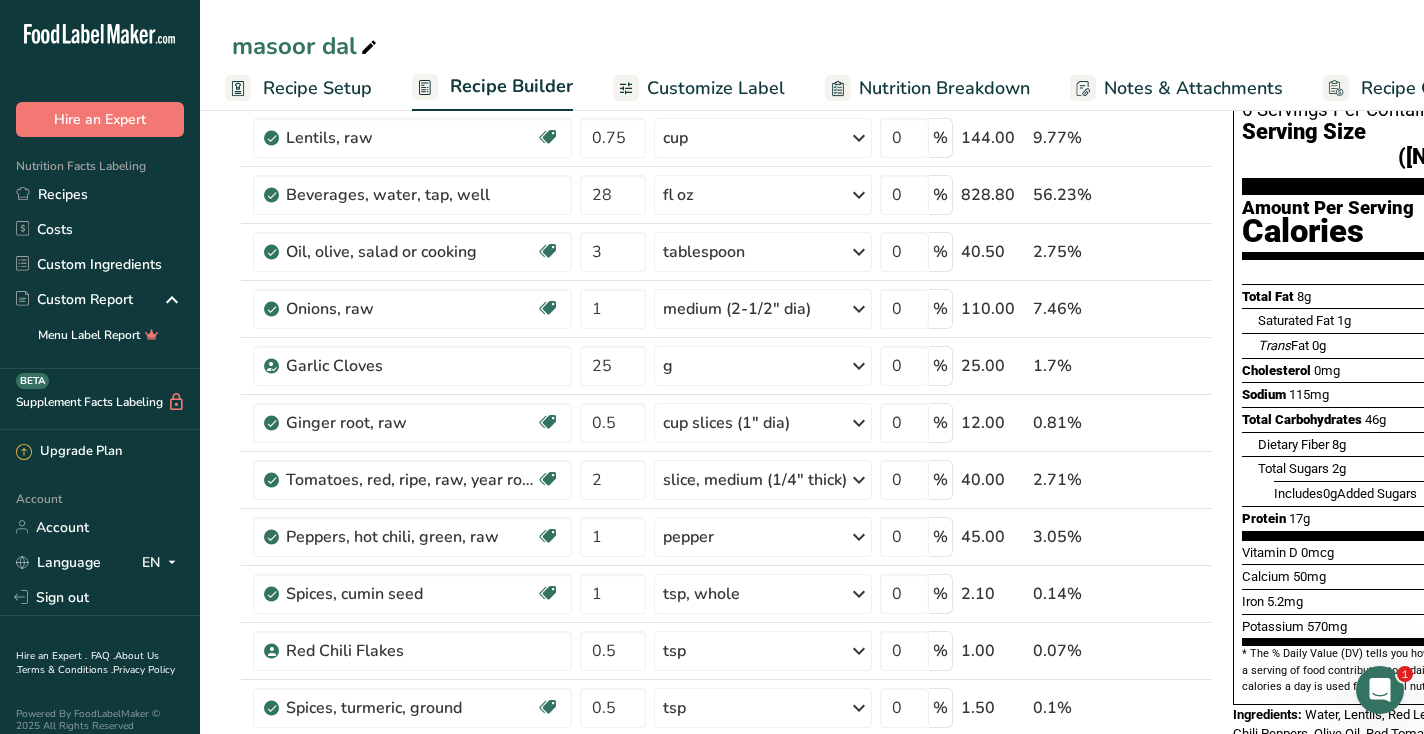 click on "% Daily Value *" at bounding box center [1385, 272] 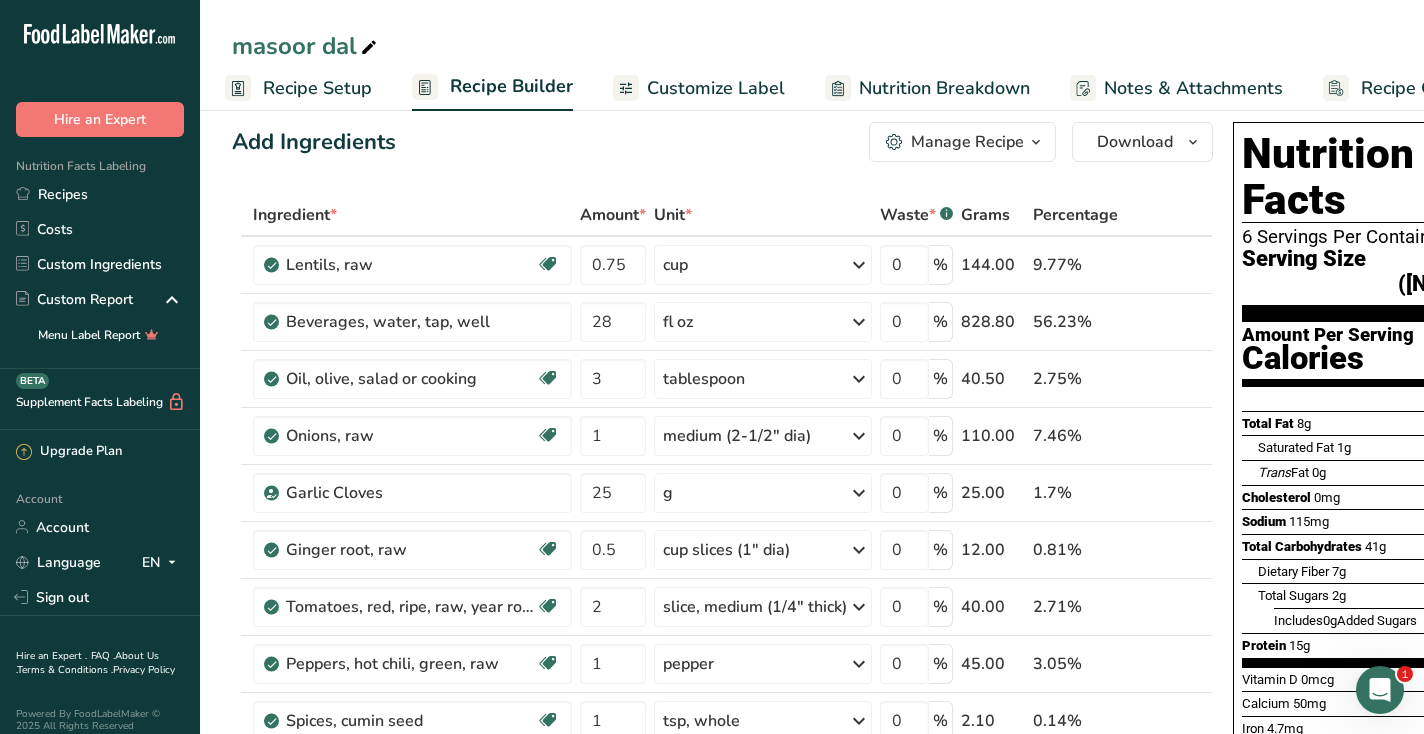 scroll, scrollTop: 23, scrollLeft: 0, axis: vertical 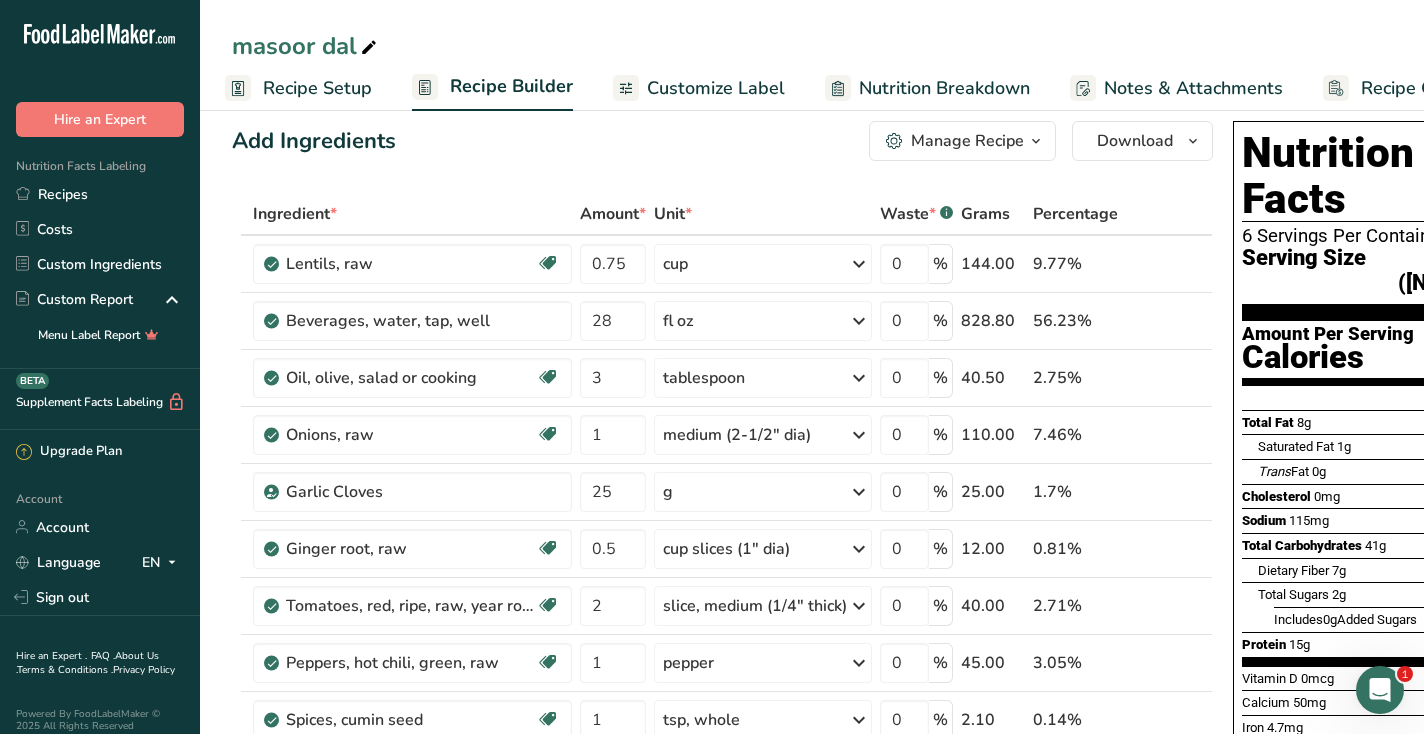 click on "Recipe Setup" at bounding box center [317, 88] 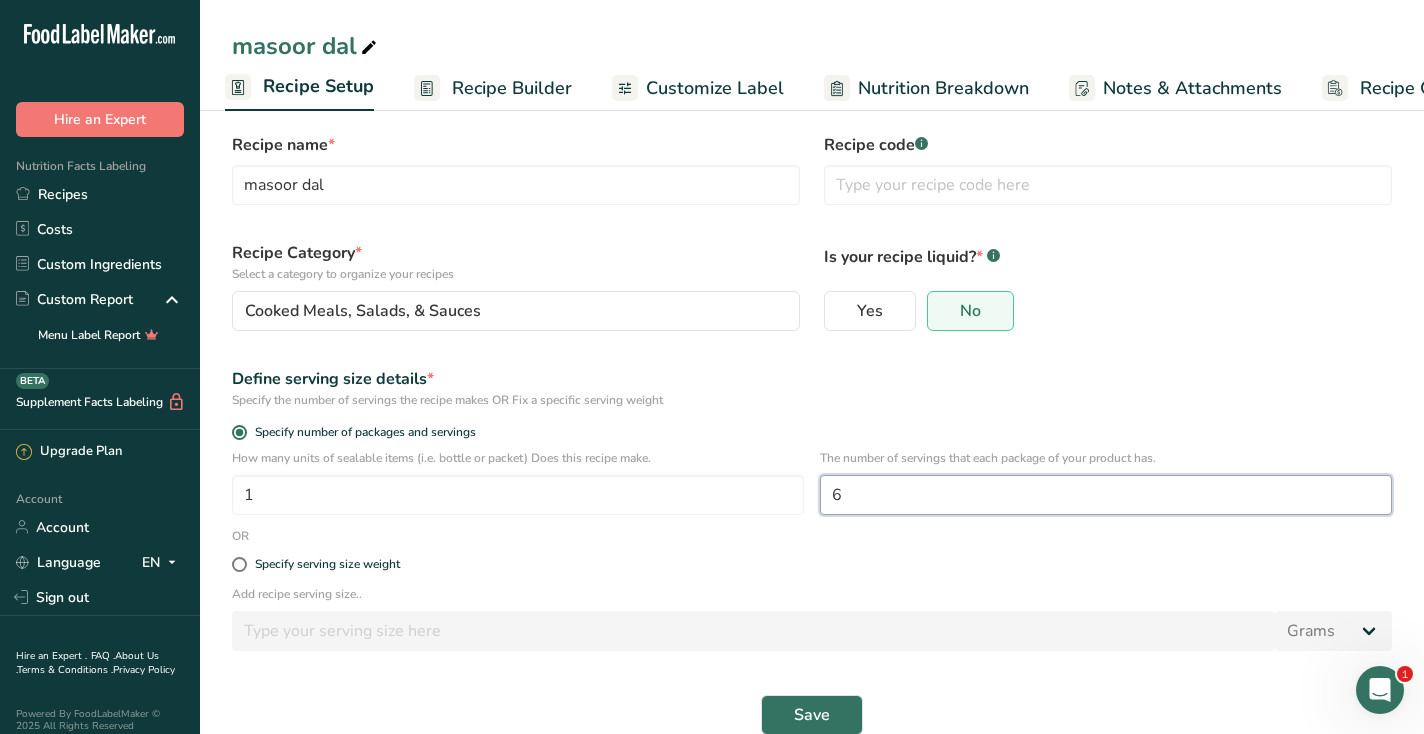 click on "6" at bounding box center (1106, 495) 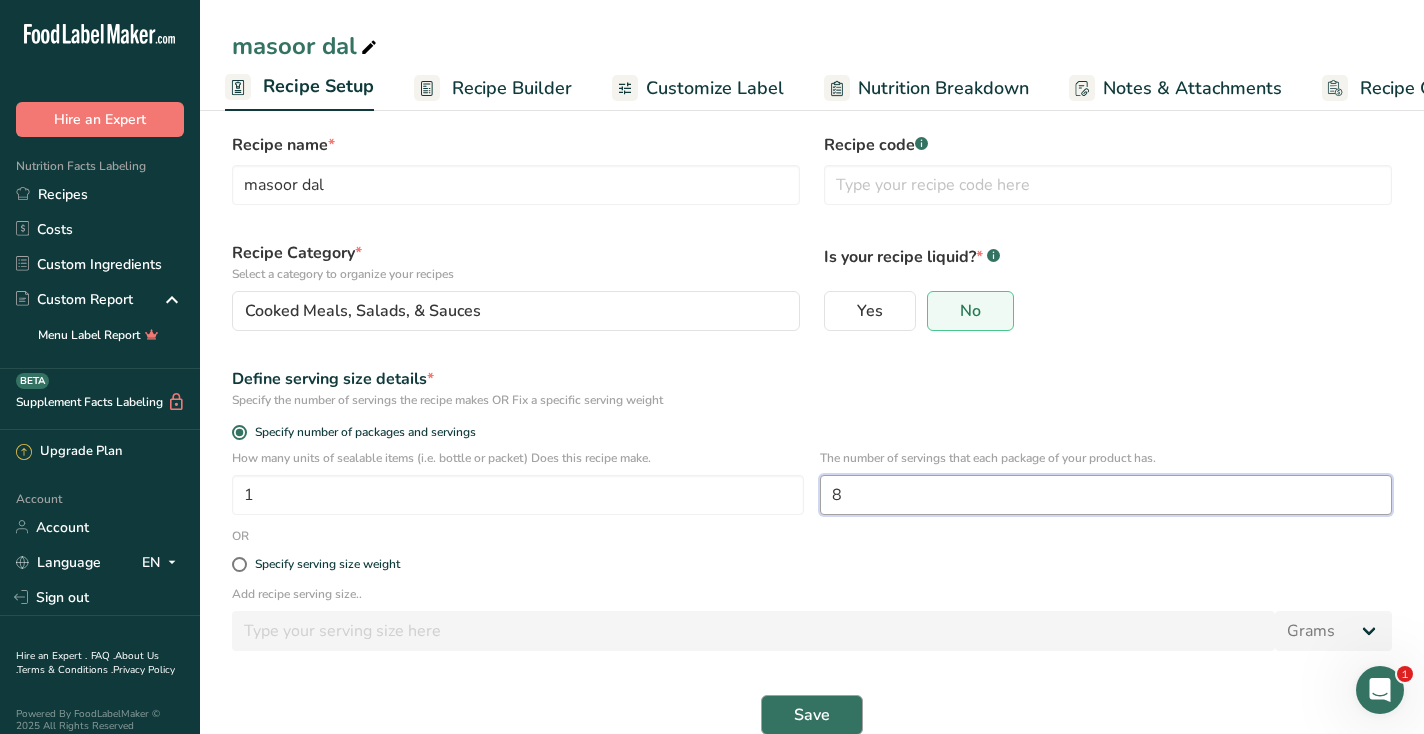 type on "8" 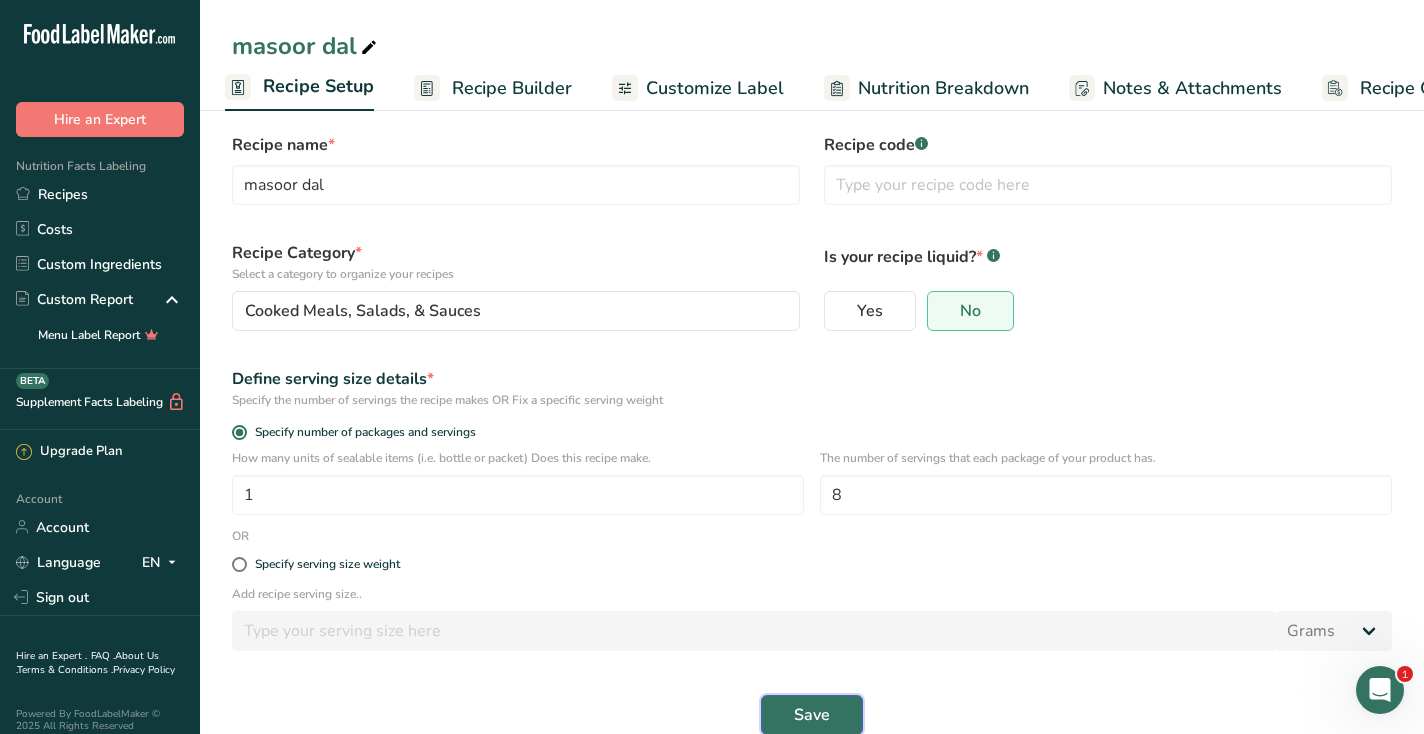 click on "Save" at bounding box center [812, 715] 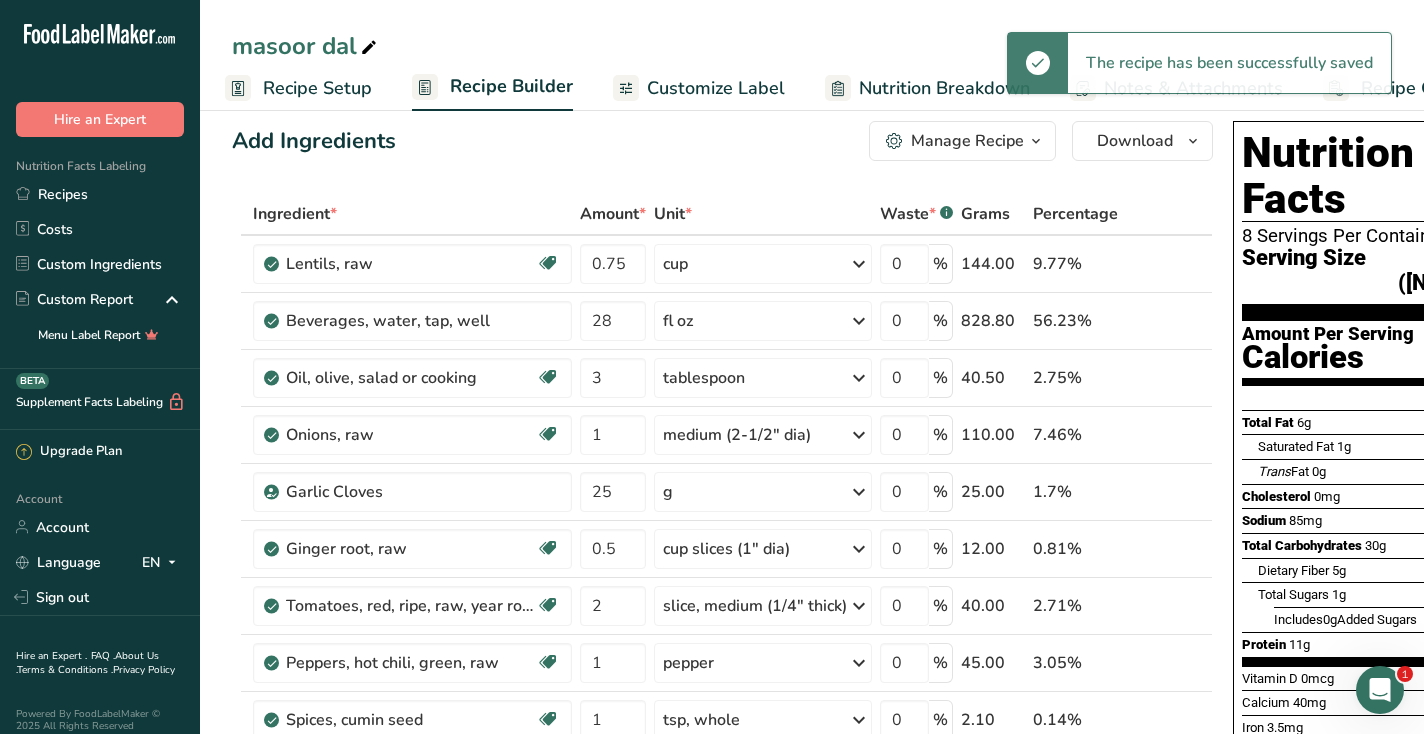 scroll, scrollTop: 0, scrollLeft: 117, axis: horizontal 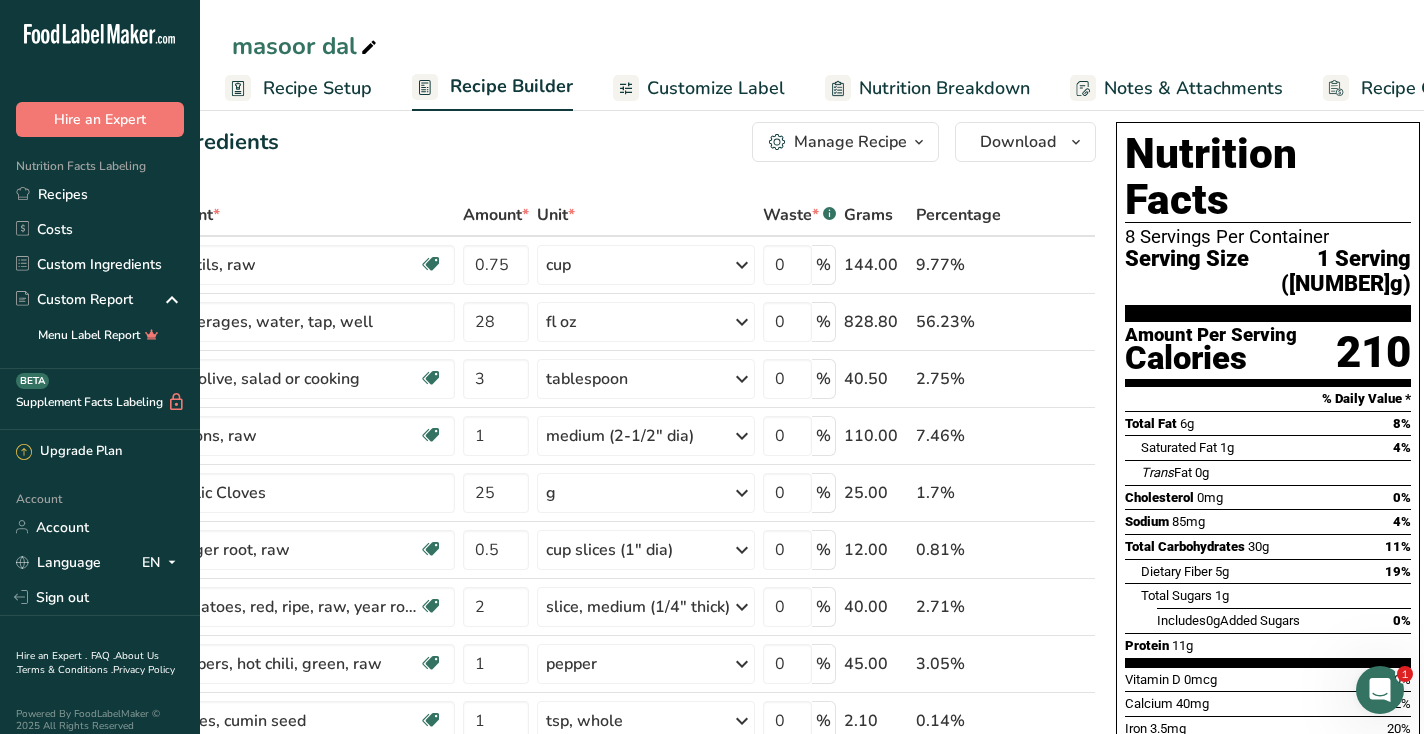 click on "Recipe Setup" at bounding box center (317, 88) 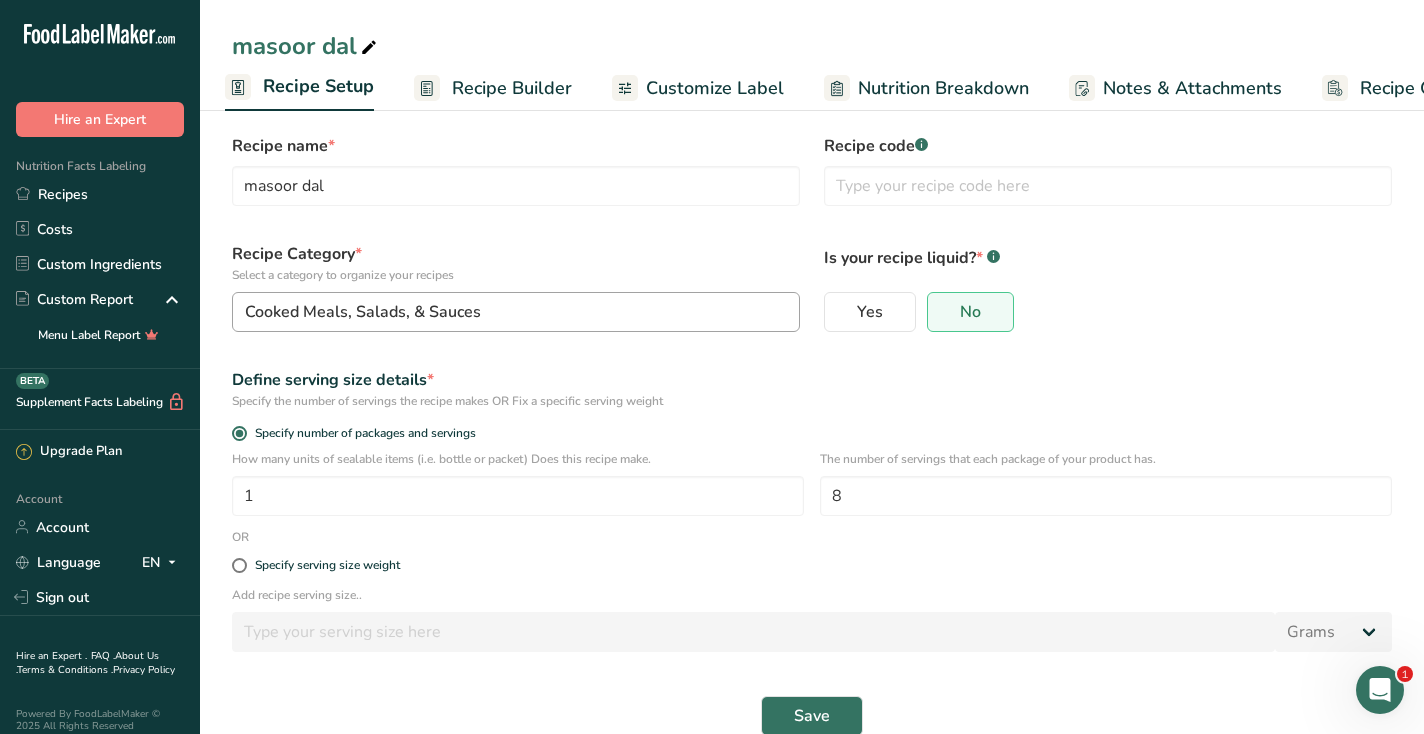 scroll, scrollTop: 0, scrollLeft: 0, axis: both 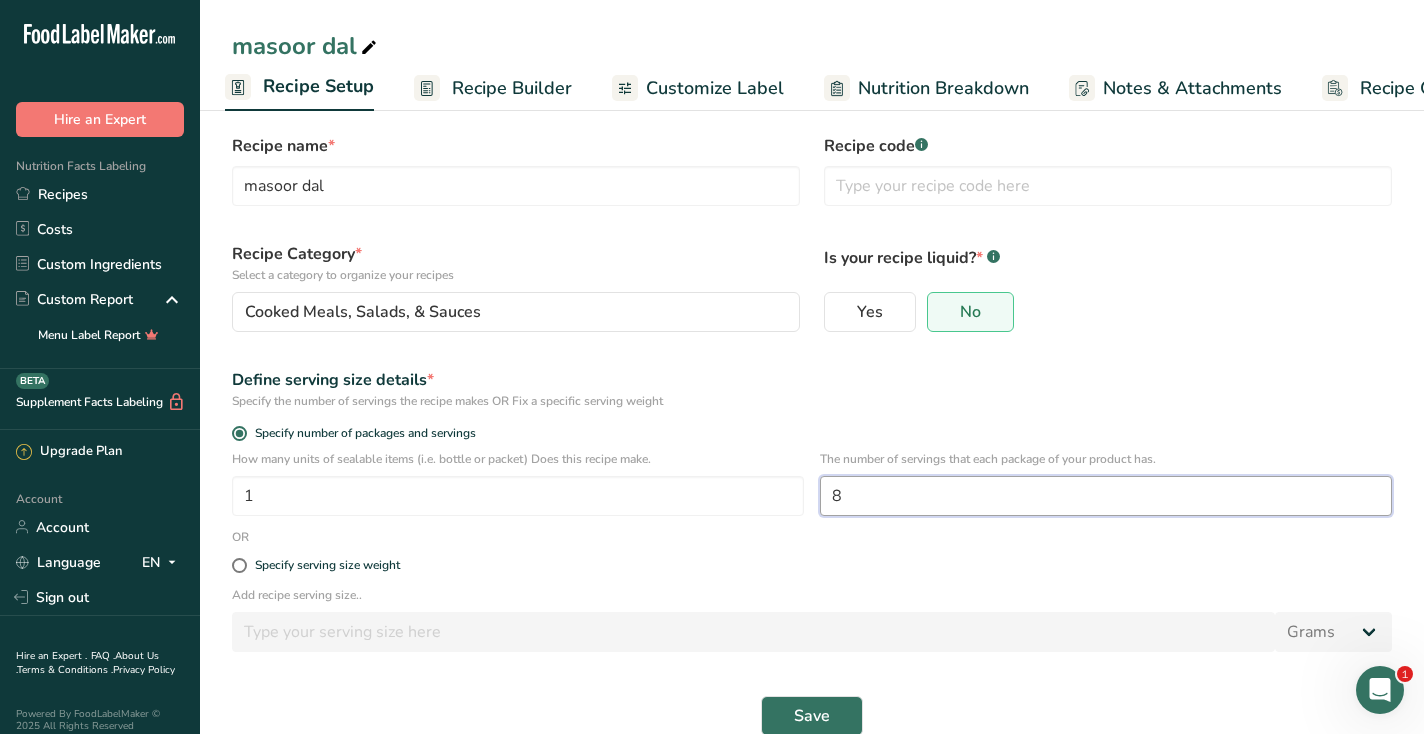 click on "8" at bounding box center (1106, 496) 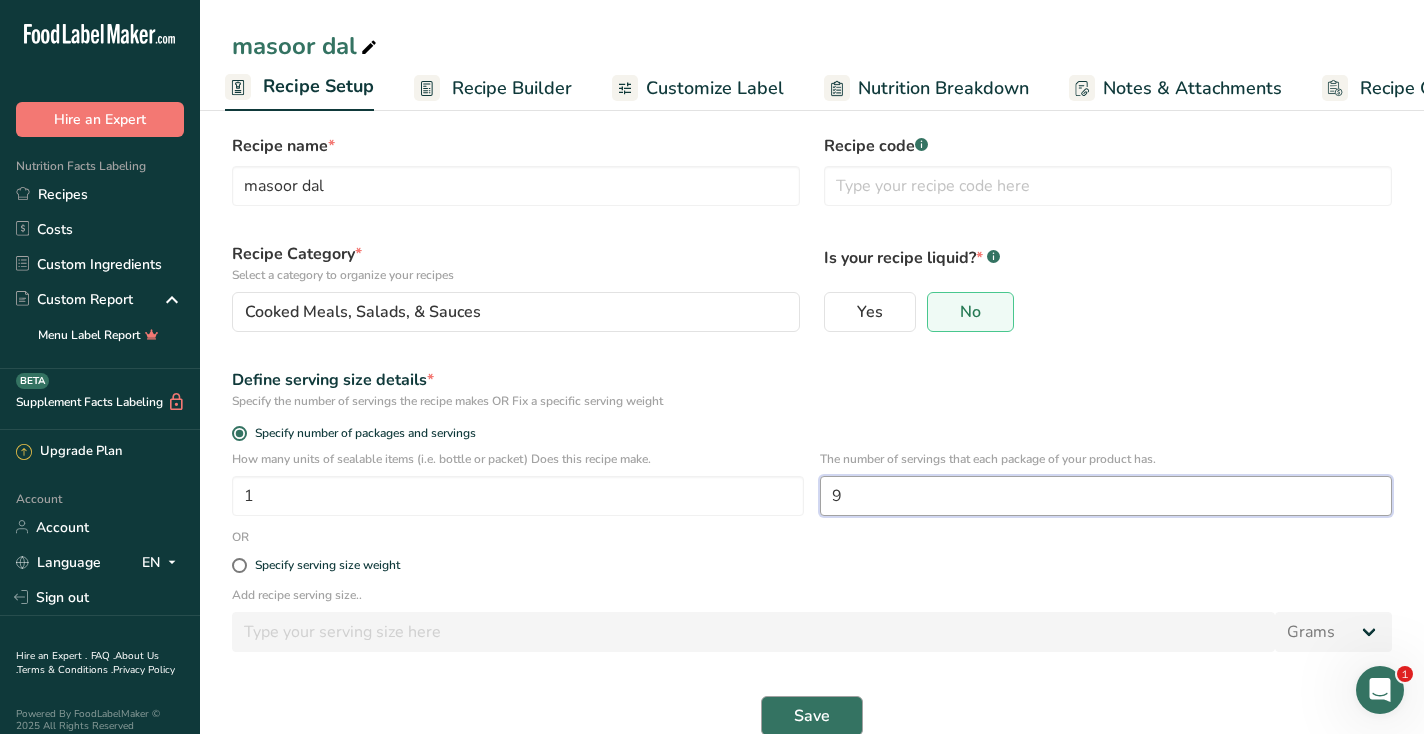 type on "9" 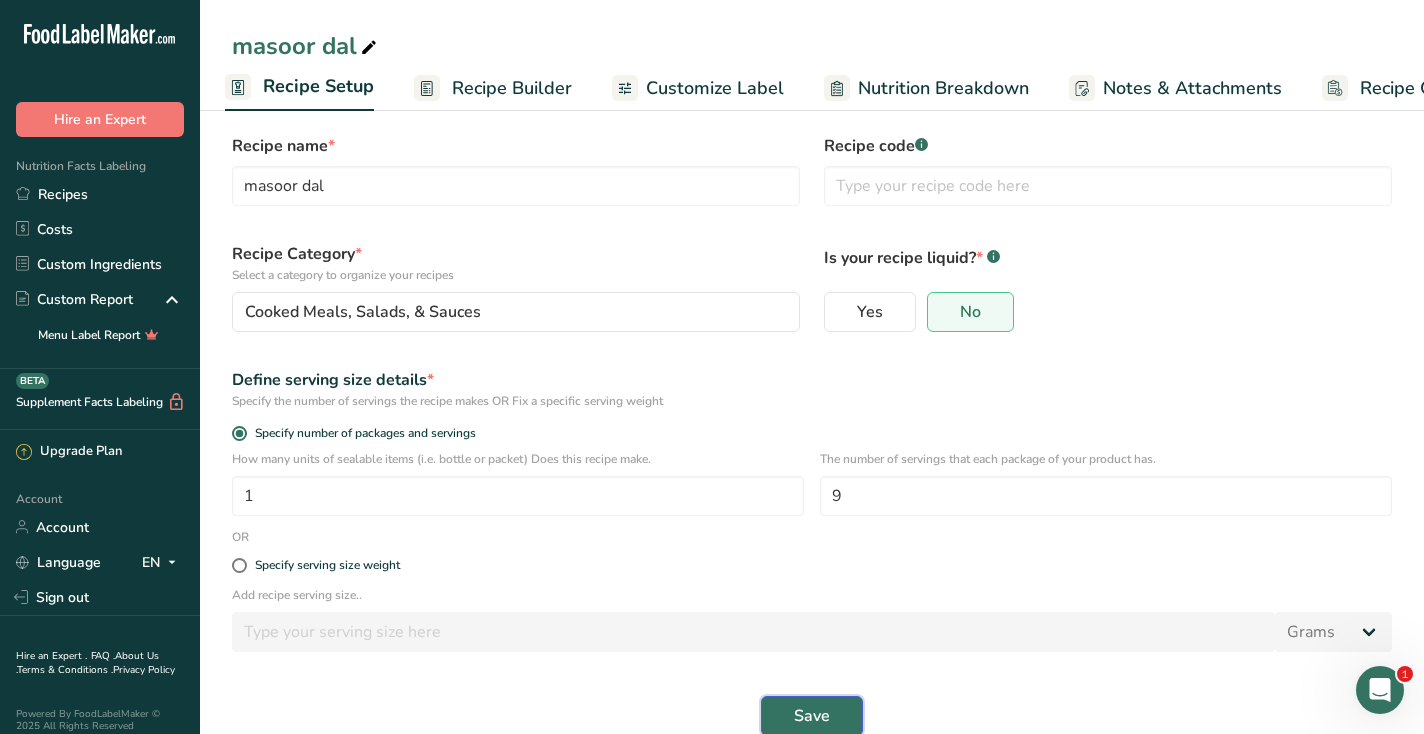 click on "Save" at bounding box center (812, 716) 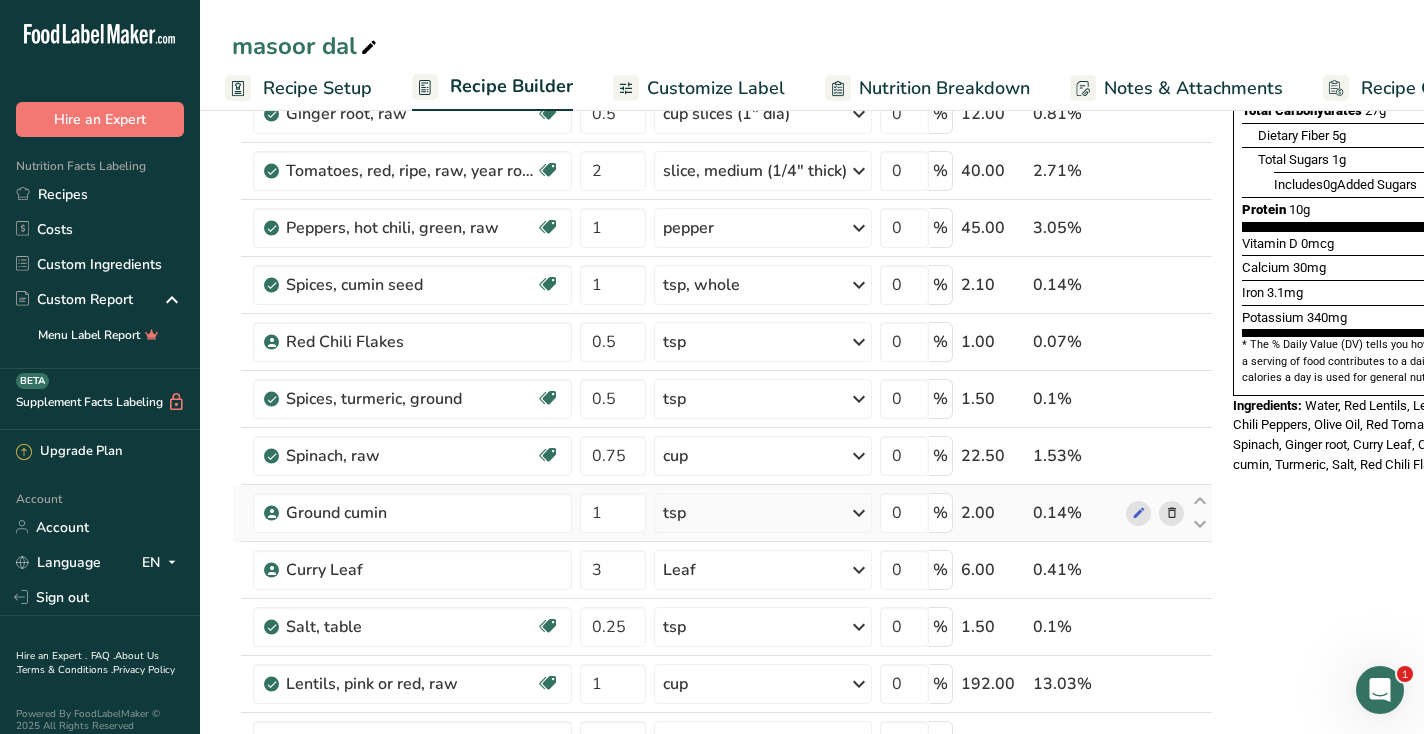 scroll, scrollTop: 468, scrollLeft: 0, axis: vertical 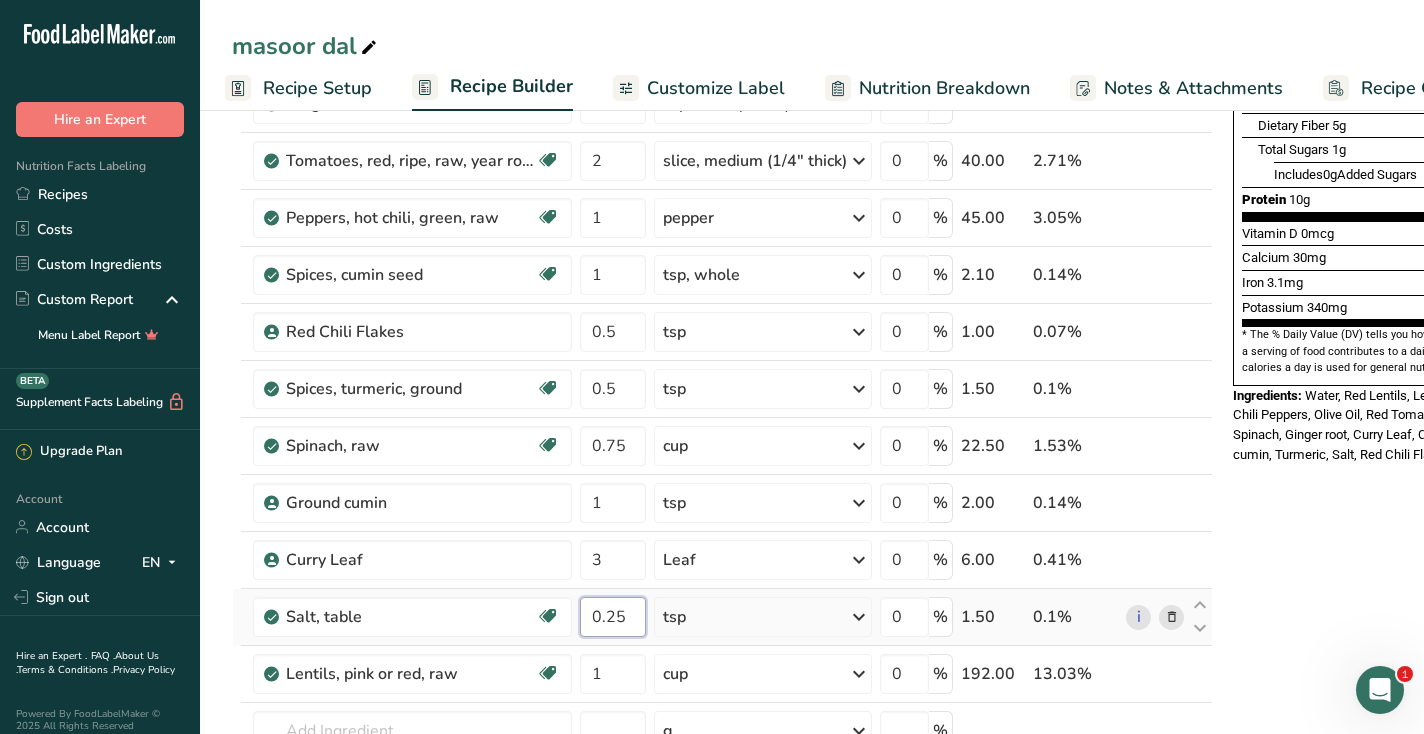 click on "0.25" at bounding box center (613, 617) 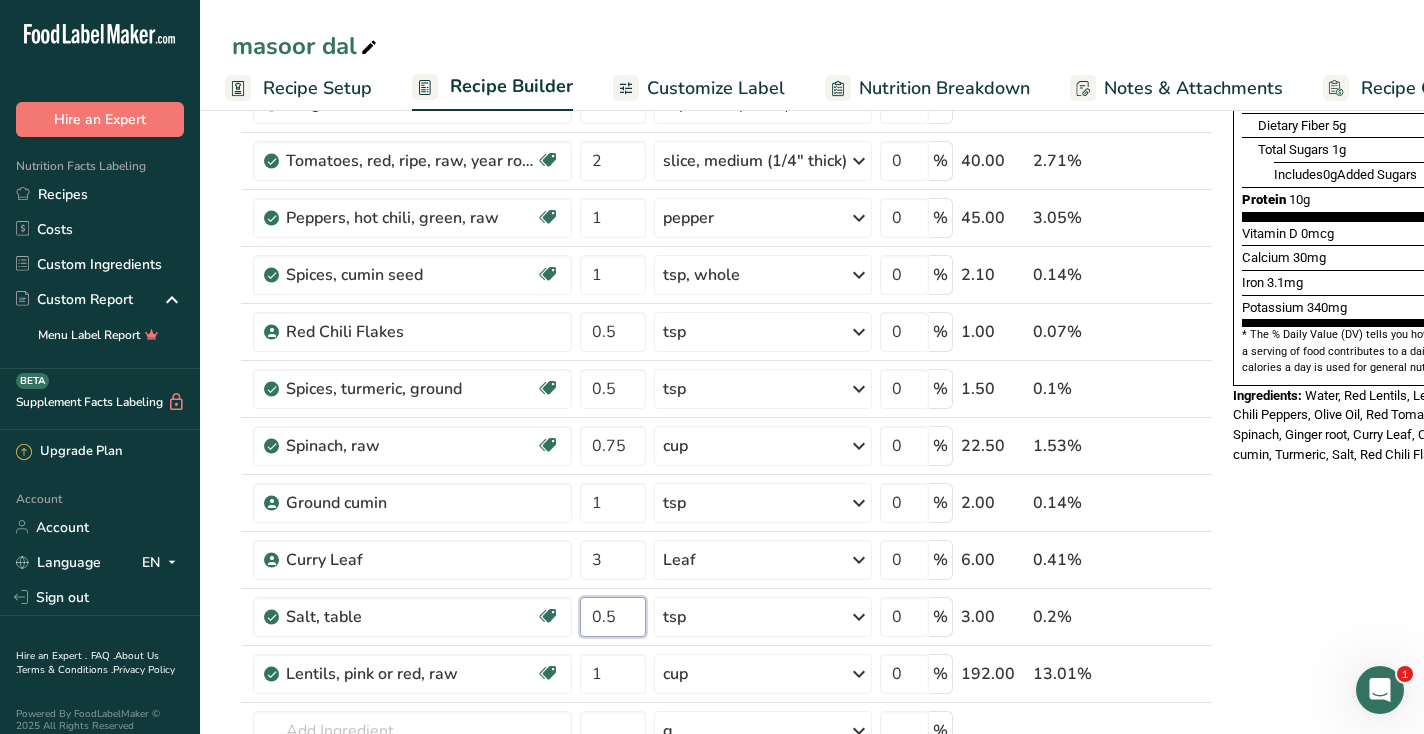 type on "0.5" 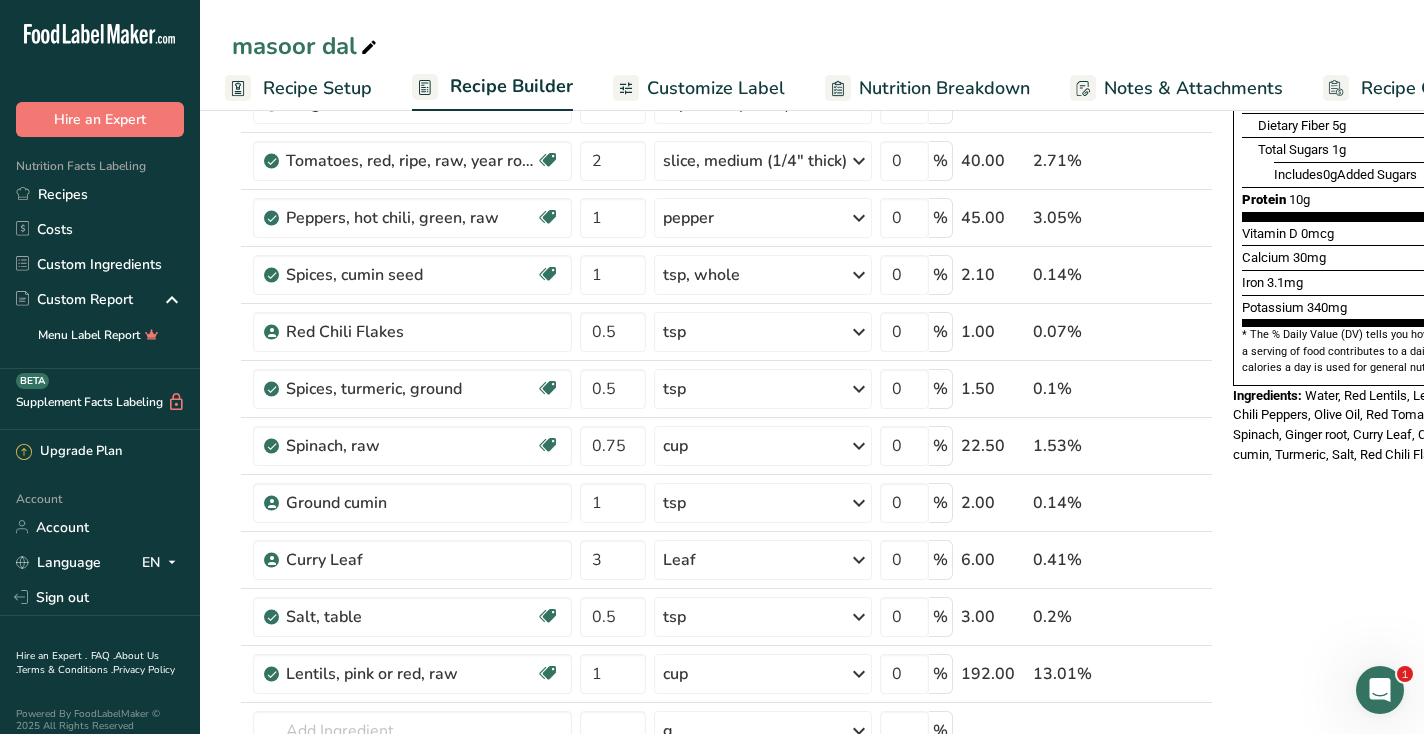 click on "Nutrition Facts
9 Servings Per Container
Serving Size
1 Serving (164g)
Amount Per Serving
Calories
190
% Daily Value *
Total Fat
5g
7%
Saturated Fat
0.5g
4%
Trans  Fat
0g
Cholesterol
0mg
0%
Sodium
75mg
3%
Total Carbohydrates
27g
10%
Dietary Fiber
5g" at bounding box center [1385, 594] 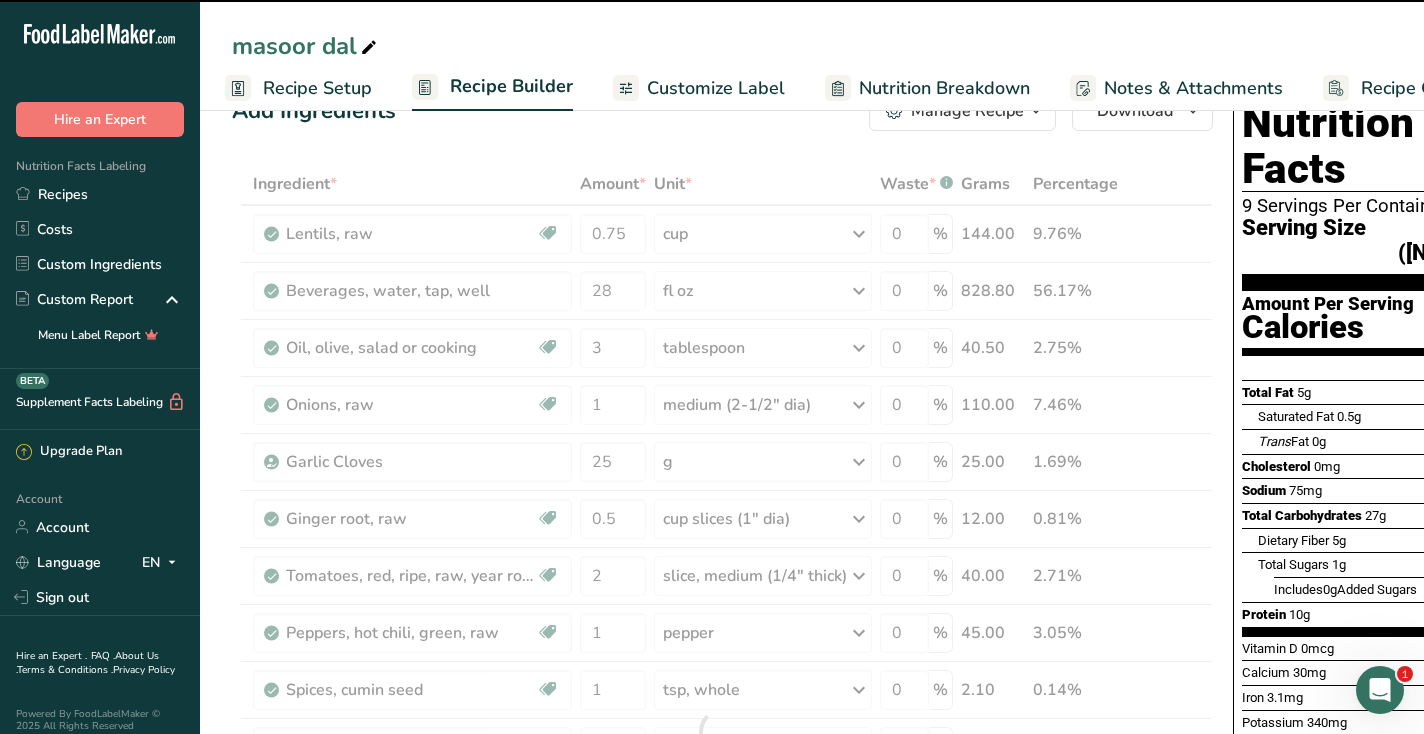 scroll, scrollTop: 0, scrollLeft: 0, axis: both 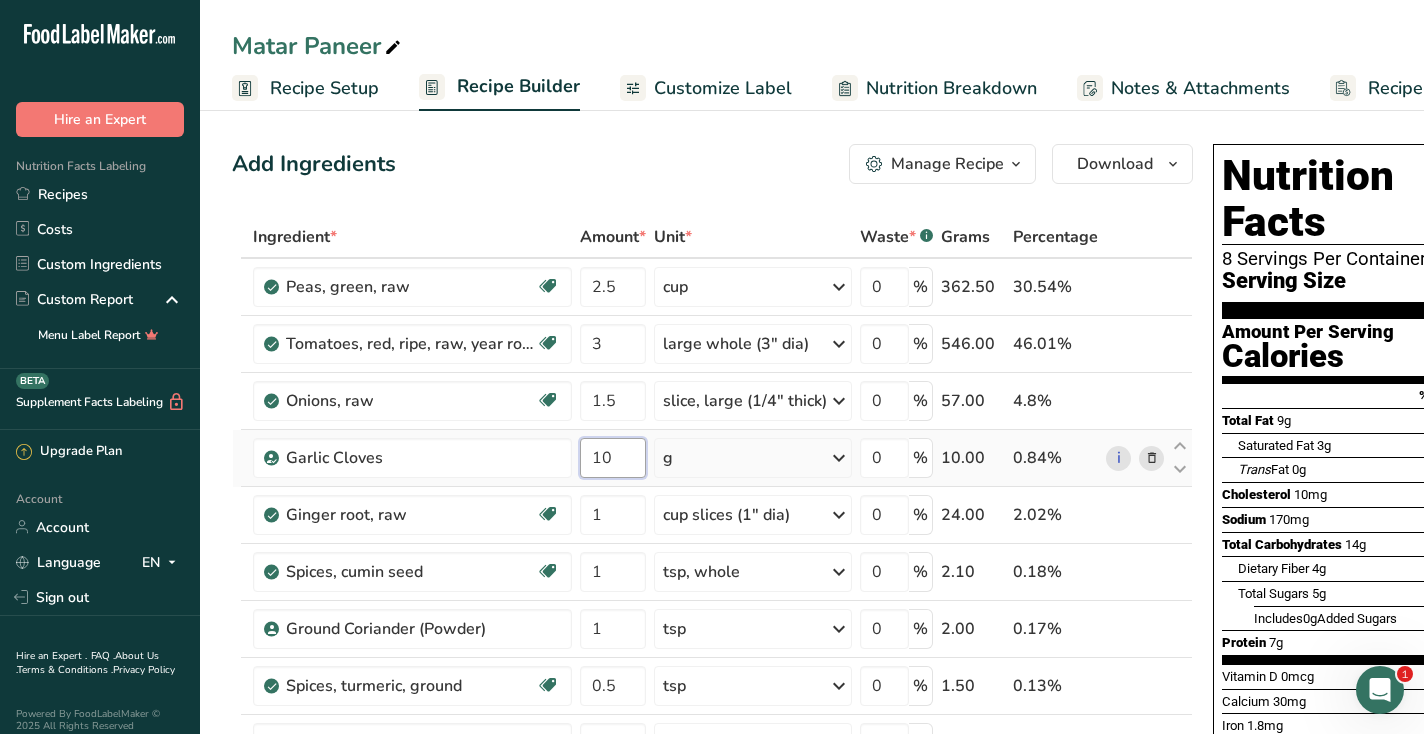 click on "10" at bounding box center [613, 458] 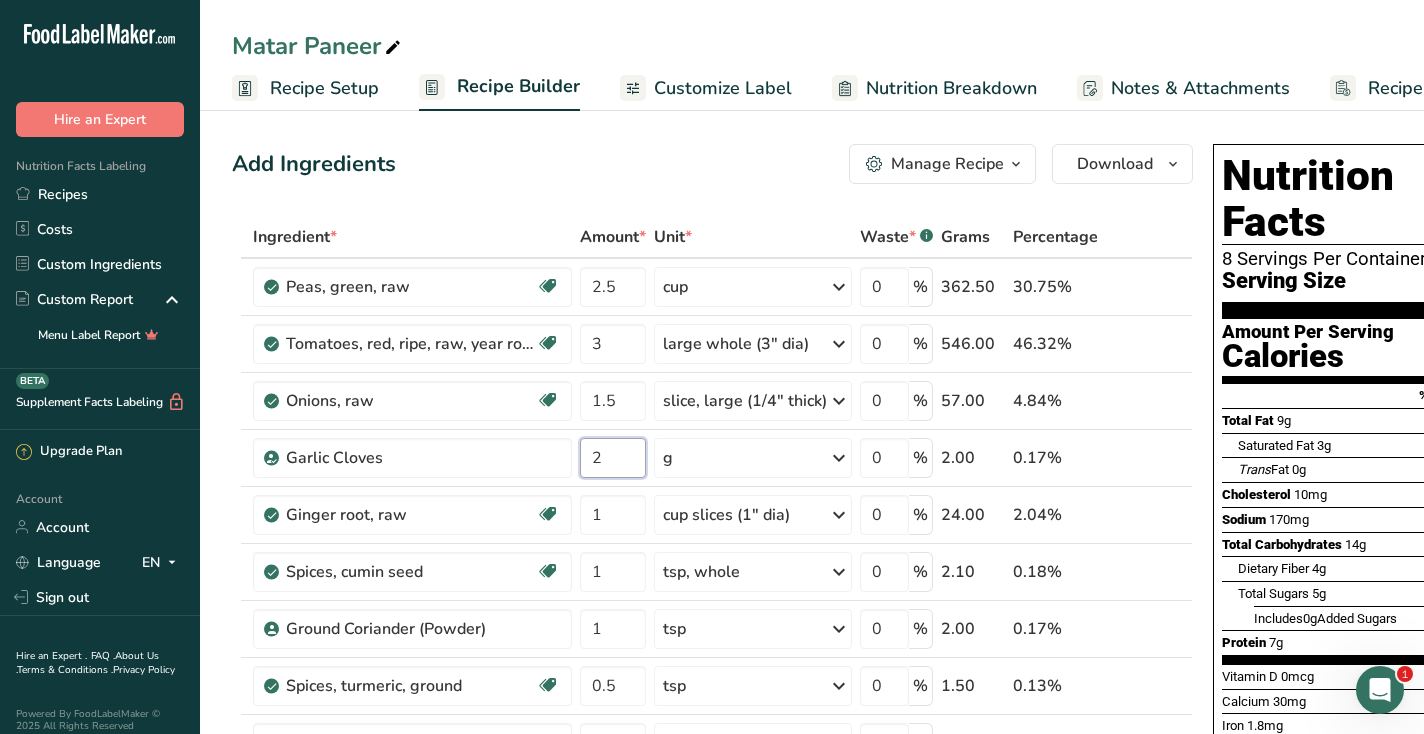 type on "2" 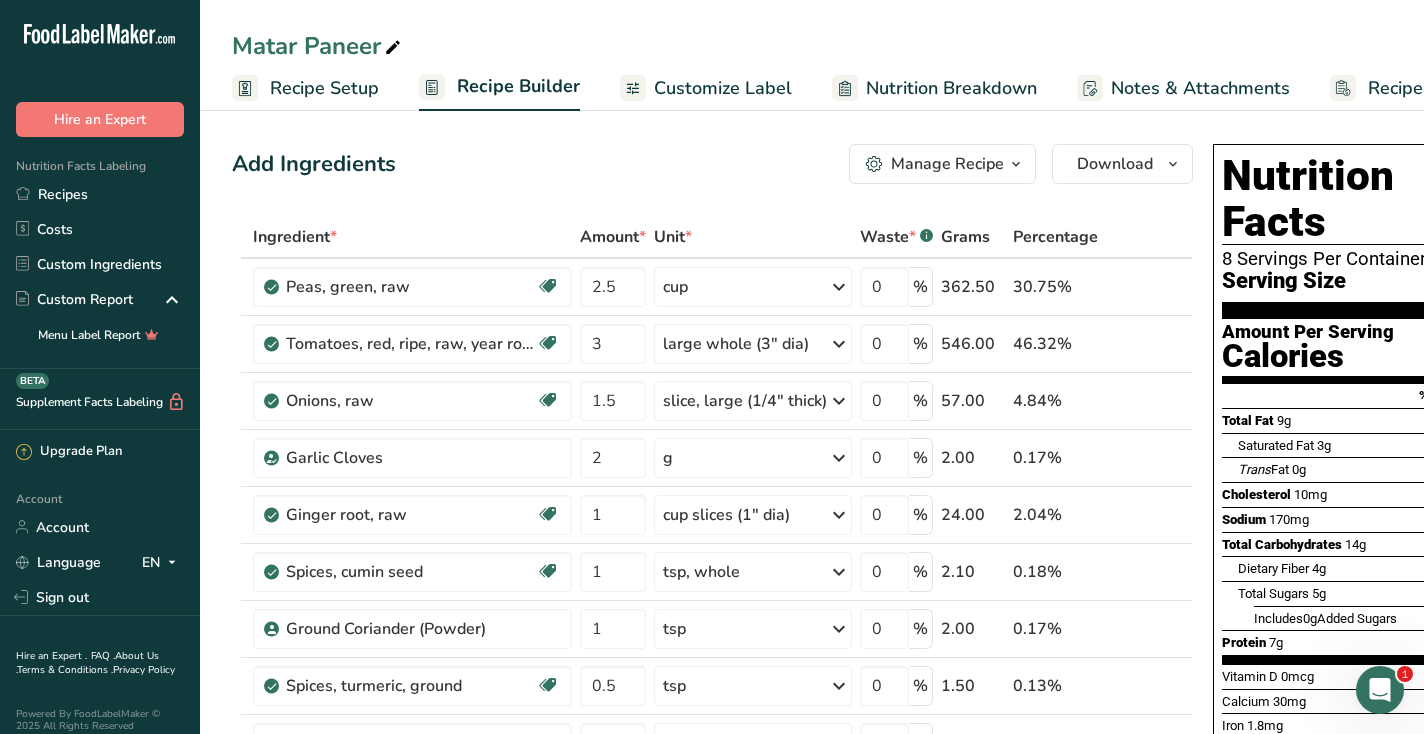 click on "Add Ingredients
Manage Recipe         Delete Recipe           Duplicate Recipe             Scale Recipe             Save as Sub-Recipe   .a-a{fill:#347362;}.b-a{fill:#fff;}                               Nutrition Breakdown                 Recipe Card
NEW
Amino Acids Pattern Report             Activity History
Download
Choose your preferred label style
Standard FDA label
Standard FDA label
The most common format for nutrition facts labels in compliance with the FDA's typeface, style and requirements
Tabular FDA label
A label format compliant with the FDA regulations presented in a tabular (horizontal) display.
Linear FDA label
A simple linear display for small sized packages.
Simplified FDA label" at bounding box center (712, 164) 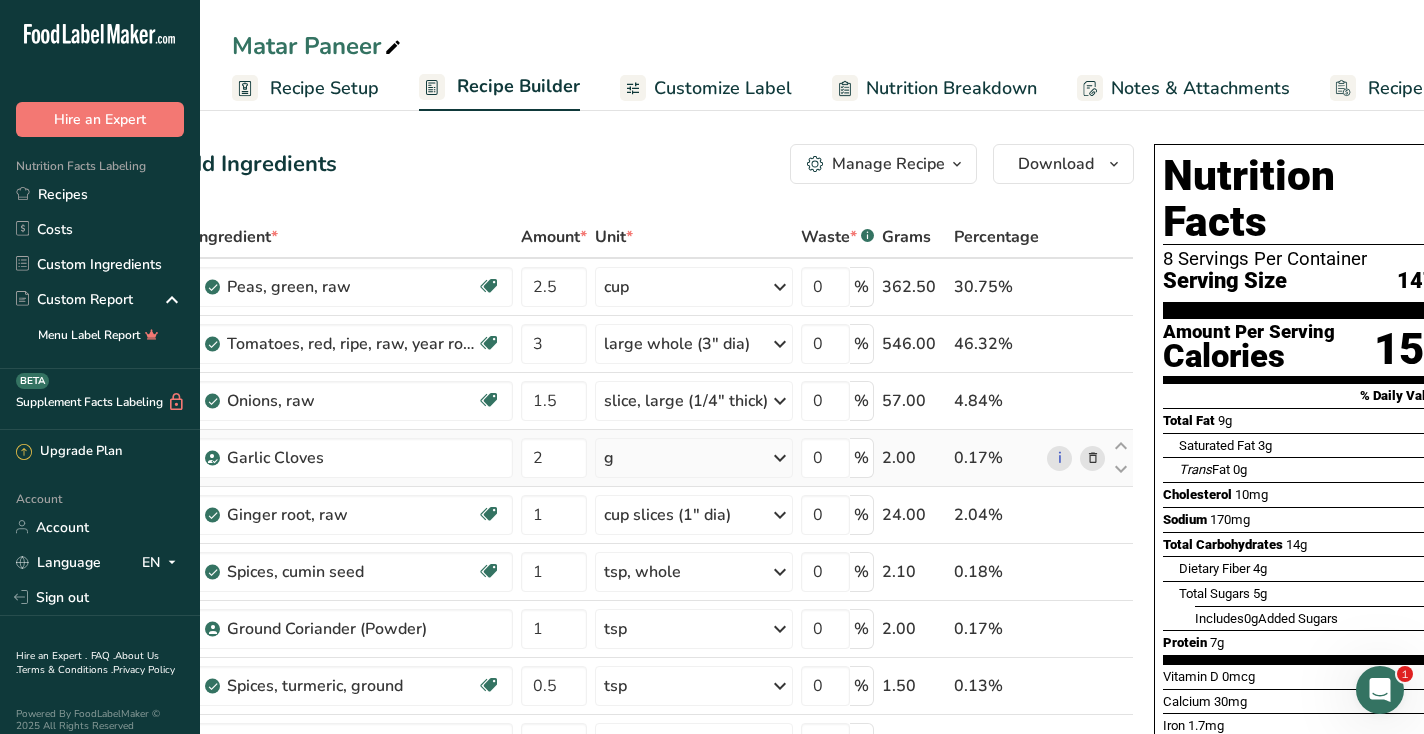 scroll, scrollTop: 0, scrollLeft: 96, axis: horizontal 